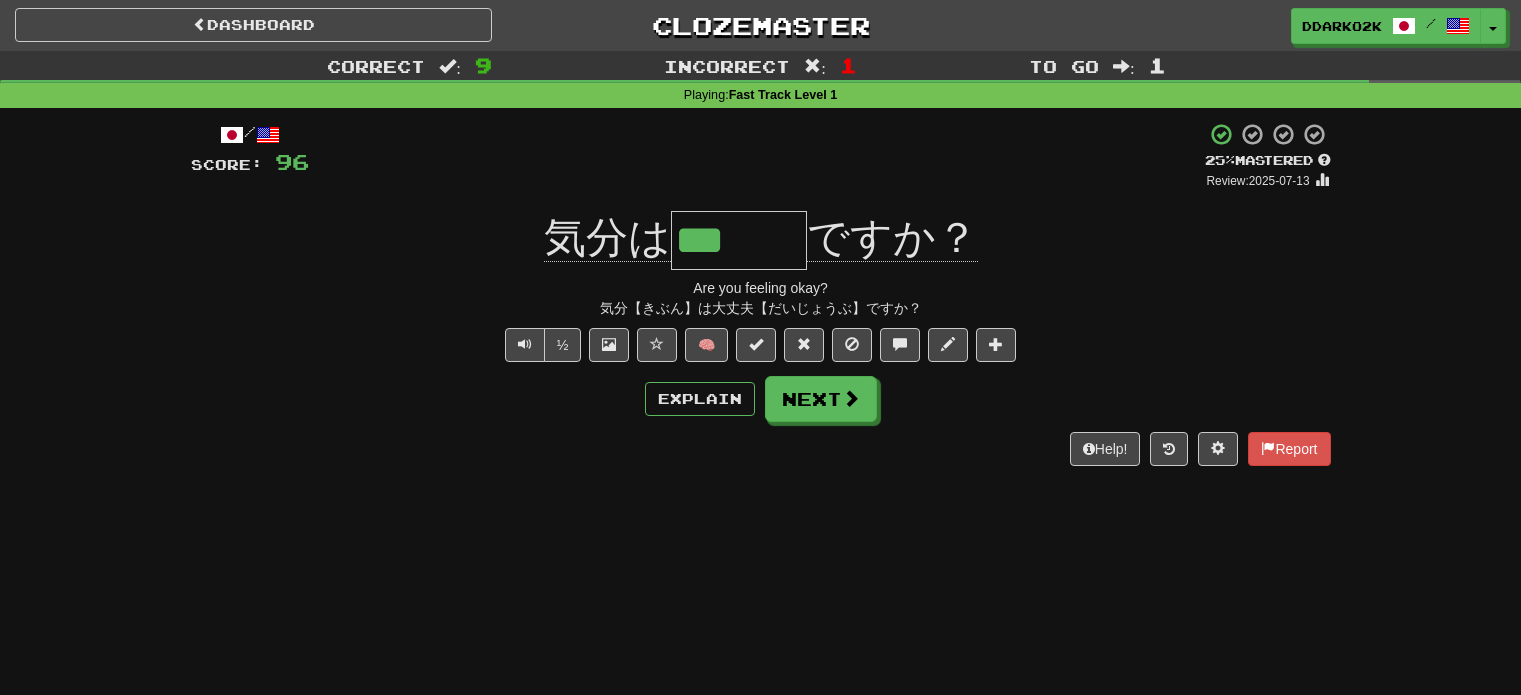 scroll, scrollTop: 0, scrollLeft: 0, axis: both 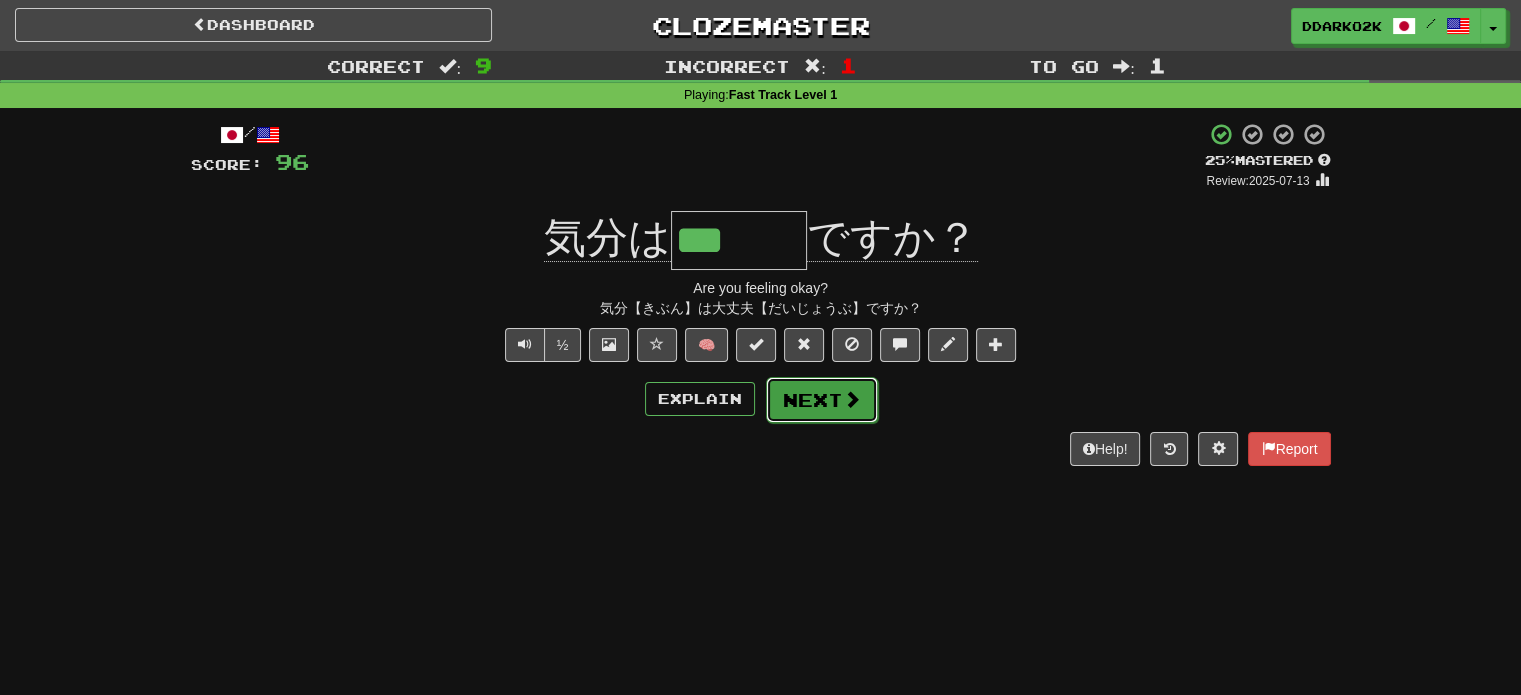 click on "Next" at bounding box center [822, 400] 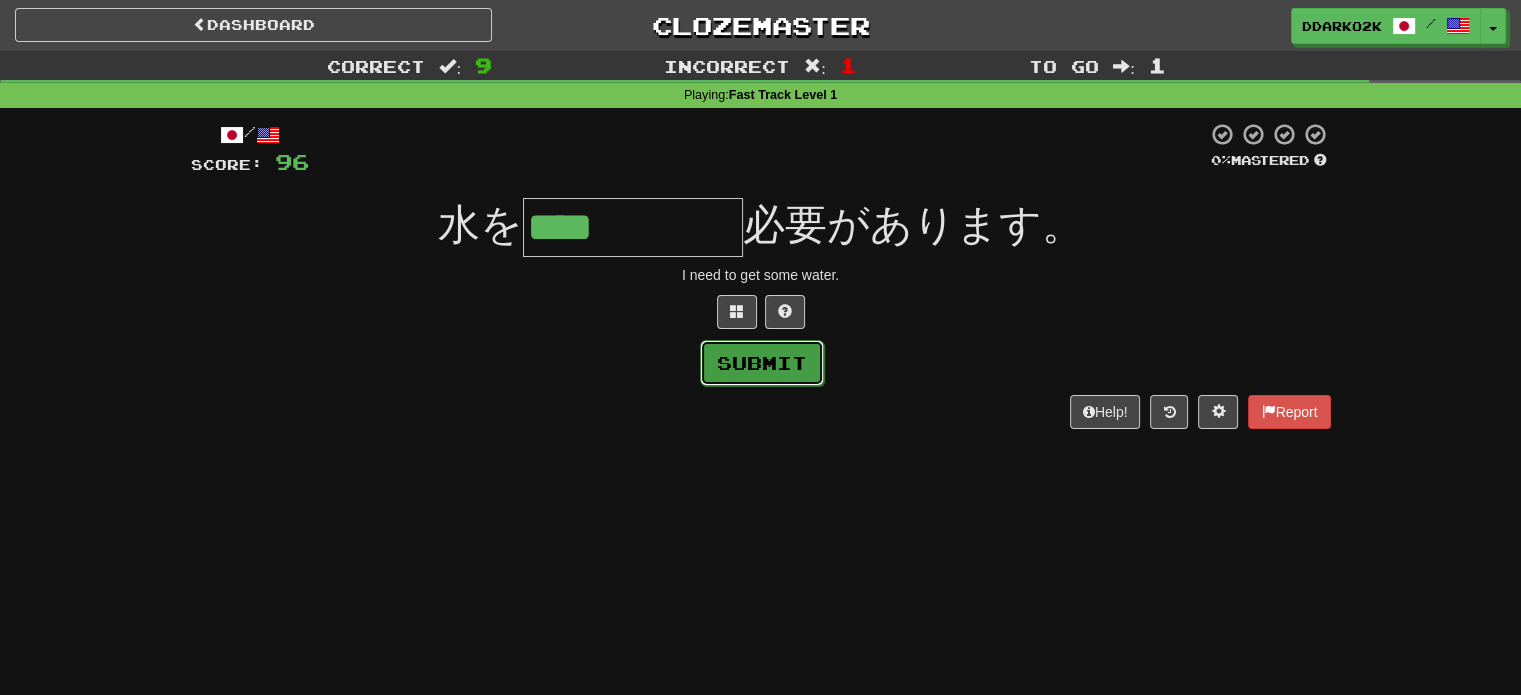 click on "Submit" at bounding box center (762, 363) 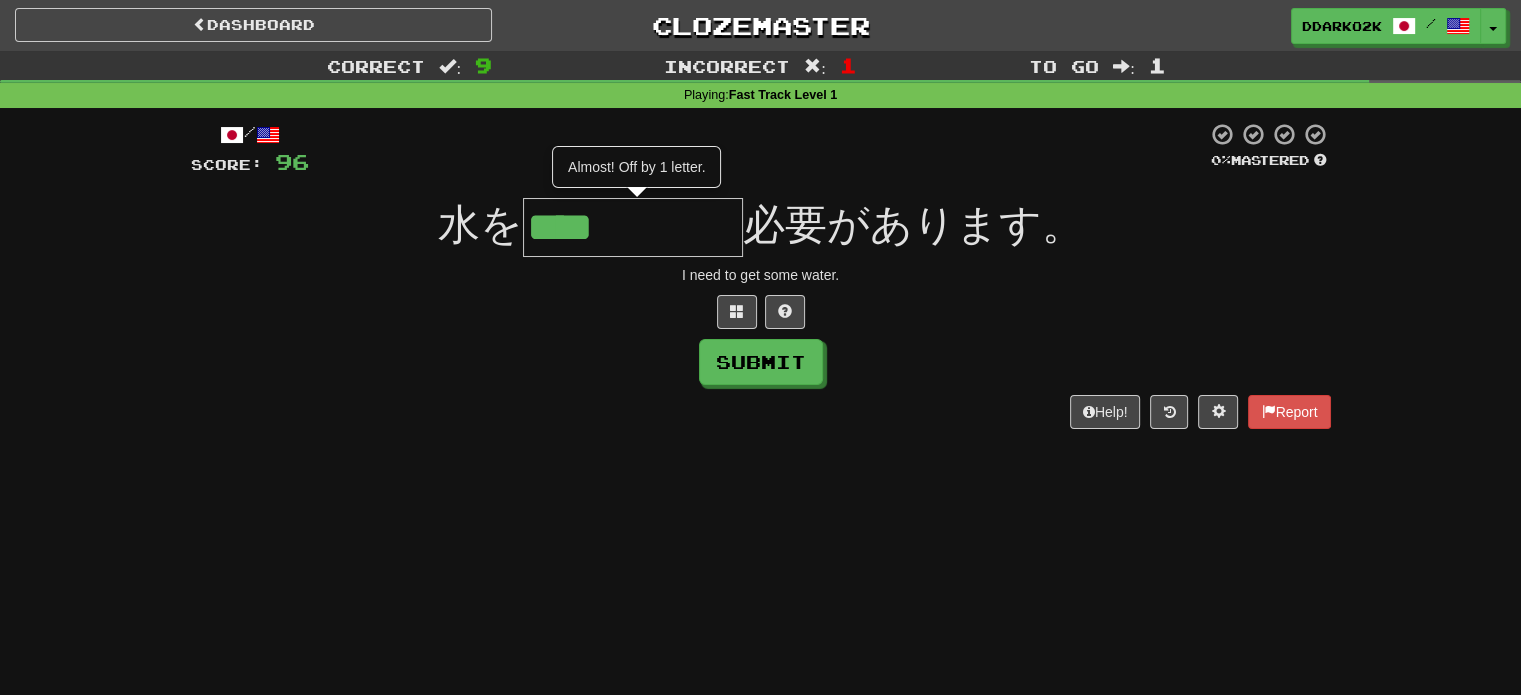 click on "****" at bounding box center (633, 227) 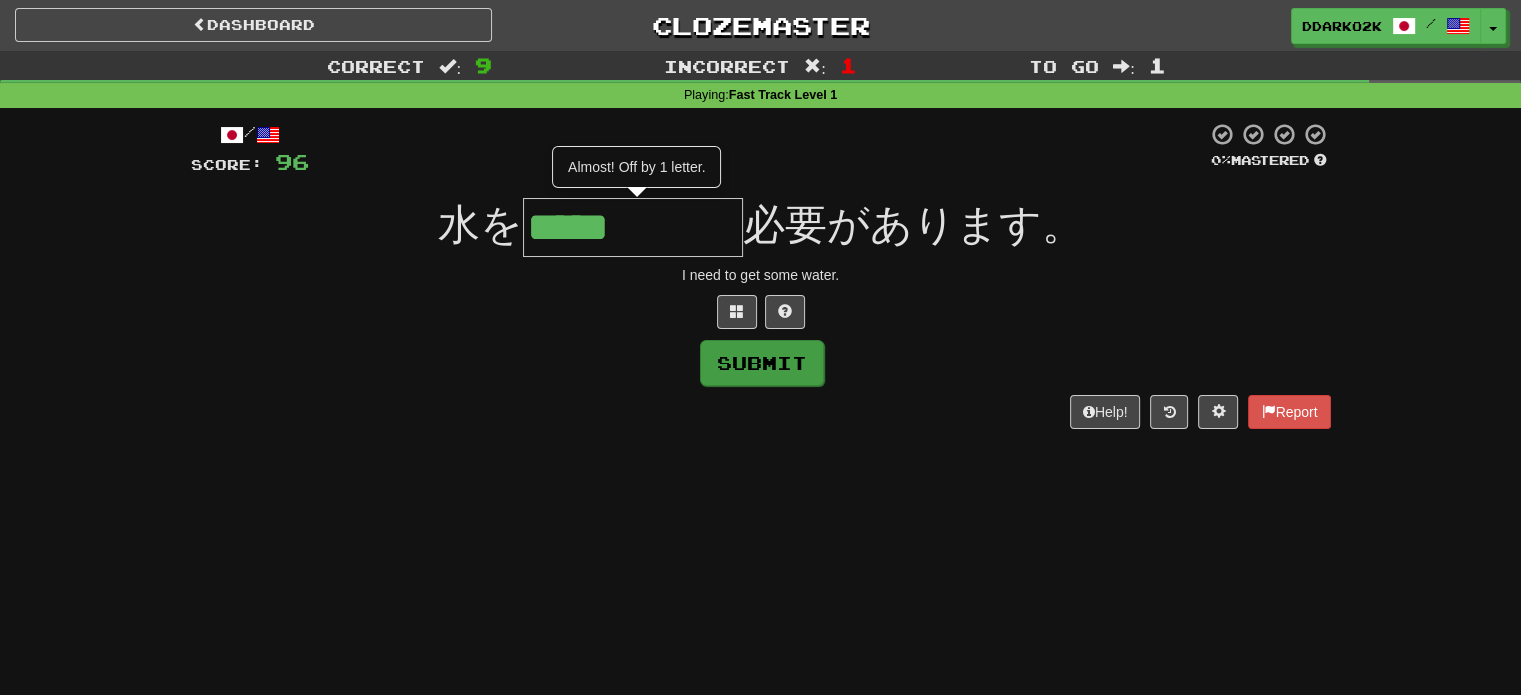 type on "*****" 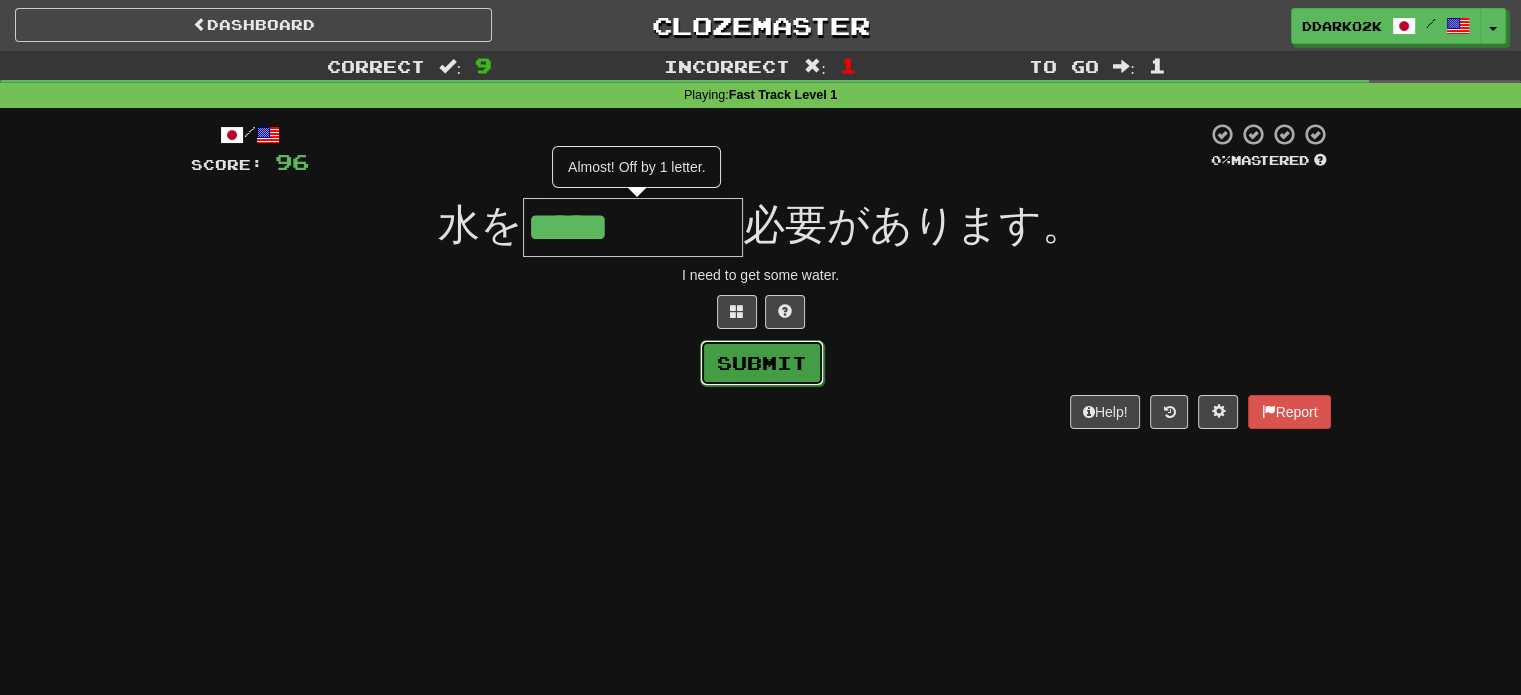 click on "Submit" at bounding box center [762, 363] 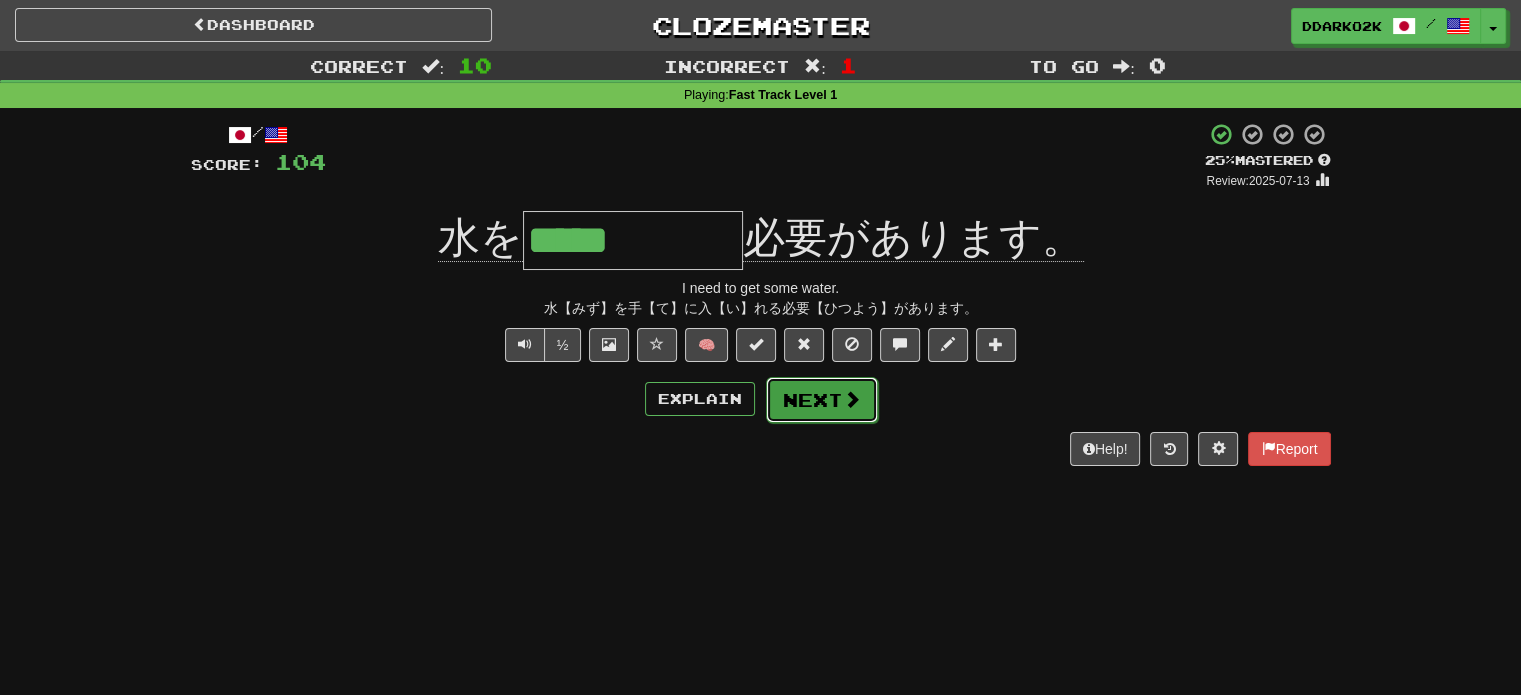 click on "Next" at bounding box center [822, 400] 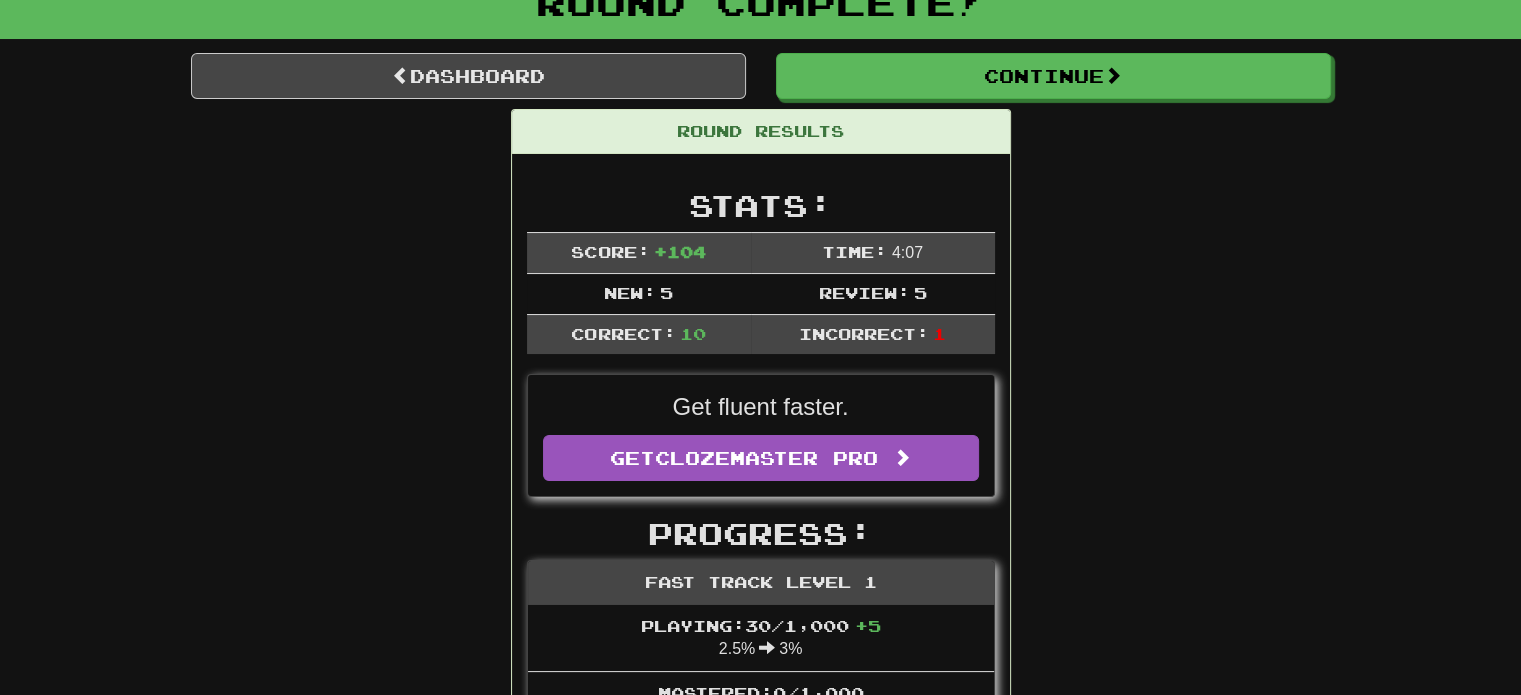scroll, scrollTop: 0, scrollLeft: 0, axis: both 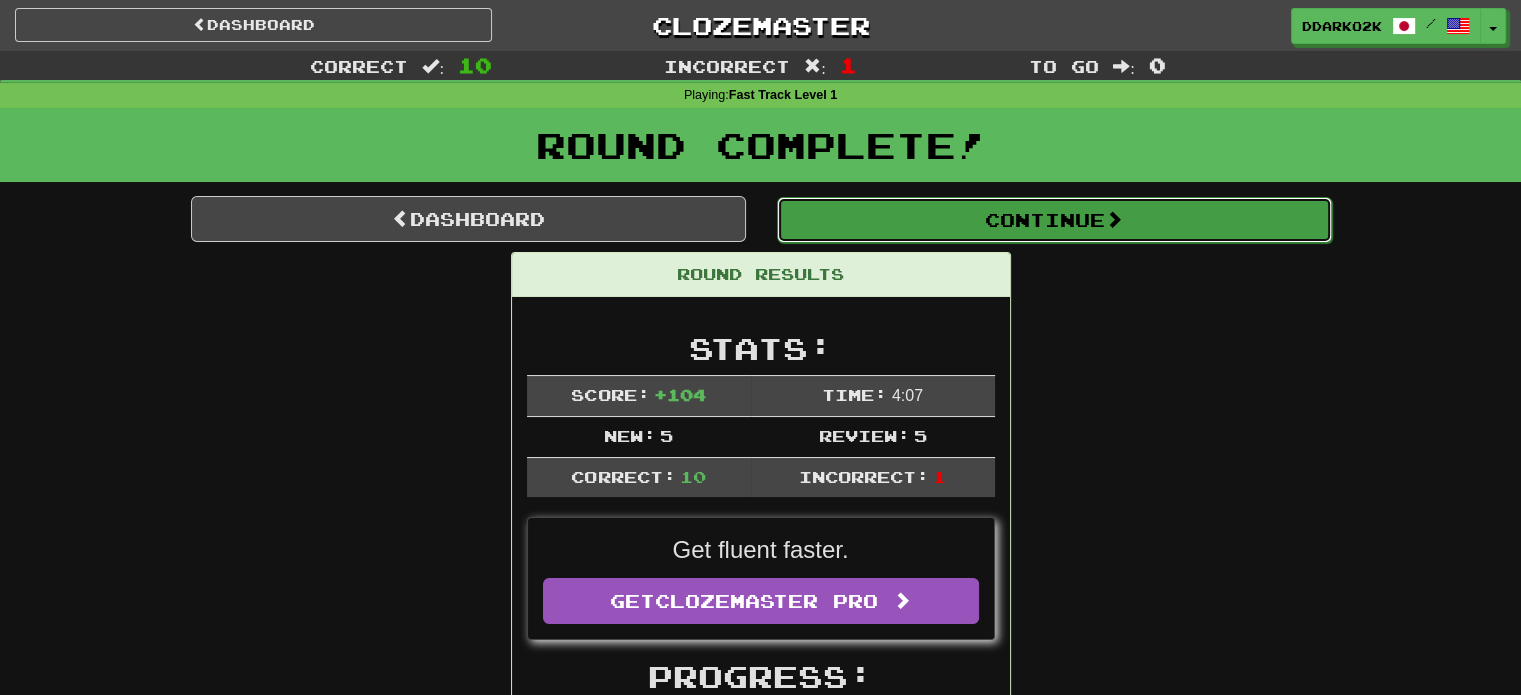 click on "Continue" at bounding box center (1054, 220) 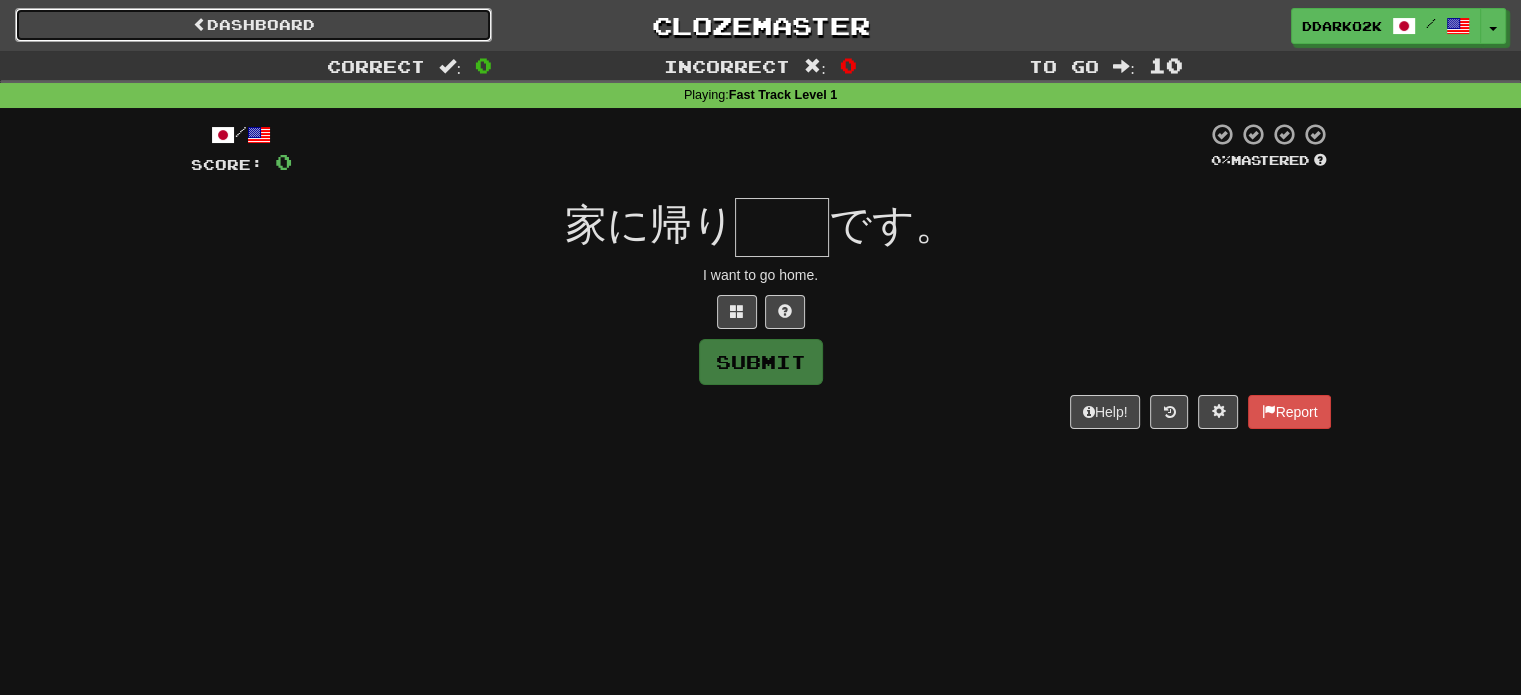 click on "Dashboard" at bounding box center [253, 25] 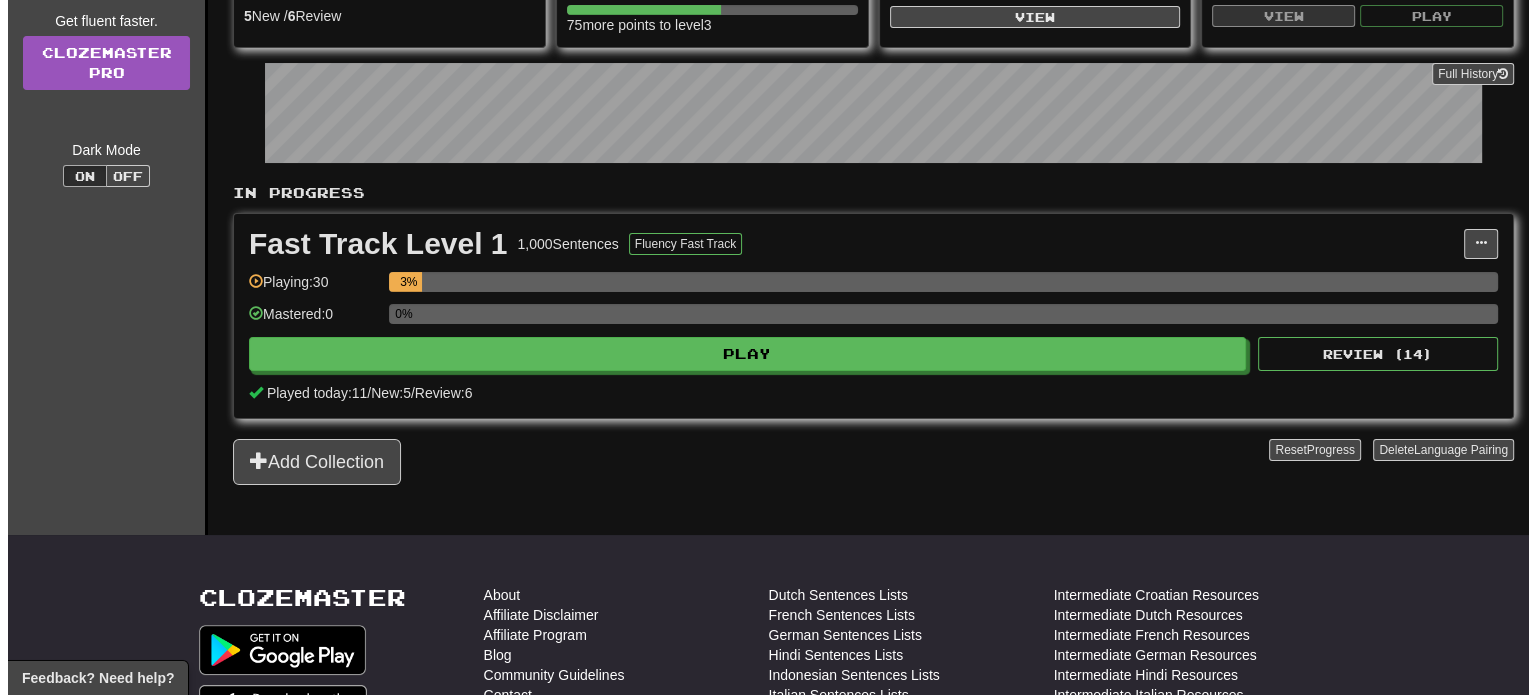 scroll, scrollTop: 246, scrollLeft: 0, axis: vertical 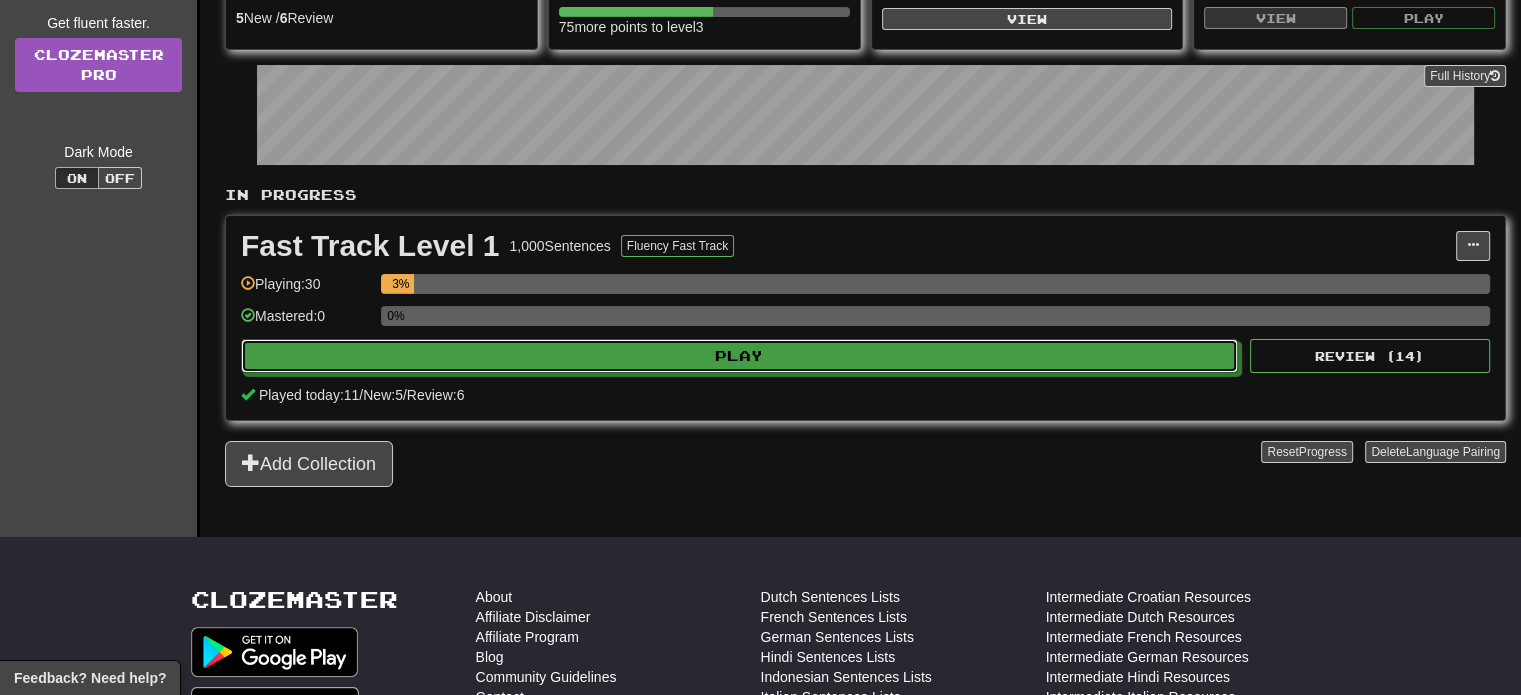click on "Play" at bounding box center (739, 356) 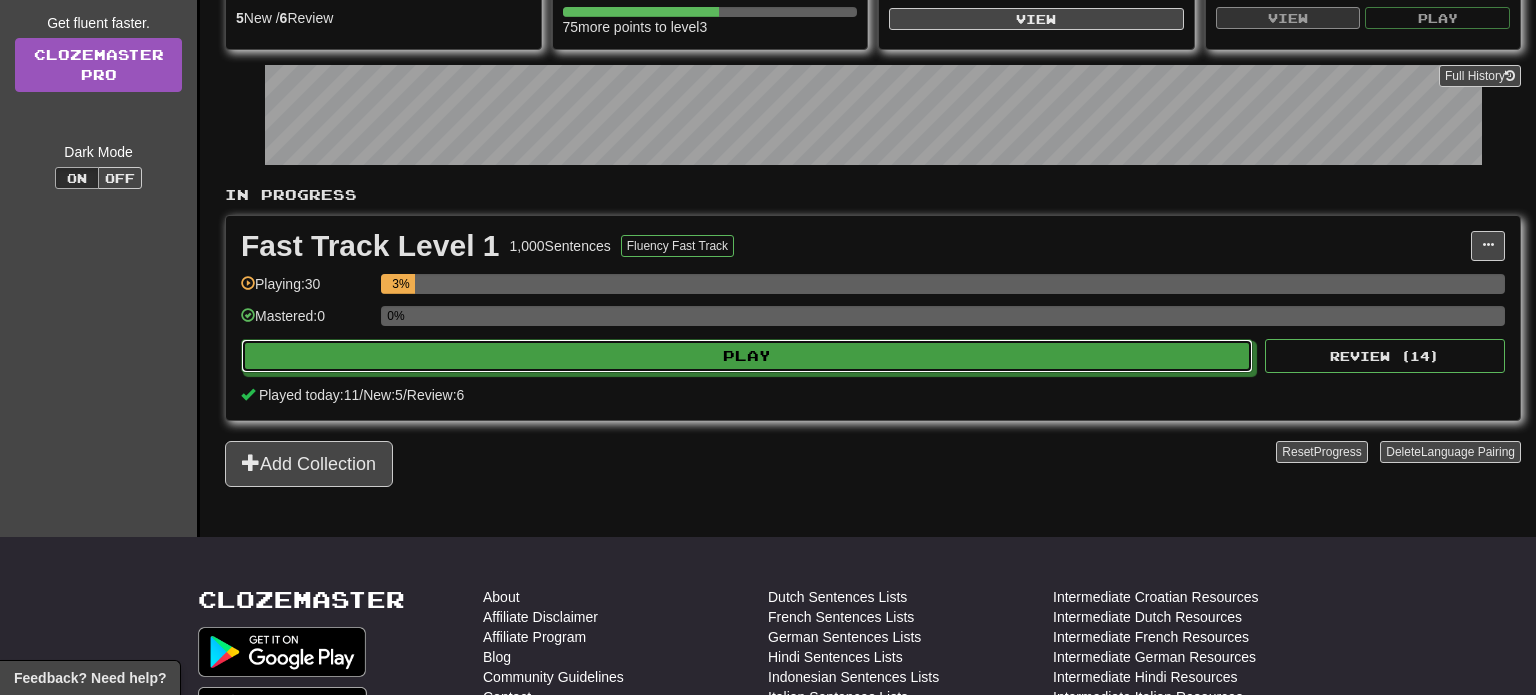 select on "**" 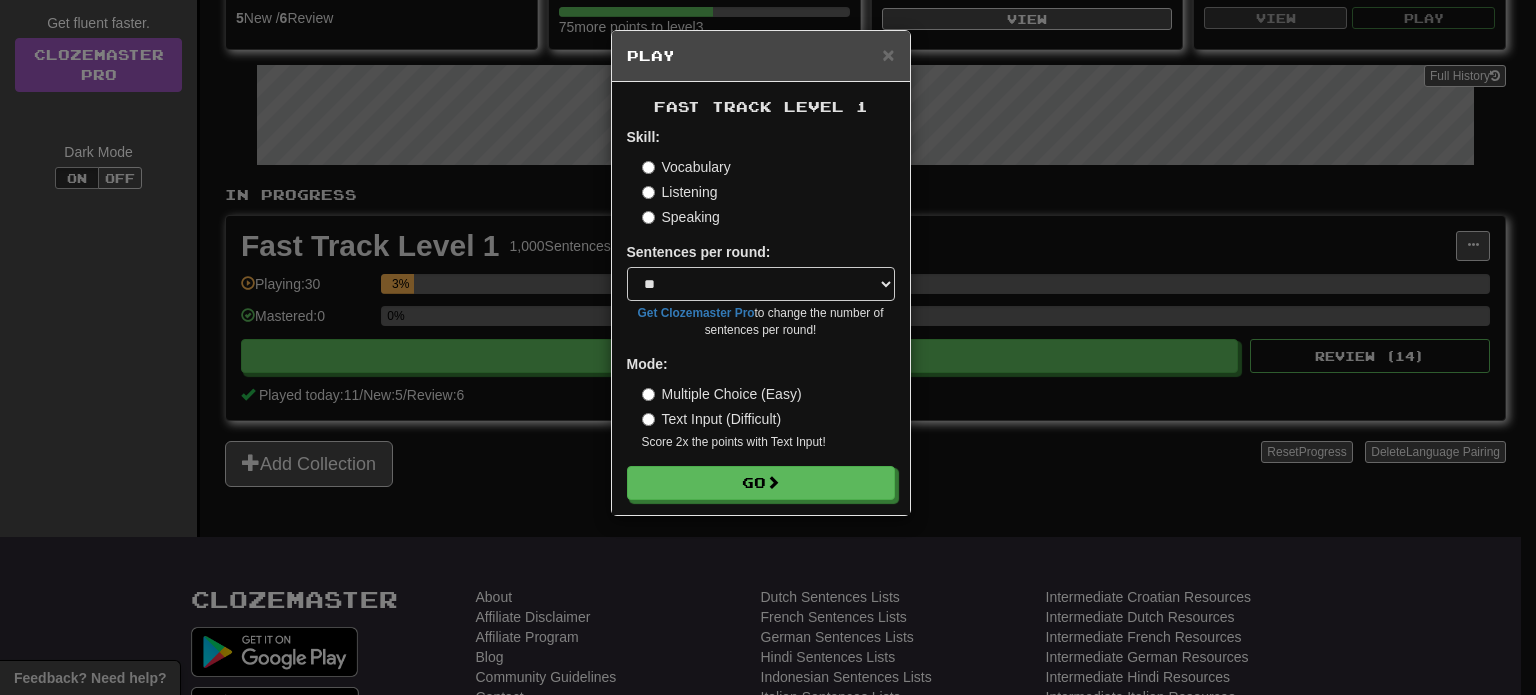 click on "Speaking" at bounding box center [681, 217] 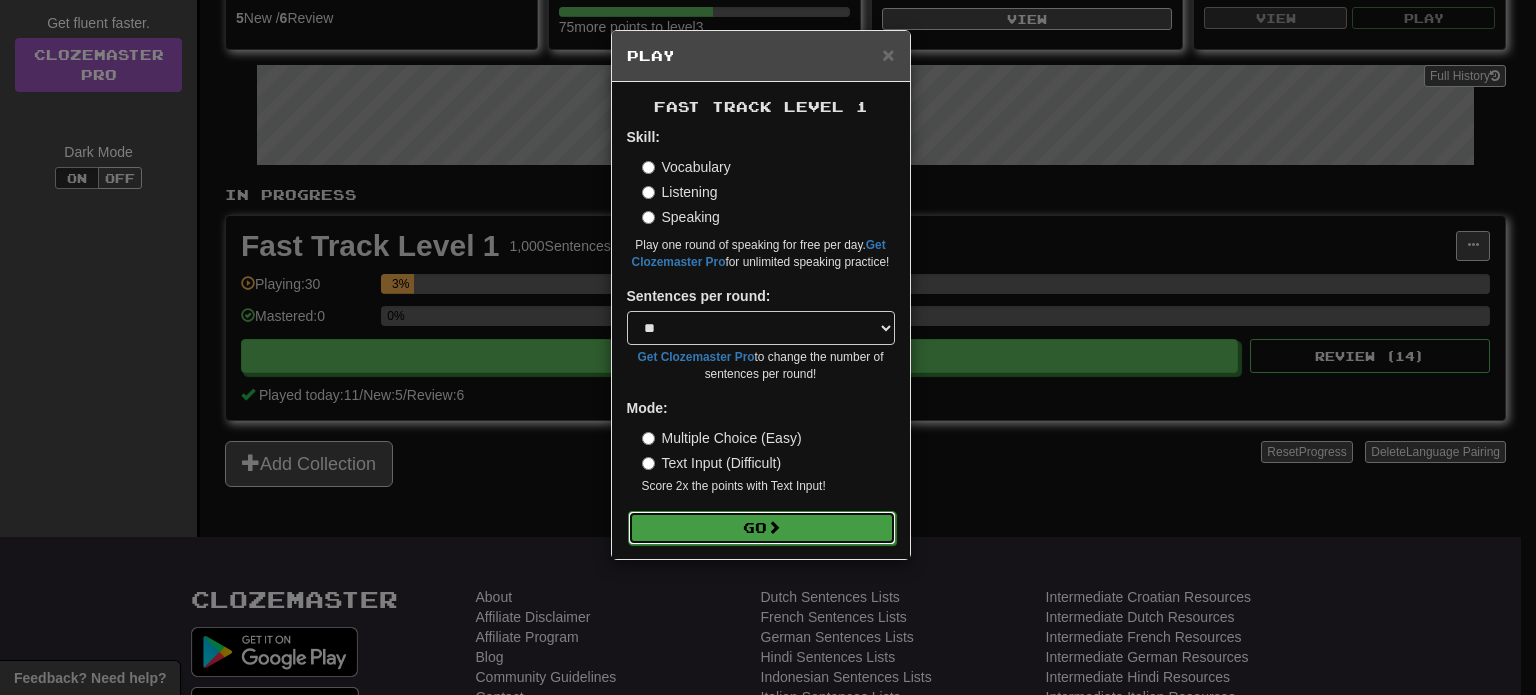 click on "Go" at bounding box center (762, 528) 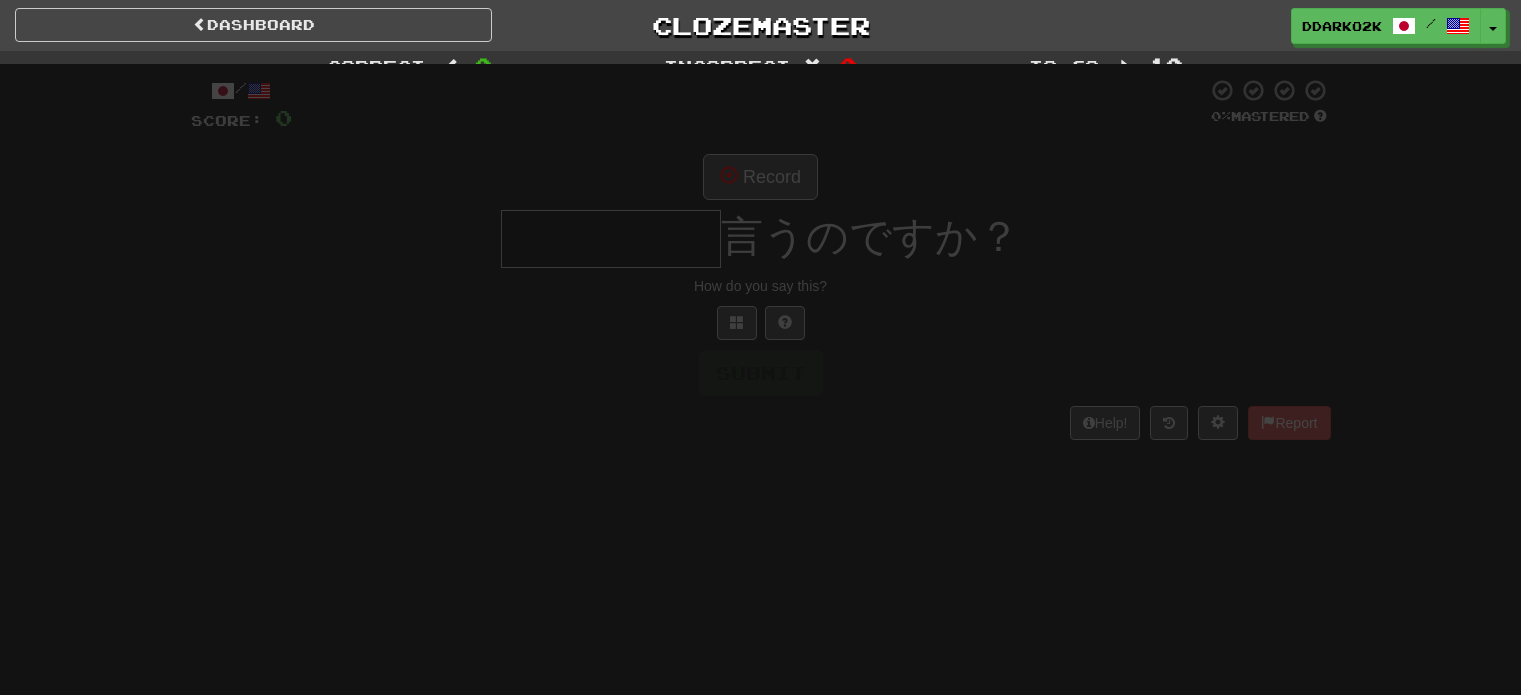 scroll, scrollTop: 0, scrollLeft: 0, axis: both 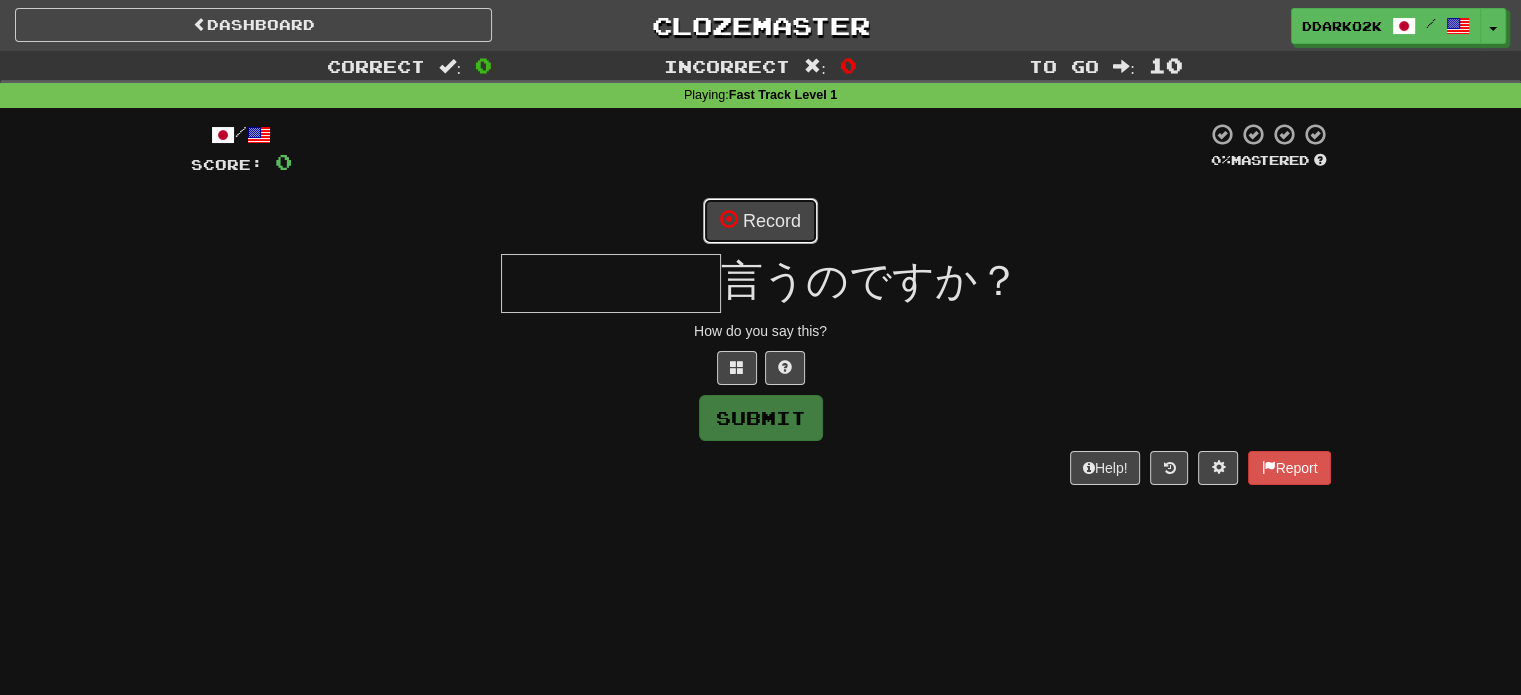 click on "Record" at bounding box center [760, 221] 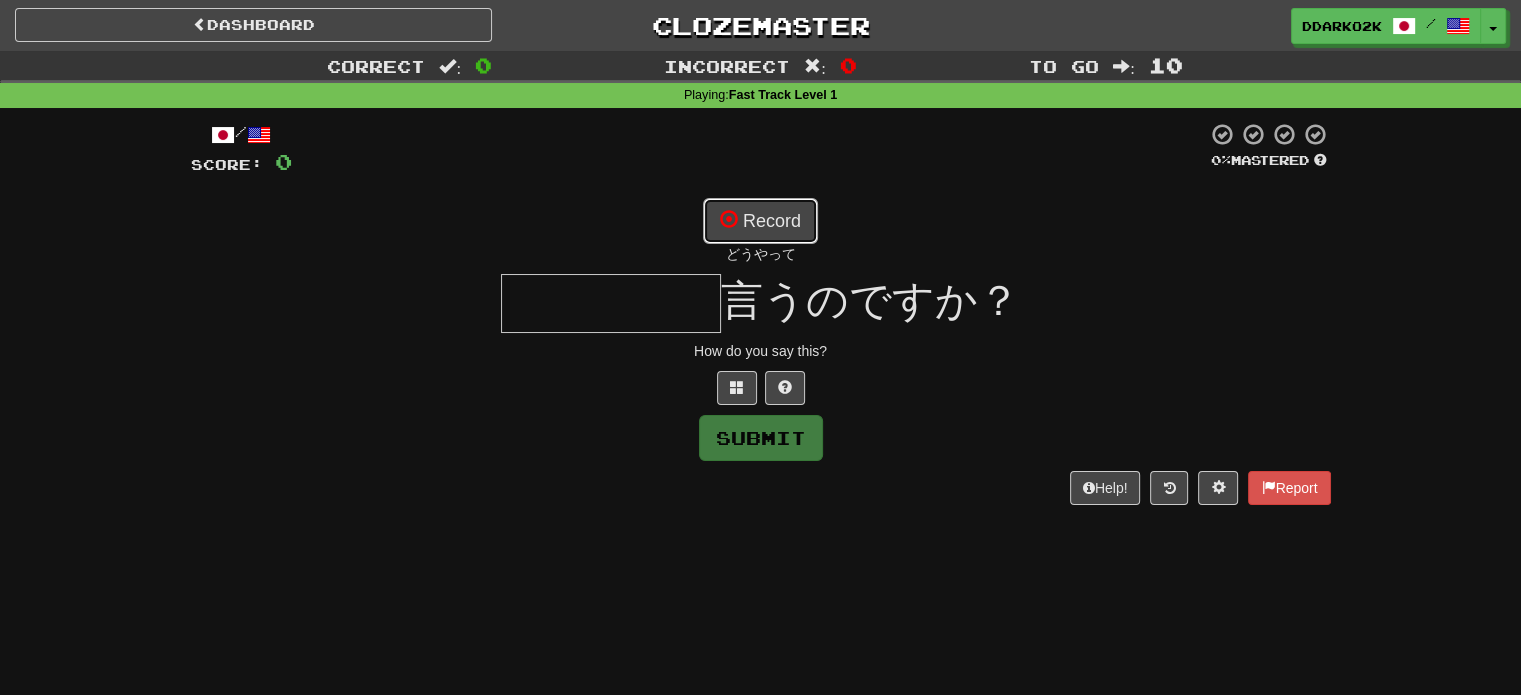 click on "Record" at bounding box center (760, 221) 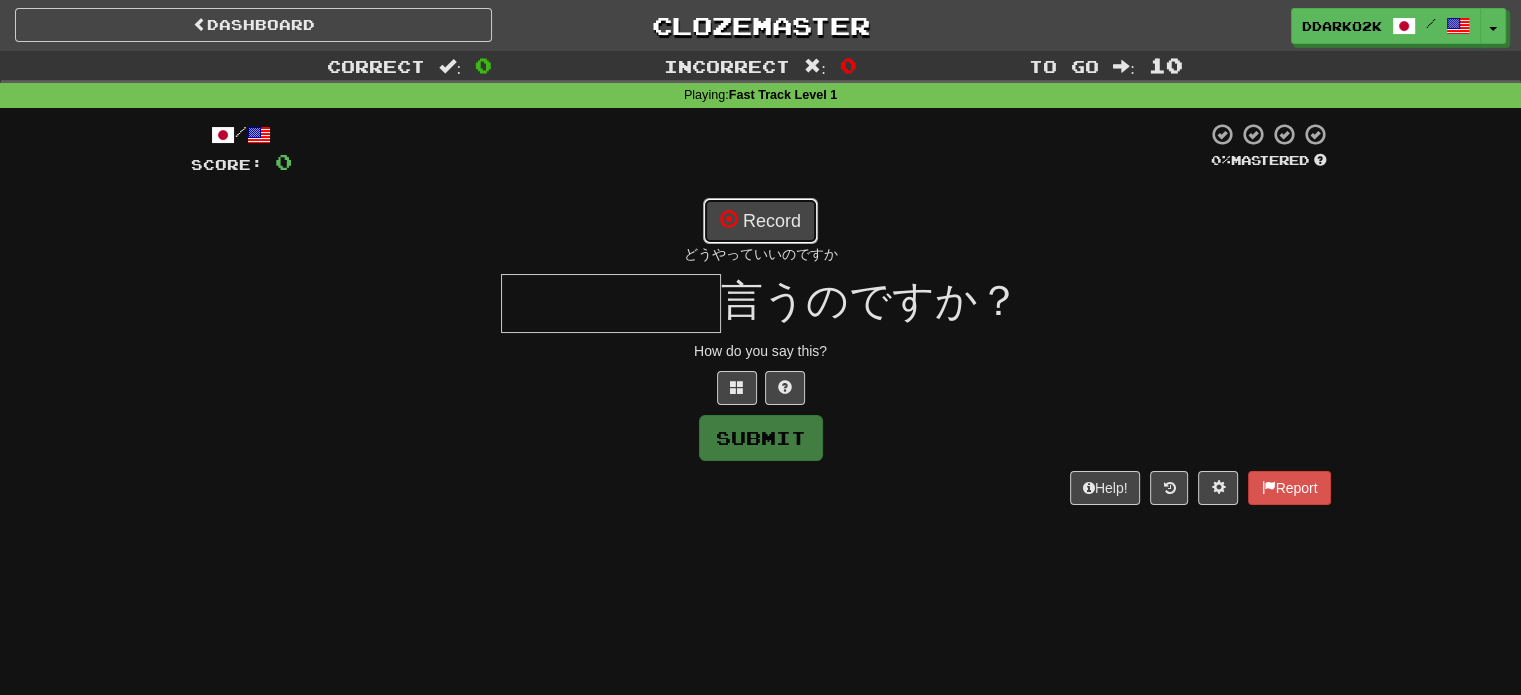 click on "Record" at bounding box center [760, 221] 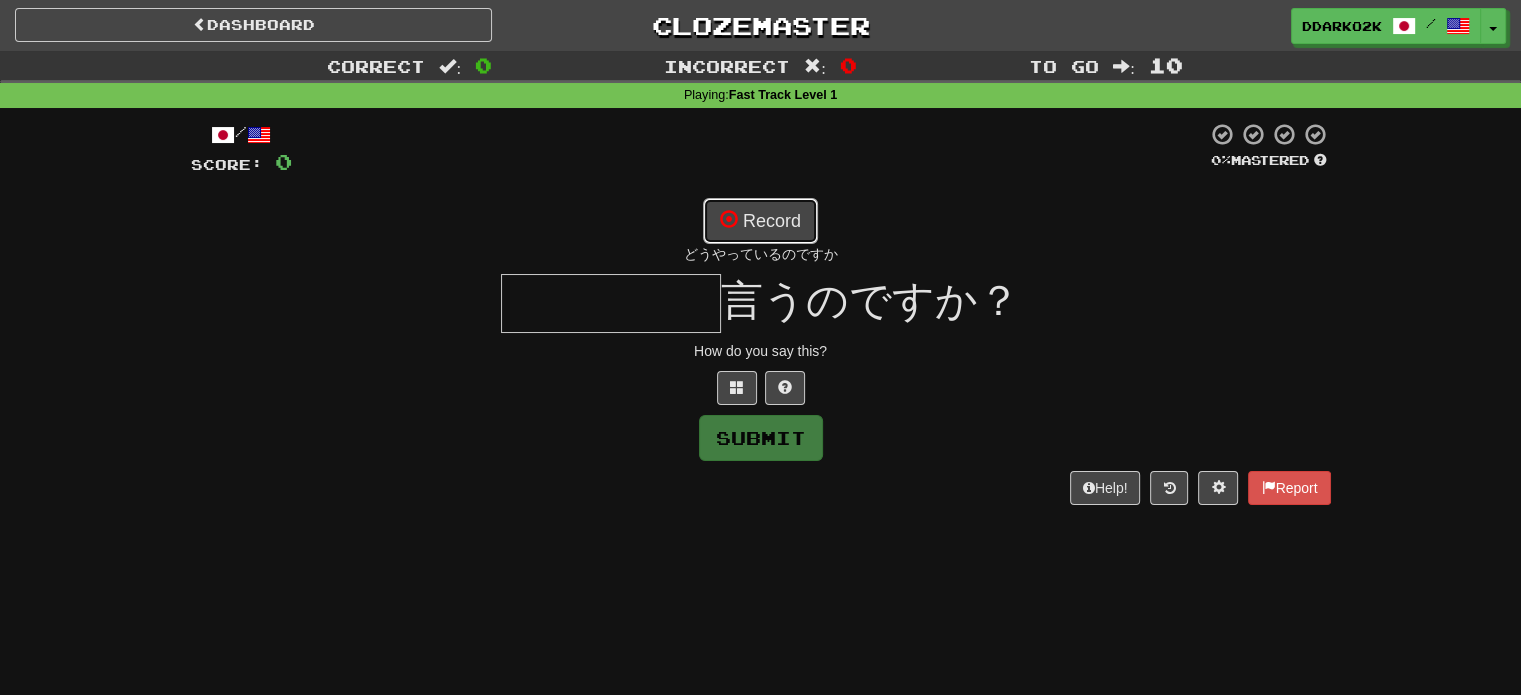 click on "Record" at bounding box center [760, 221] 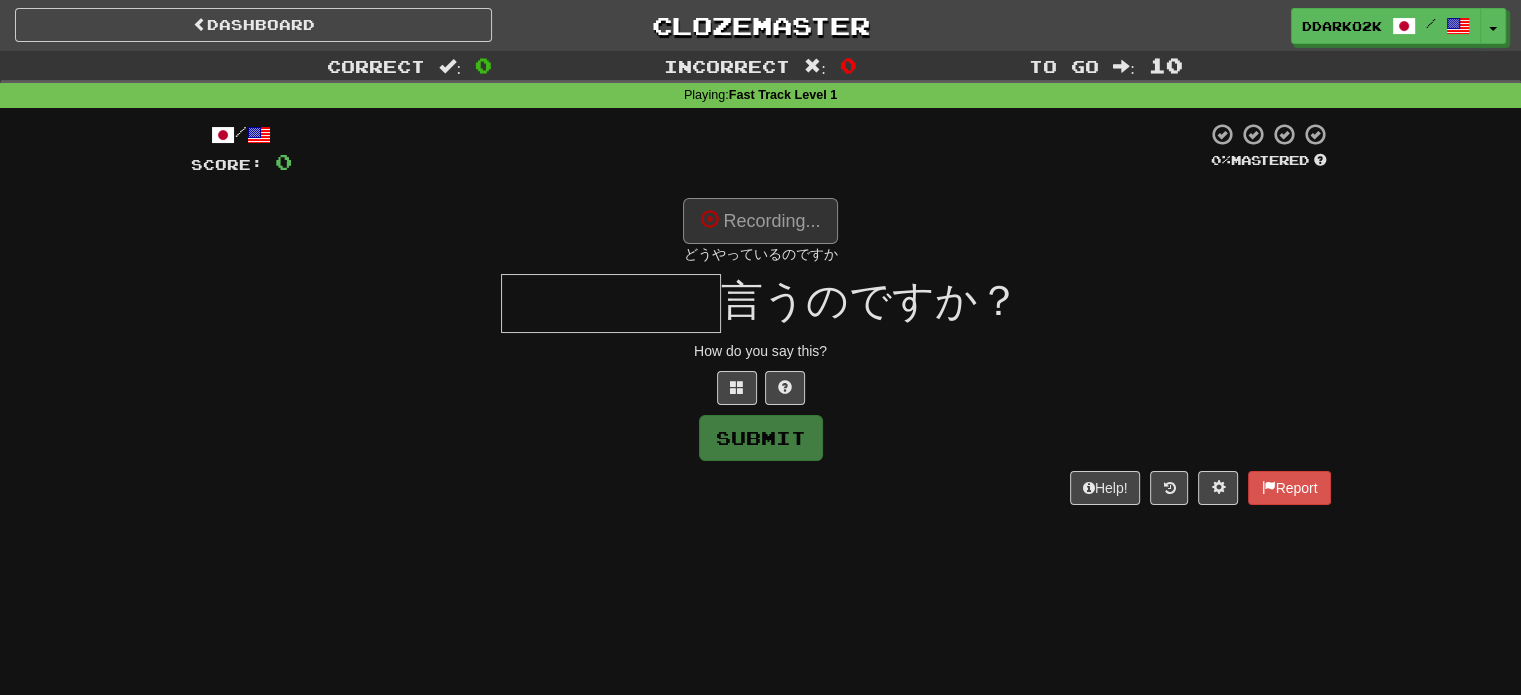 click at bounding box center (611, 303) 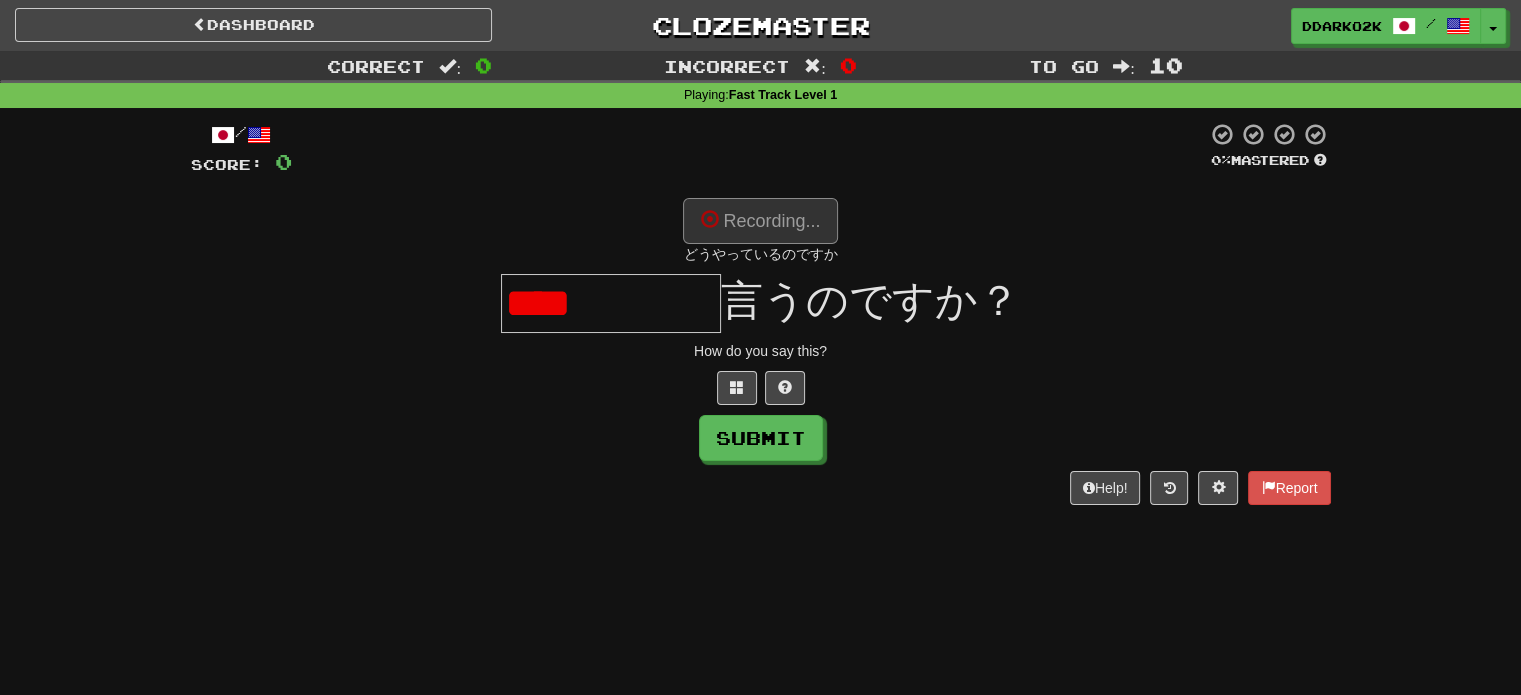 type on "****" 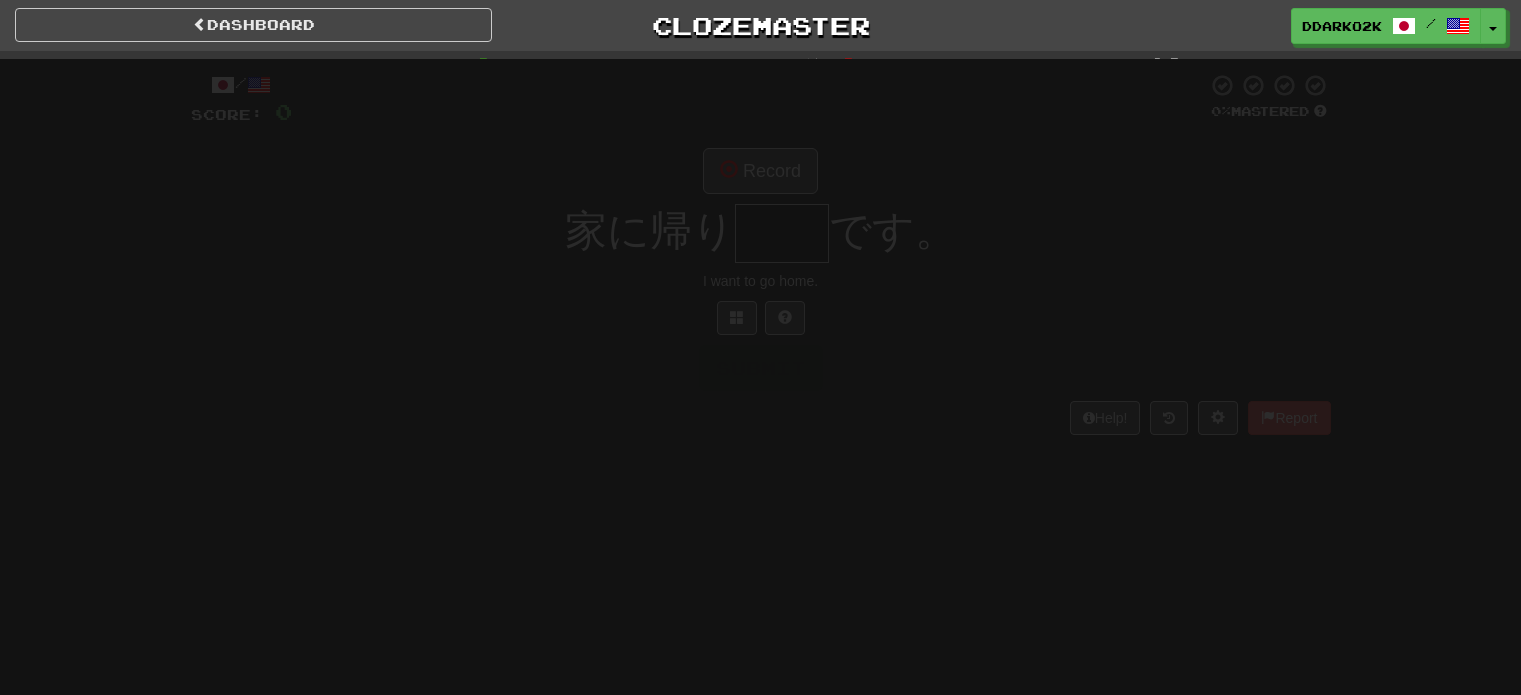 scroll, scrollTop: 0, scrollLeft: 0, axis: both 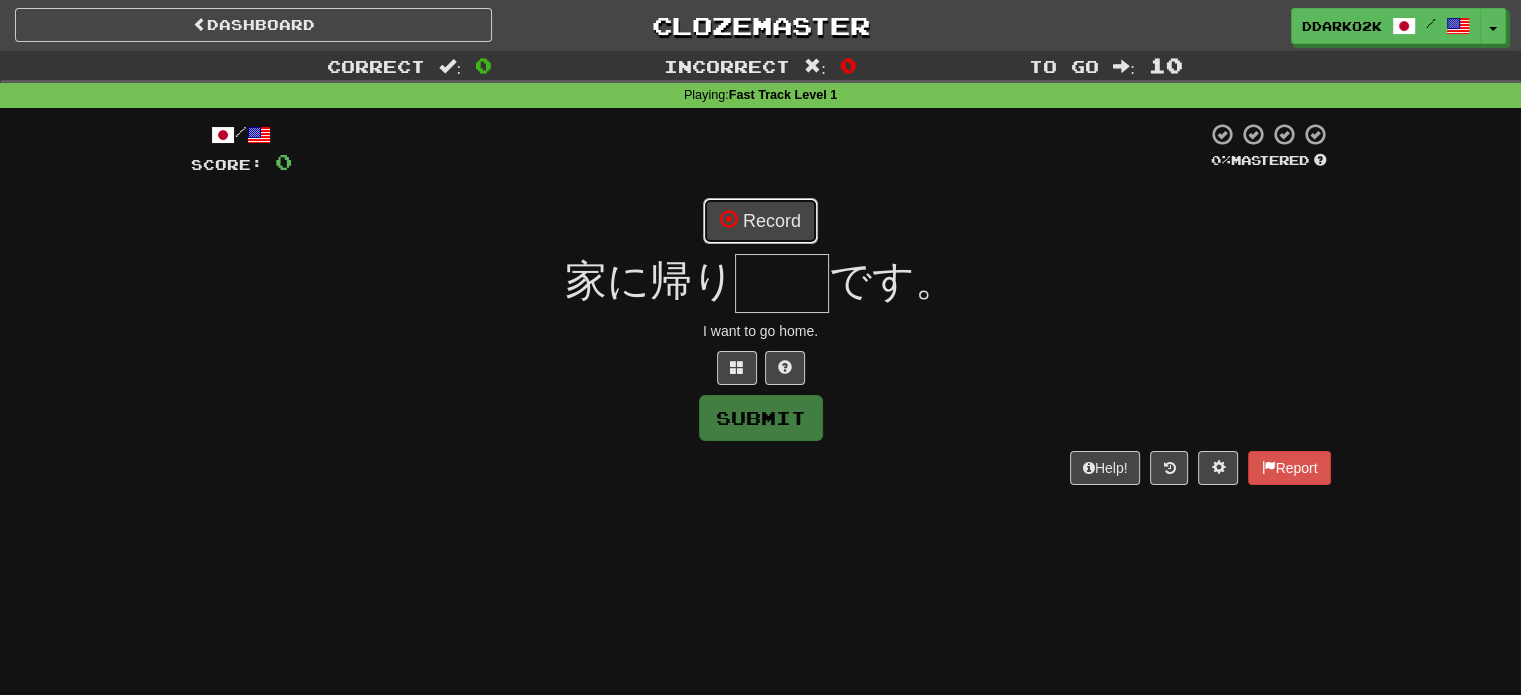 click on "Record" at bounding box center [760, 221] 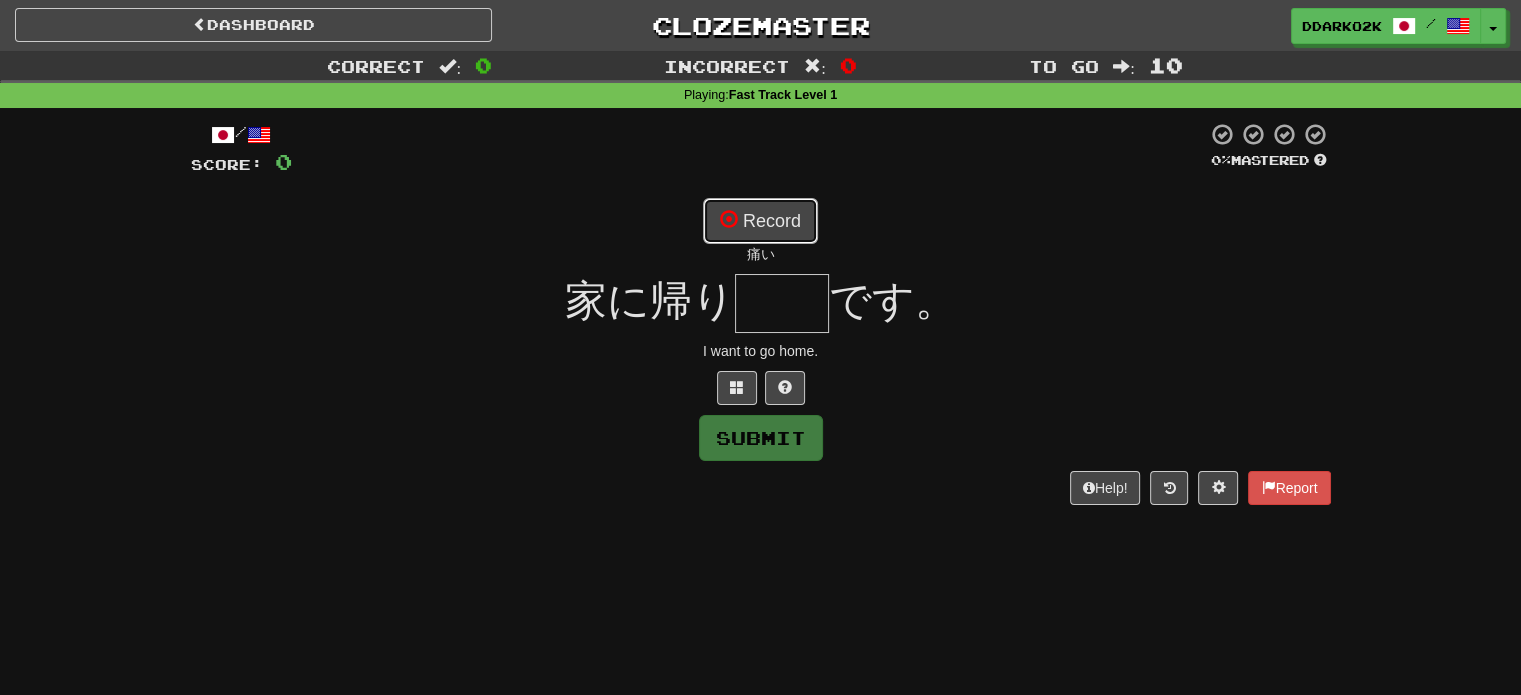 click on "Record" at bounding box center (760, 221) 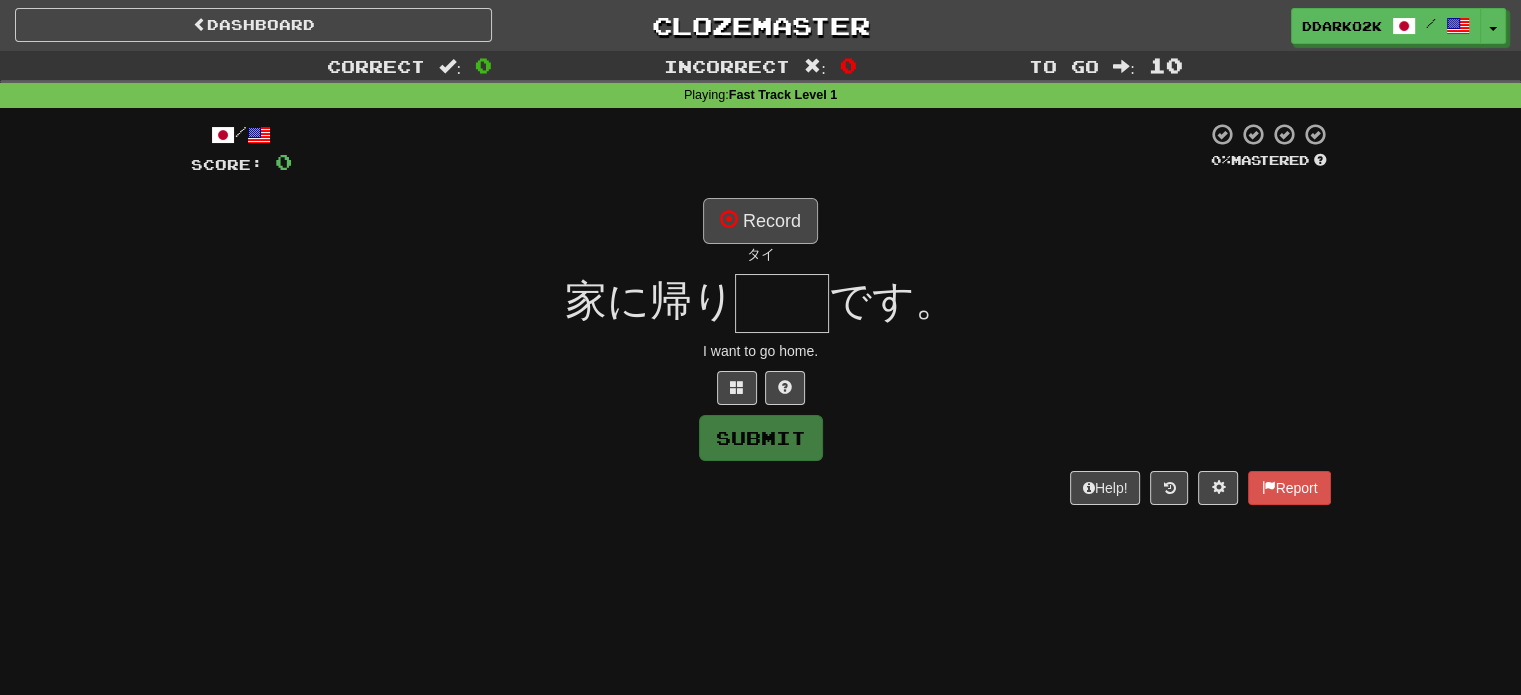 click on "Record" at bounding box center (760, 221) 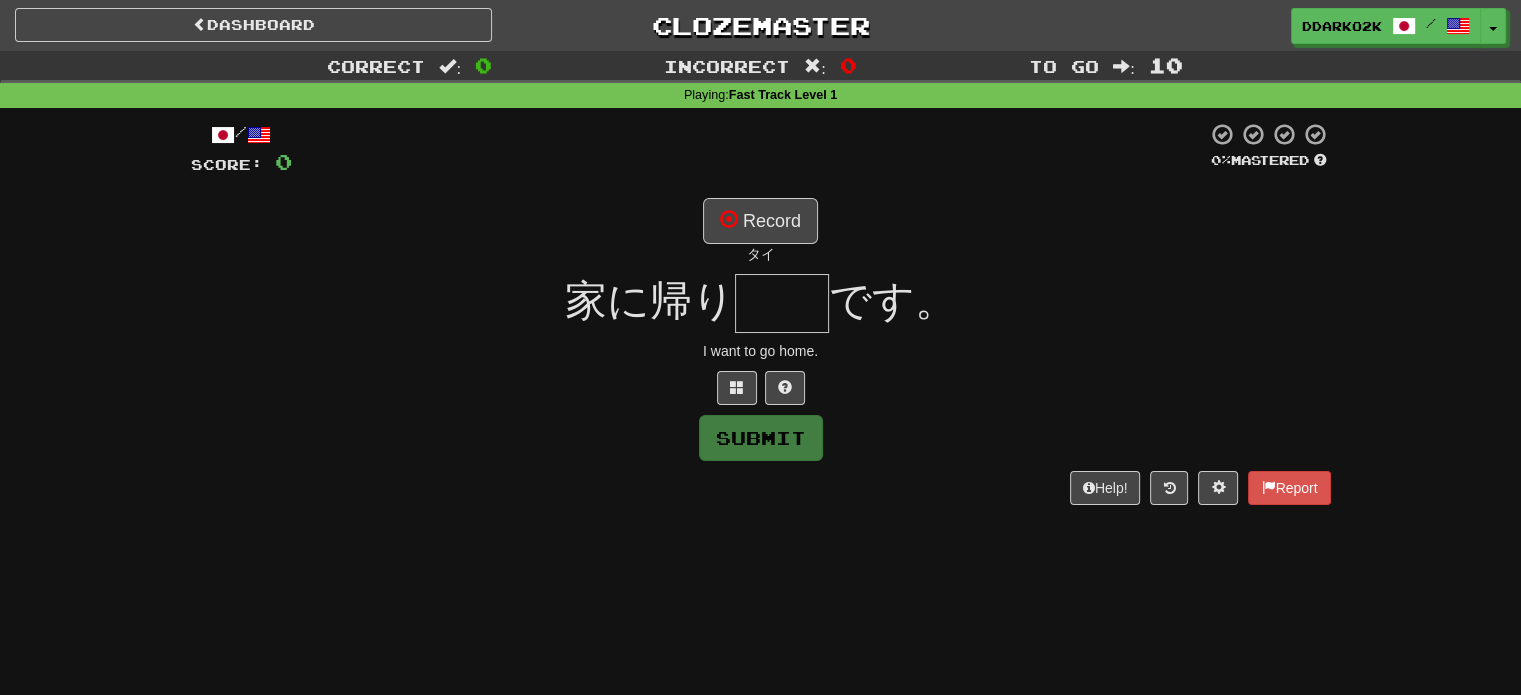 click at bounding box center (782, 303) 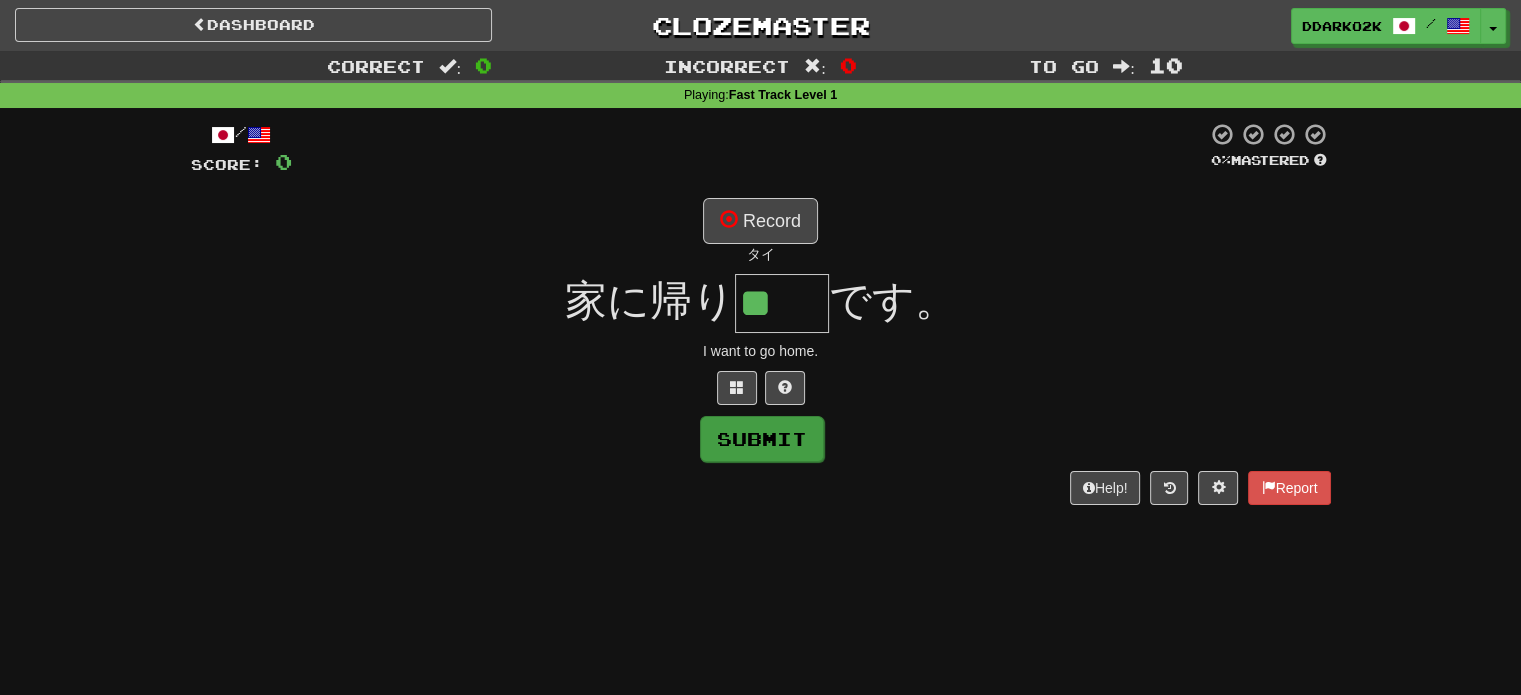 type on "**" 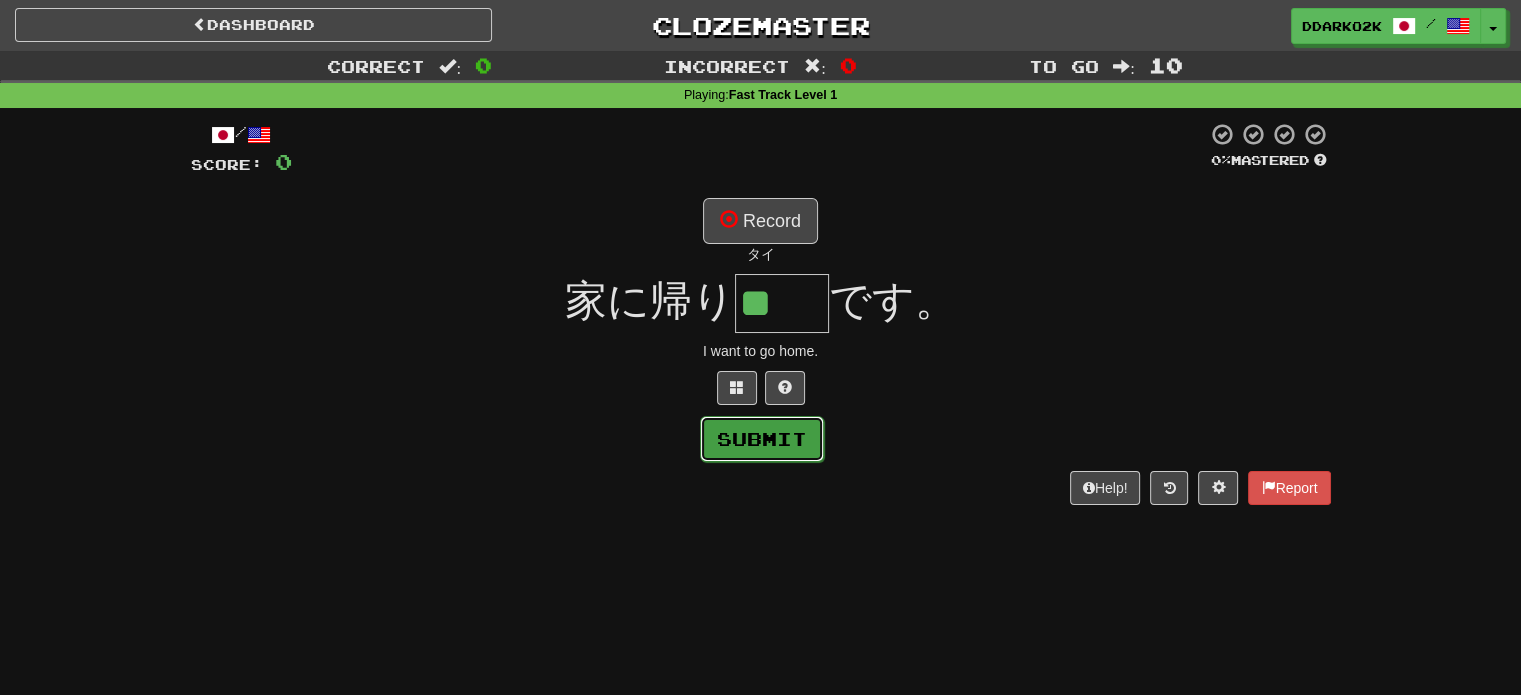 click on "Submit" at bounding box center [762, 439] 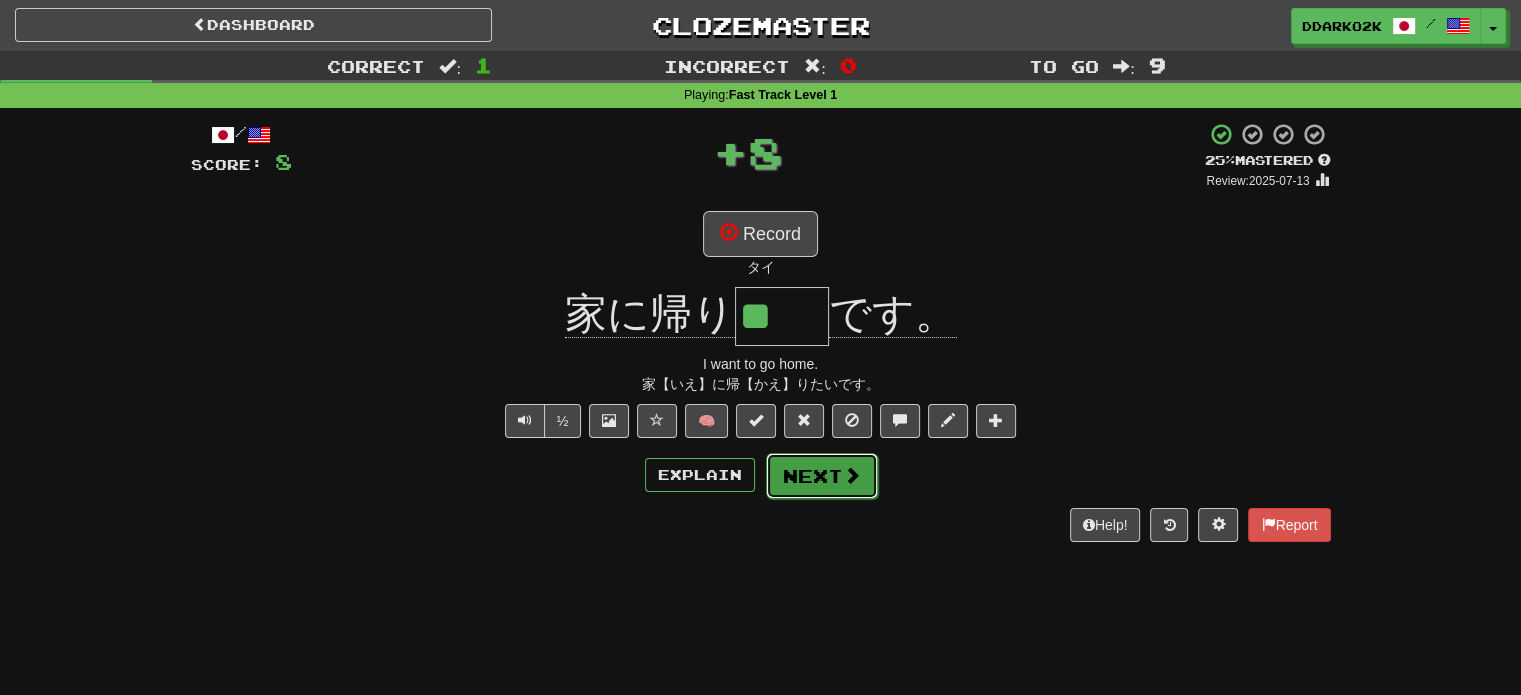 click on "Next" at bounding box center (822, 476) 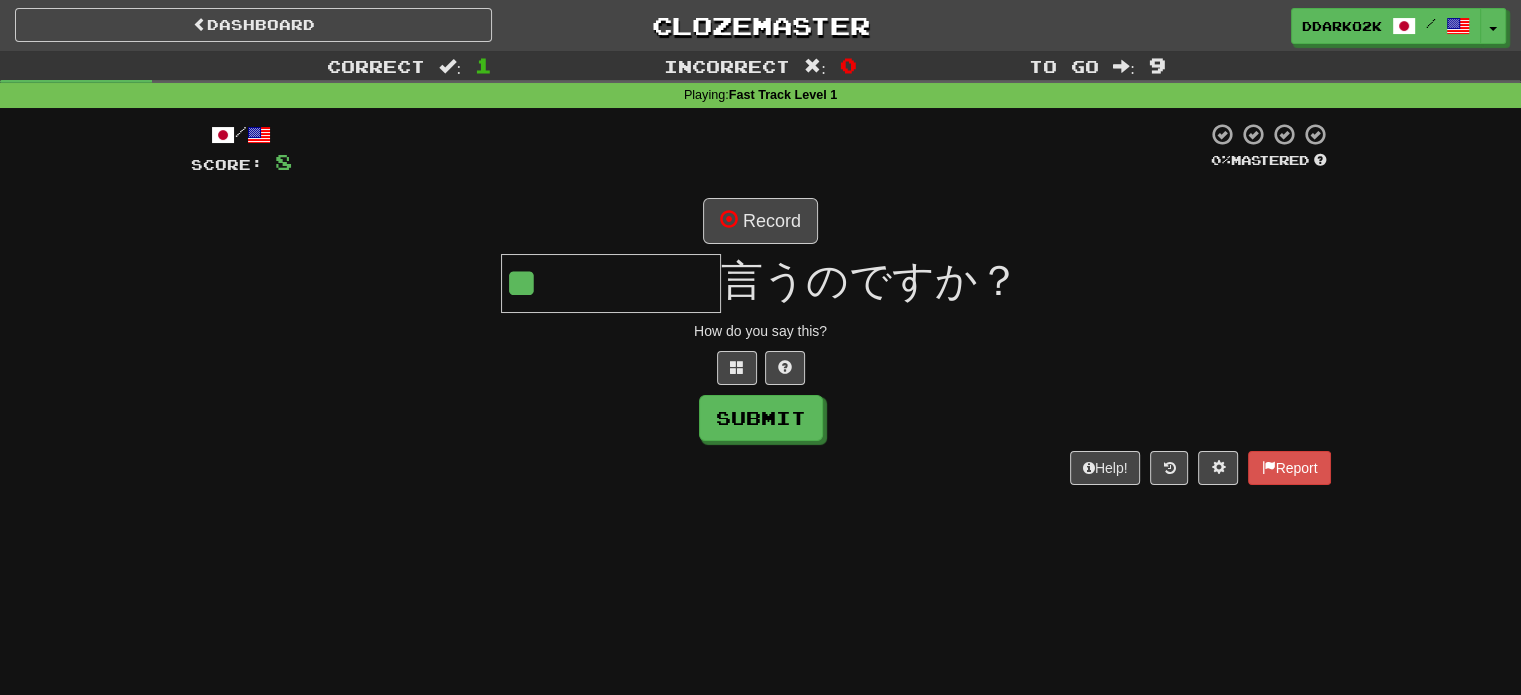 click on "Submit" at bounding box center [761, 418] 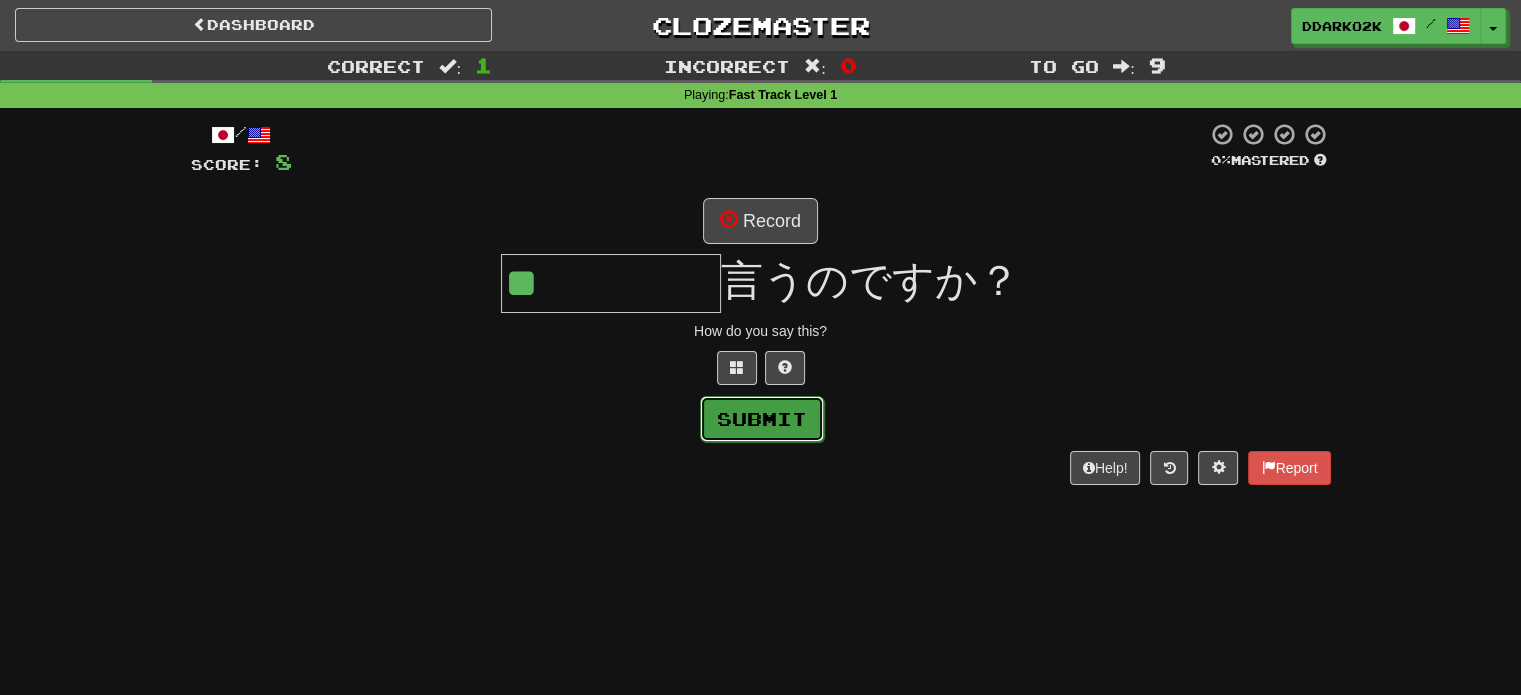 click on "Submit" at bounding box center [761, 418] 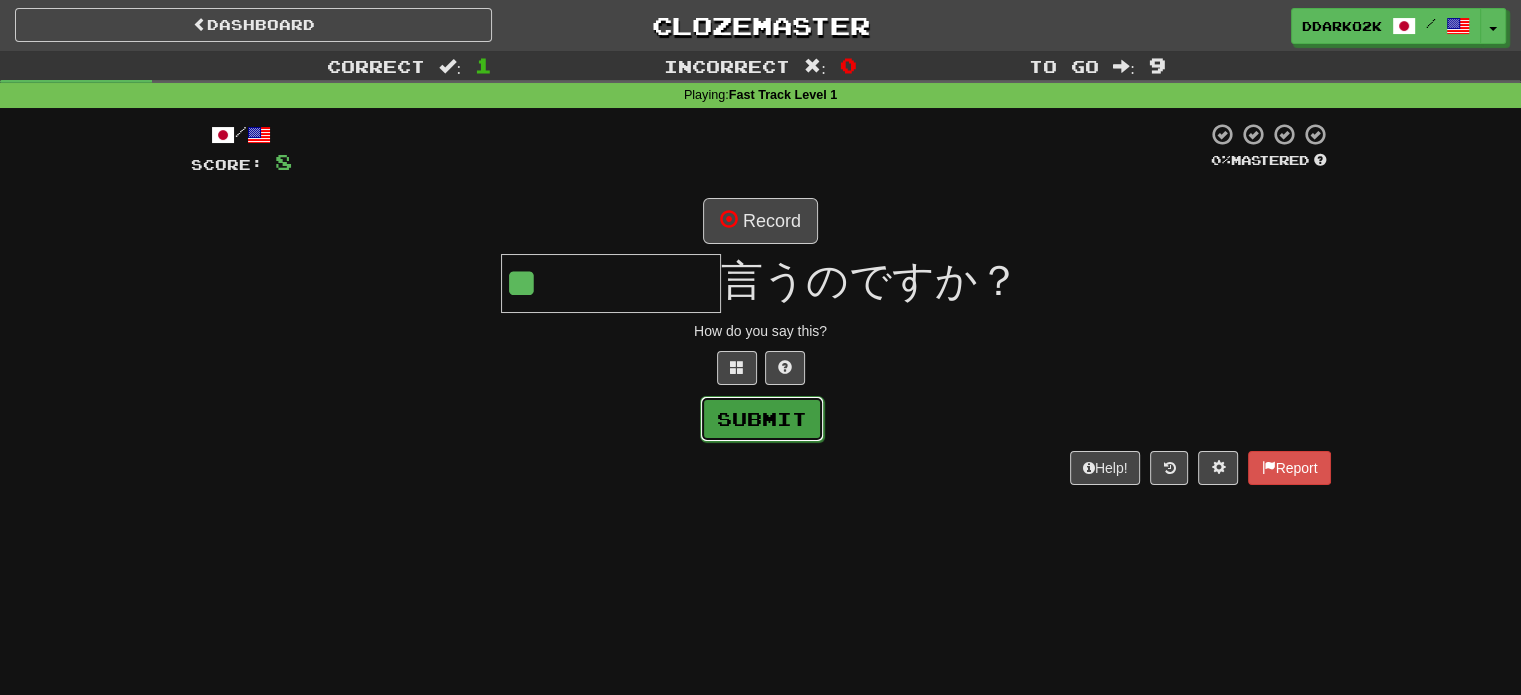 click on "Submit" at bounding box center (762, 419) 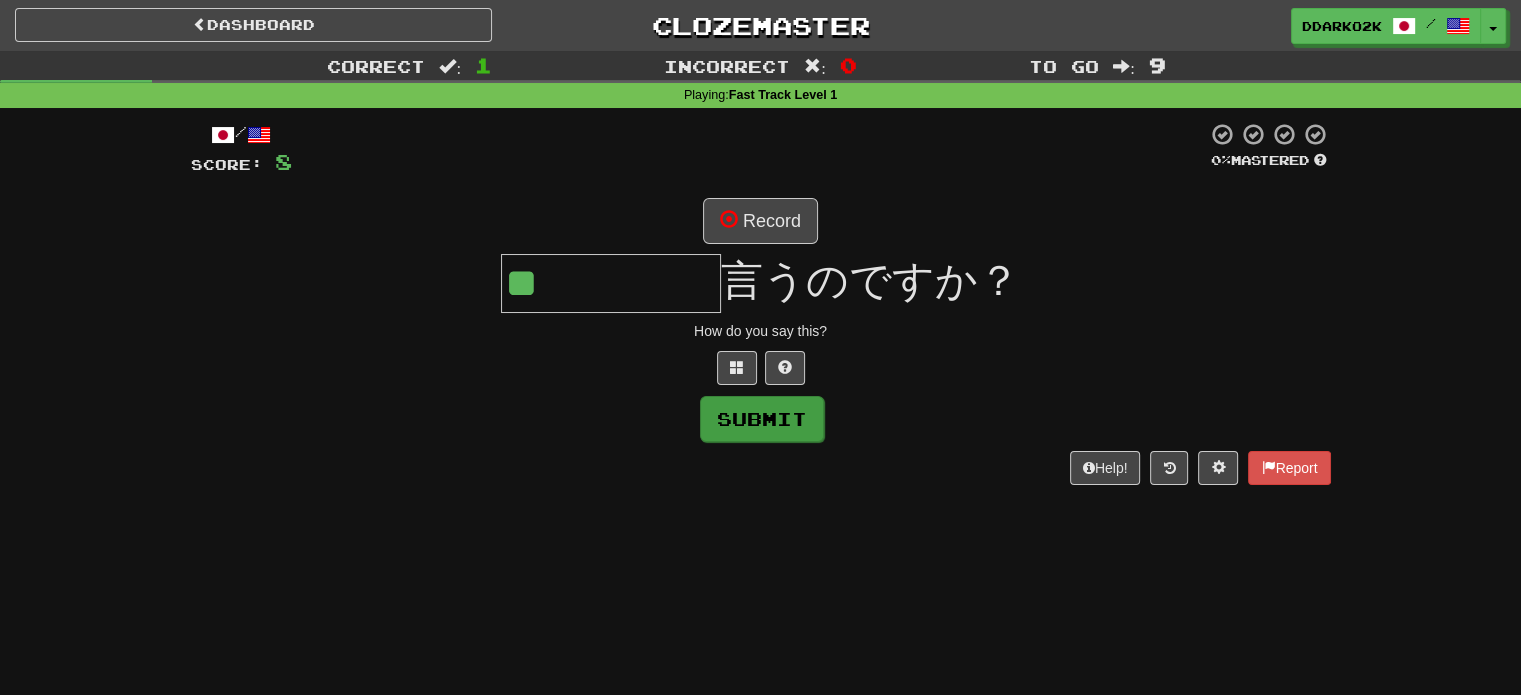 type on "*****" 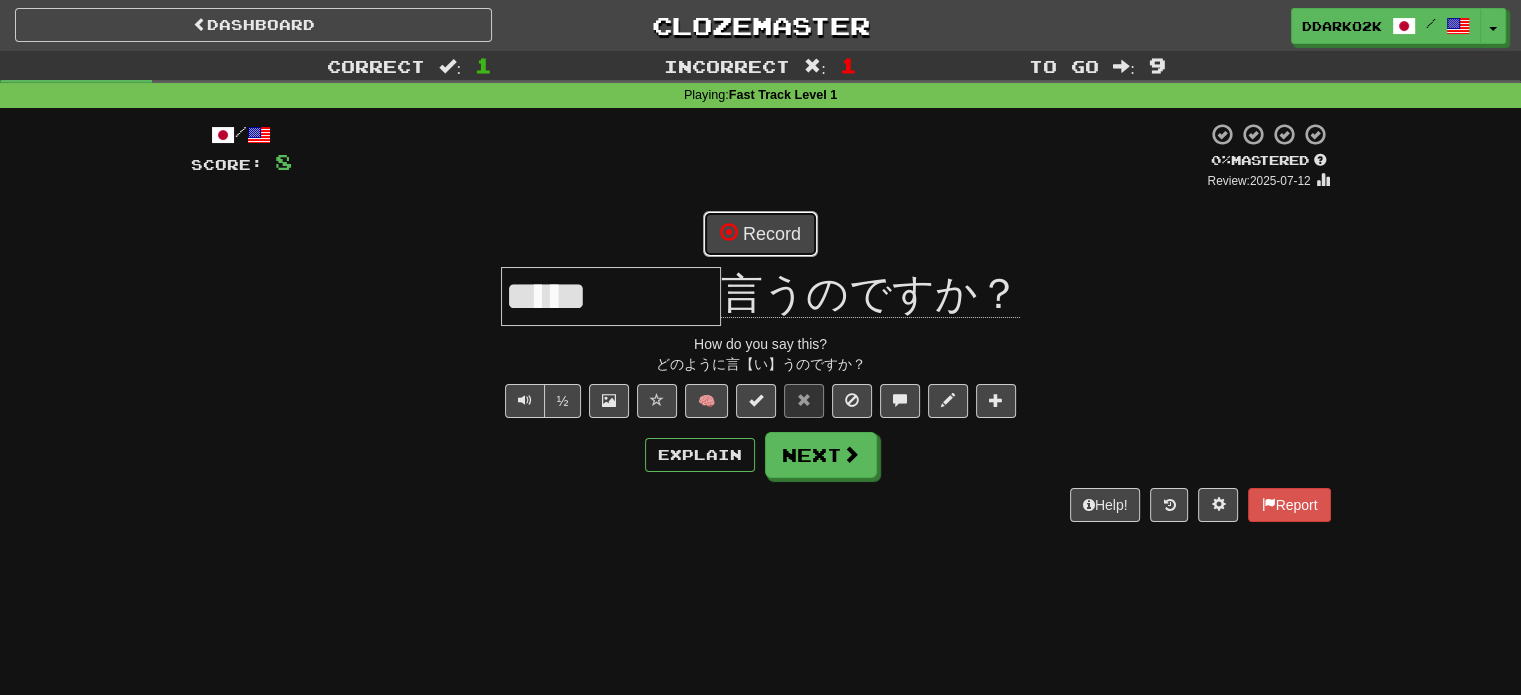 click on "Record" at bounding box center [760, 234] 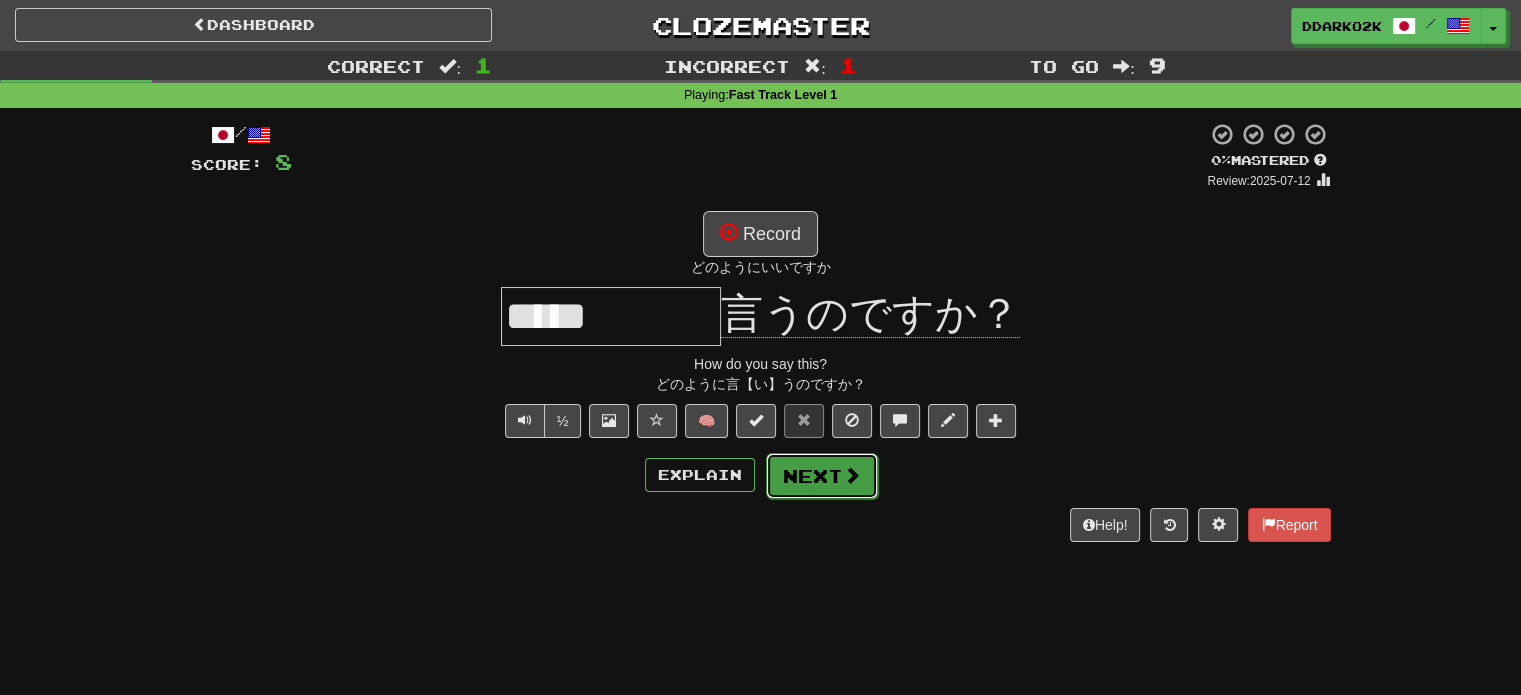 click on "Next" at bounding box center (822, 476) 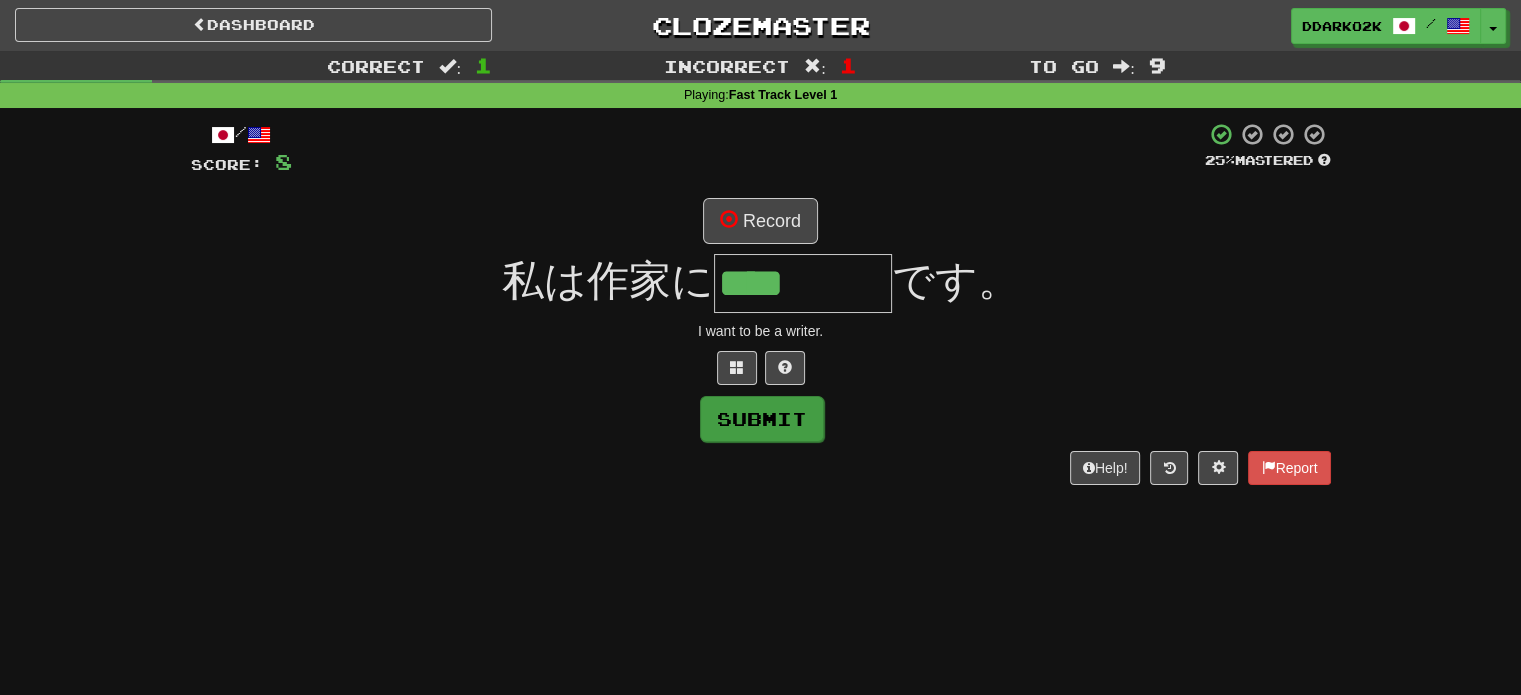 type on "****" 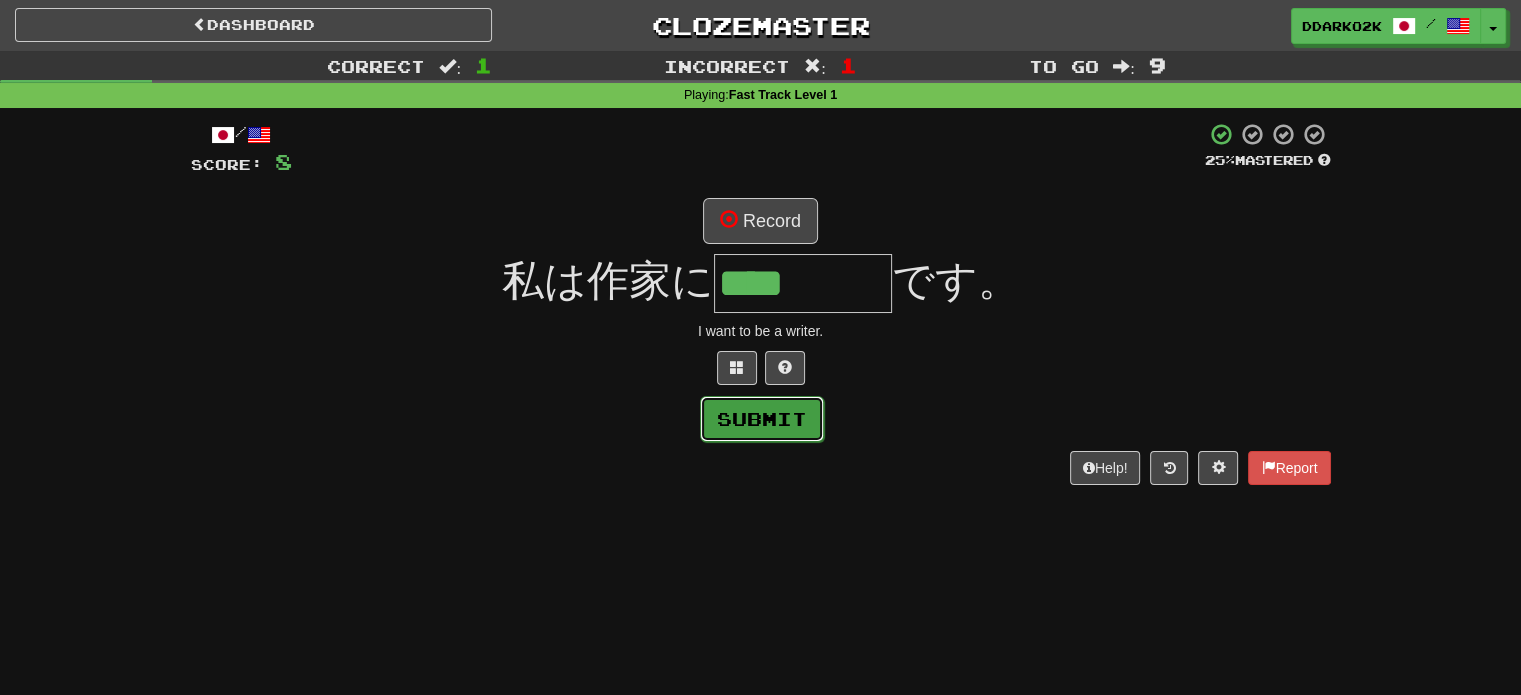 click on "Submit" at bounding box center (762, 419) 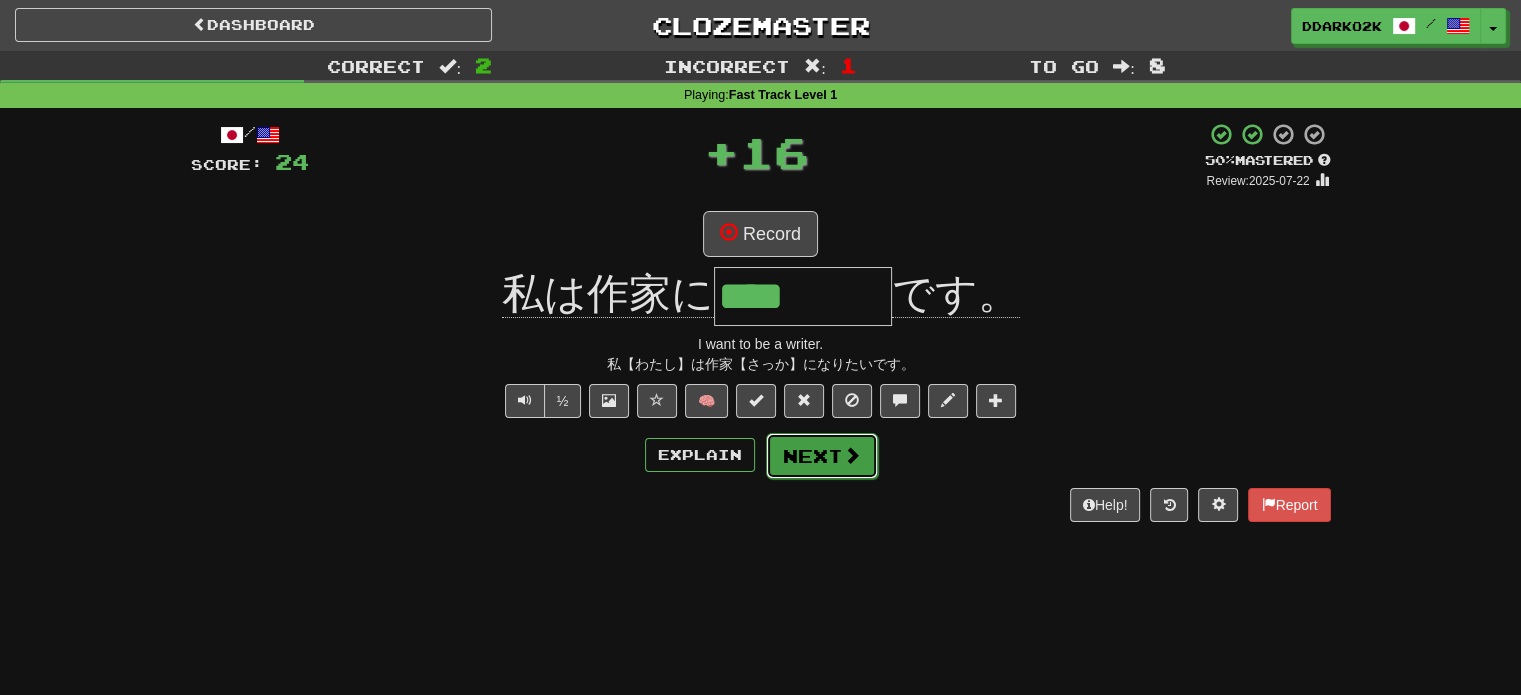 click on "Next" at bounding box center [822, 456] 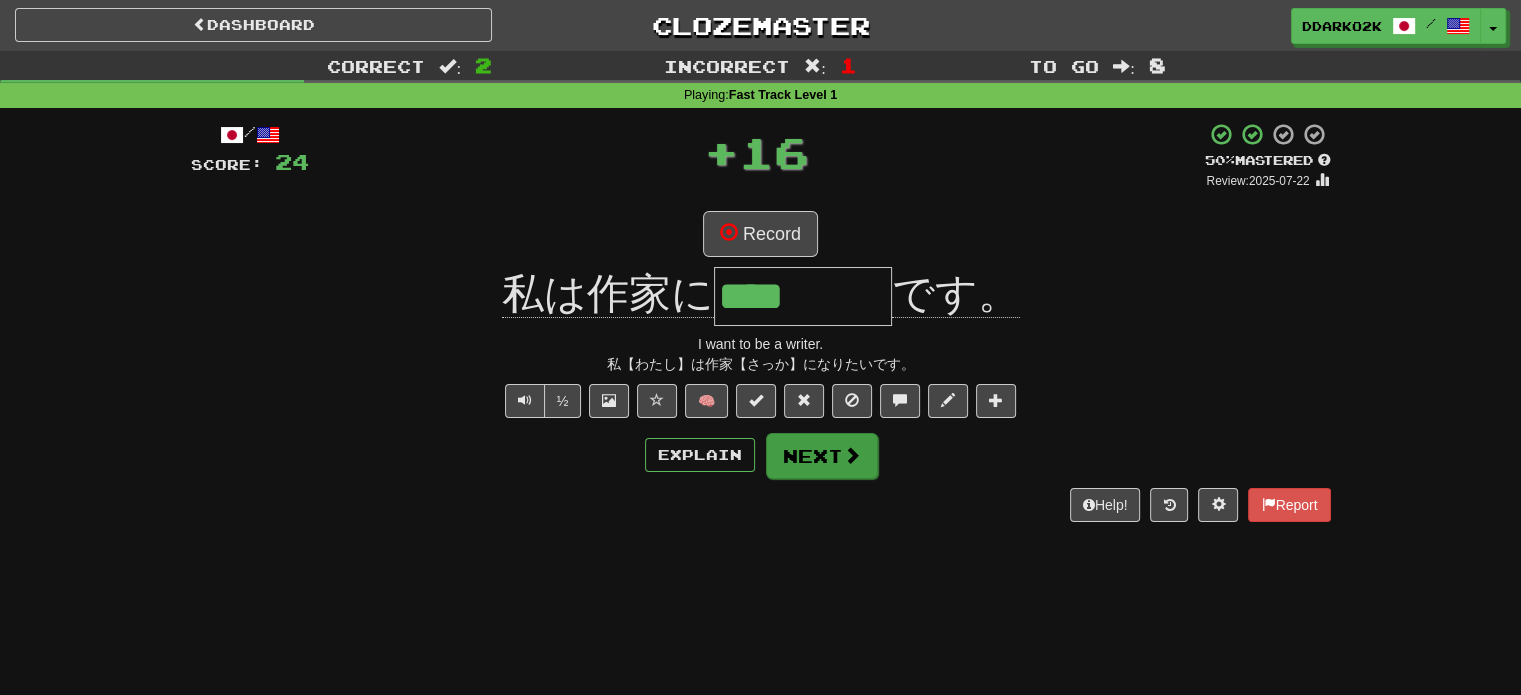 type 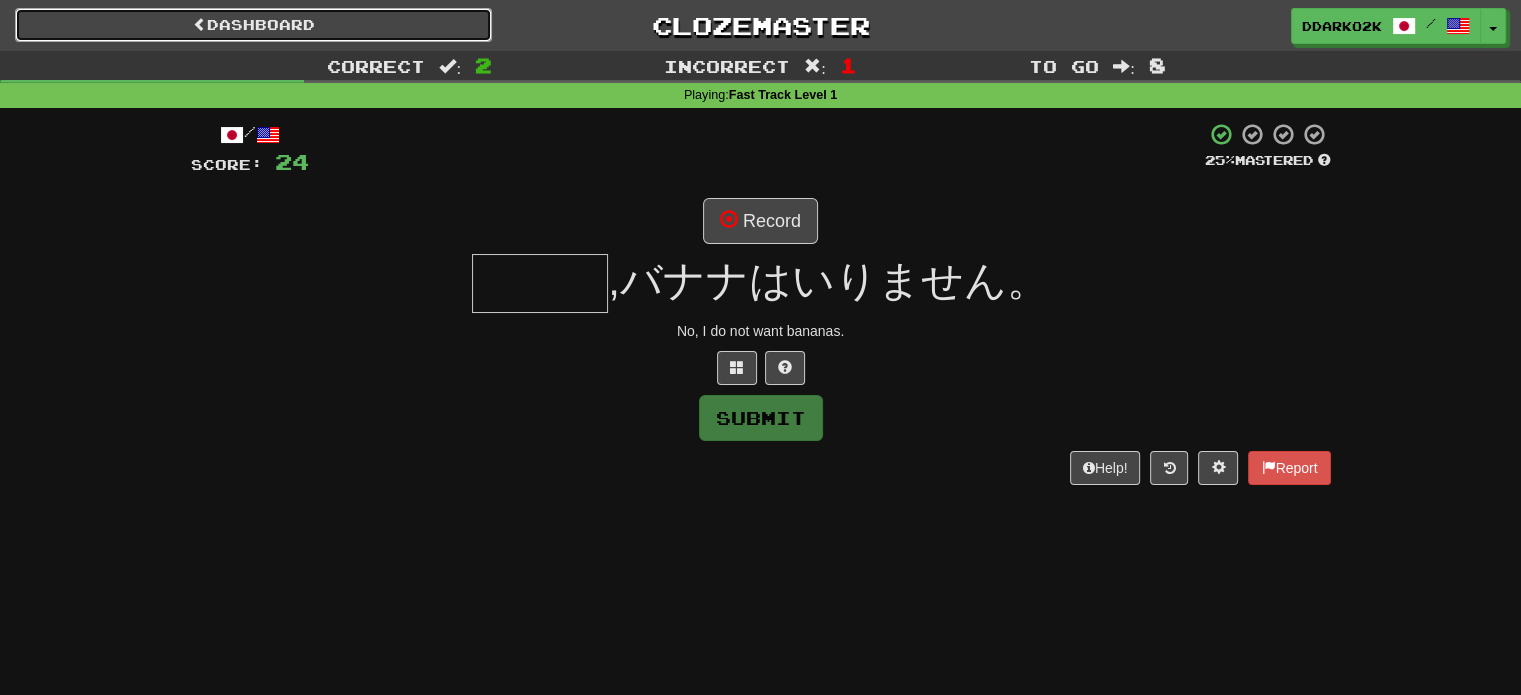 click on "Dashboard" at bounding box center (253, 25) 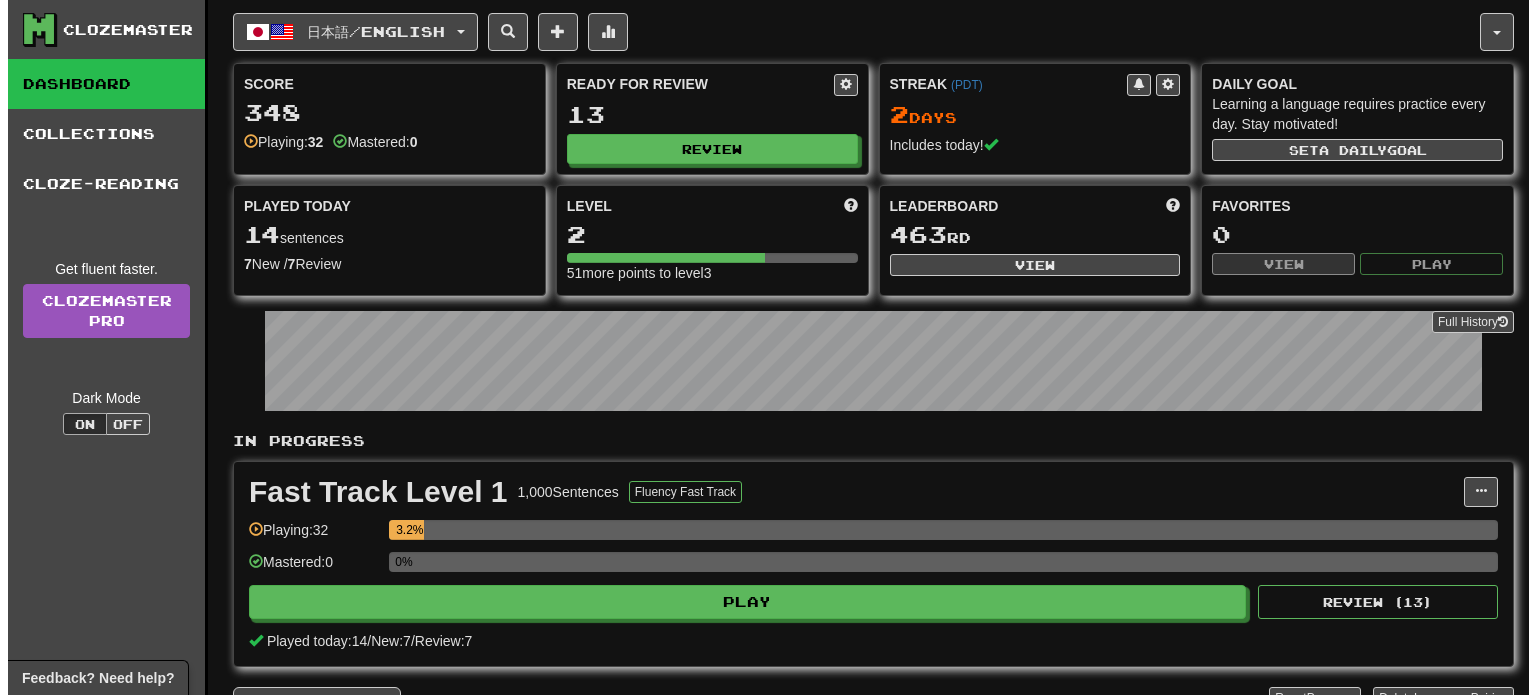 scroll, scrollTop: 0, scrollLeft: 0, axis: both 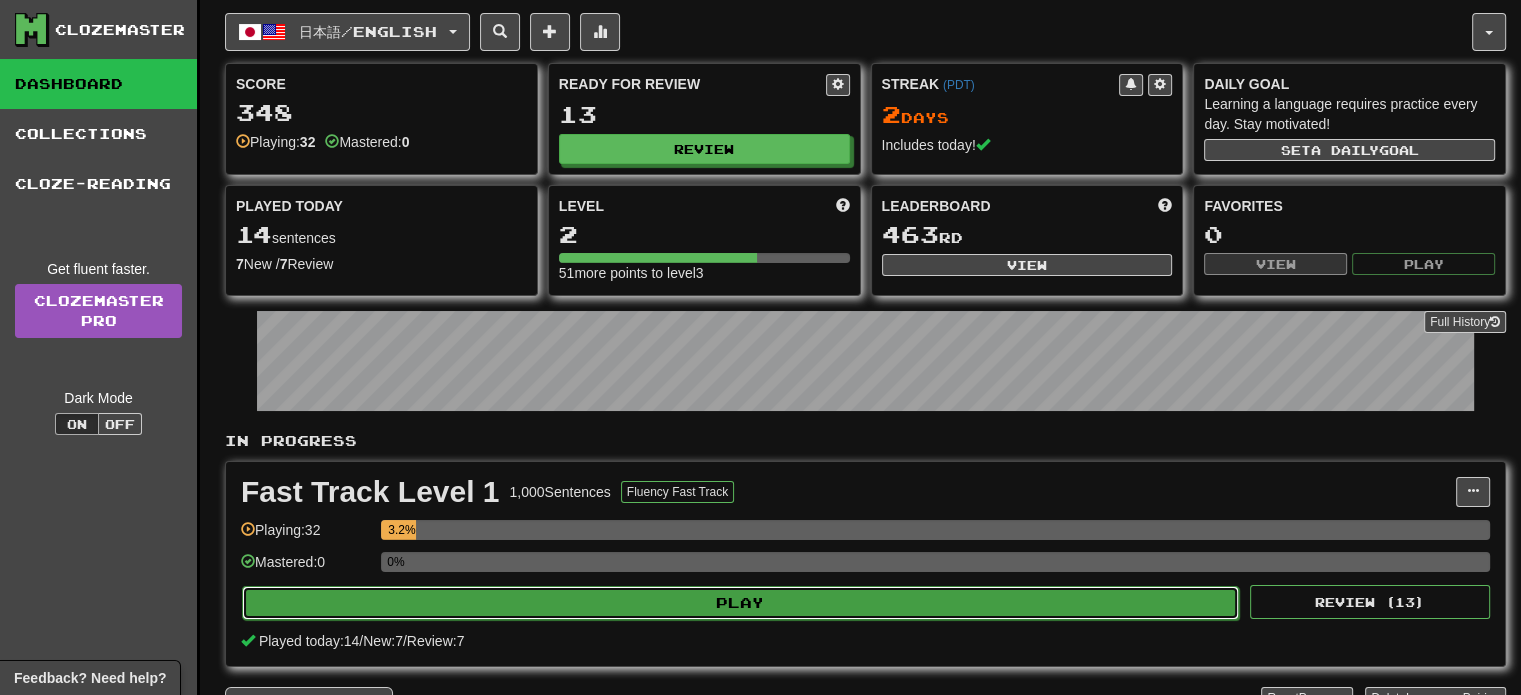 click on "Play" at bounding box center (740, 603) 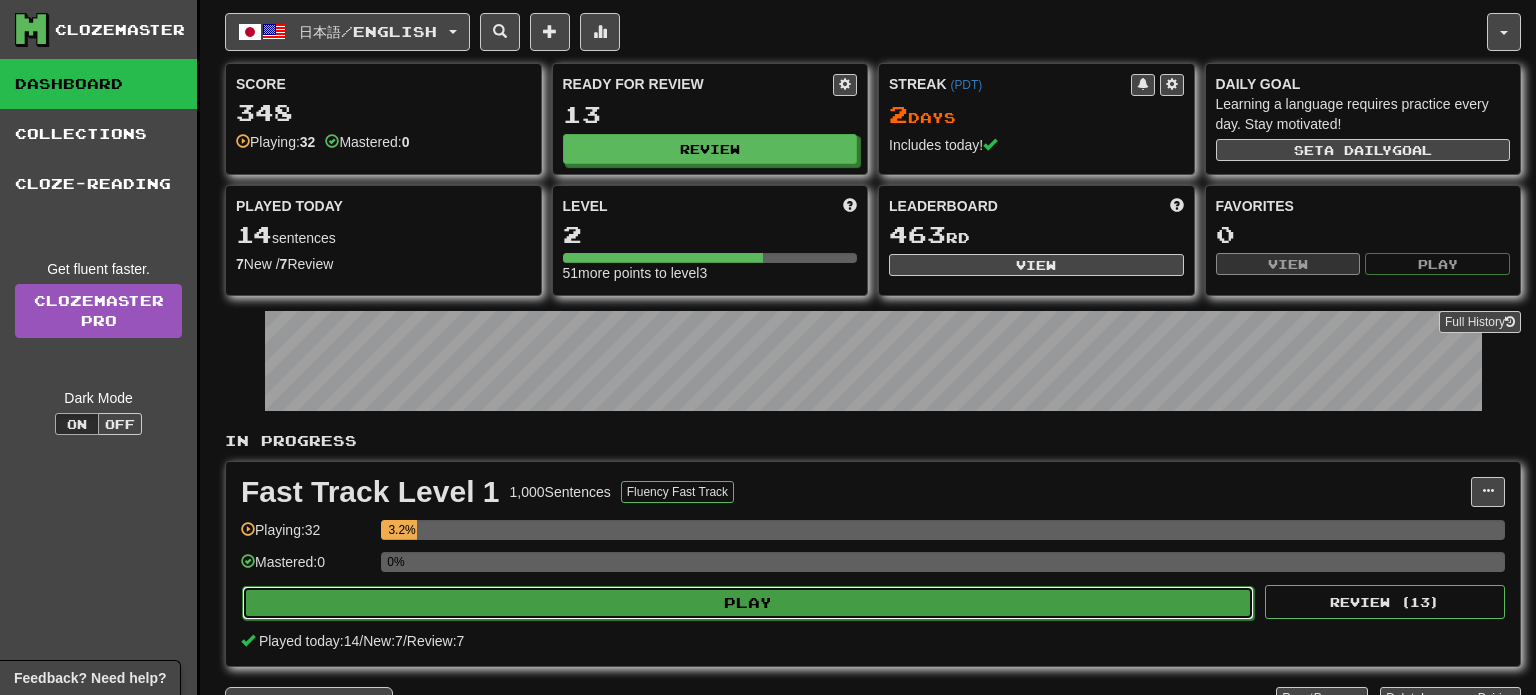 select on "**" 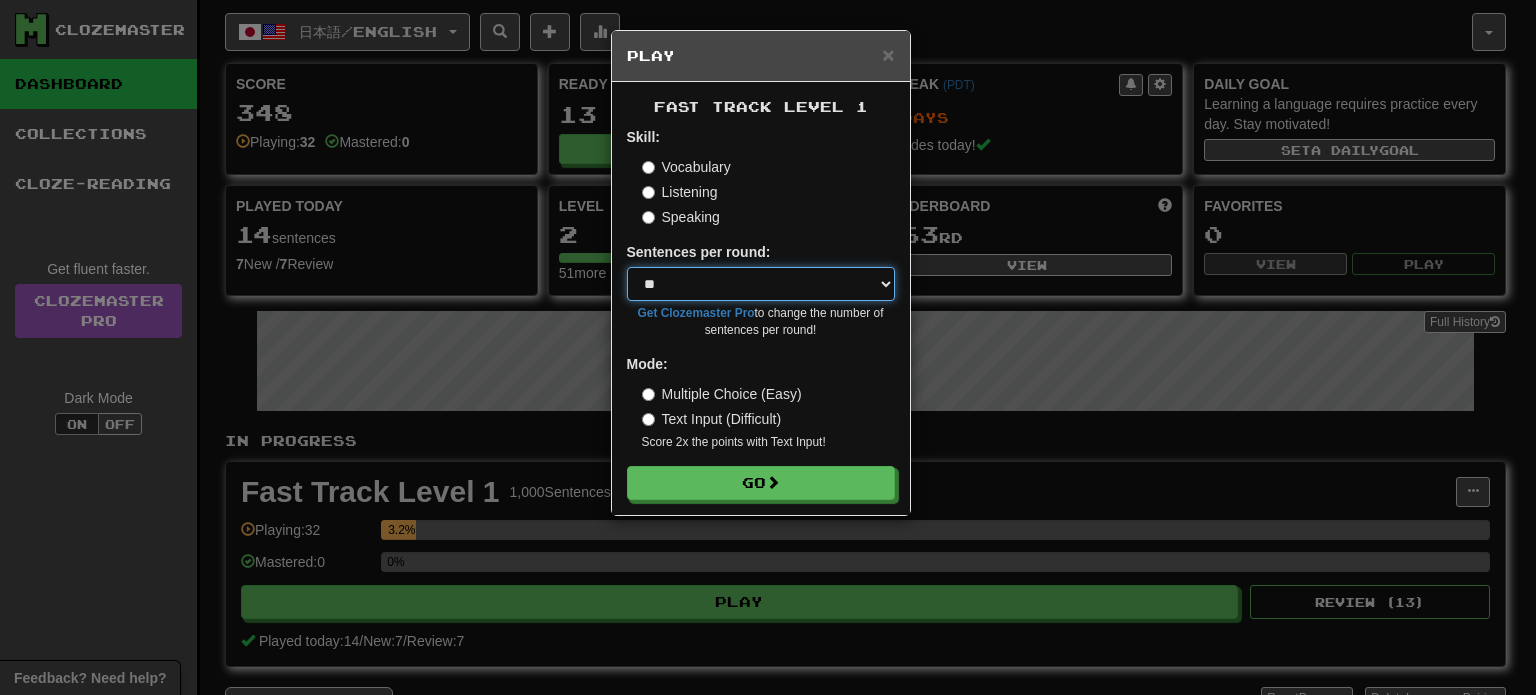 click on "* ** ** ** ** ** *** ********" at bounding box center (761, 284) 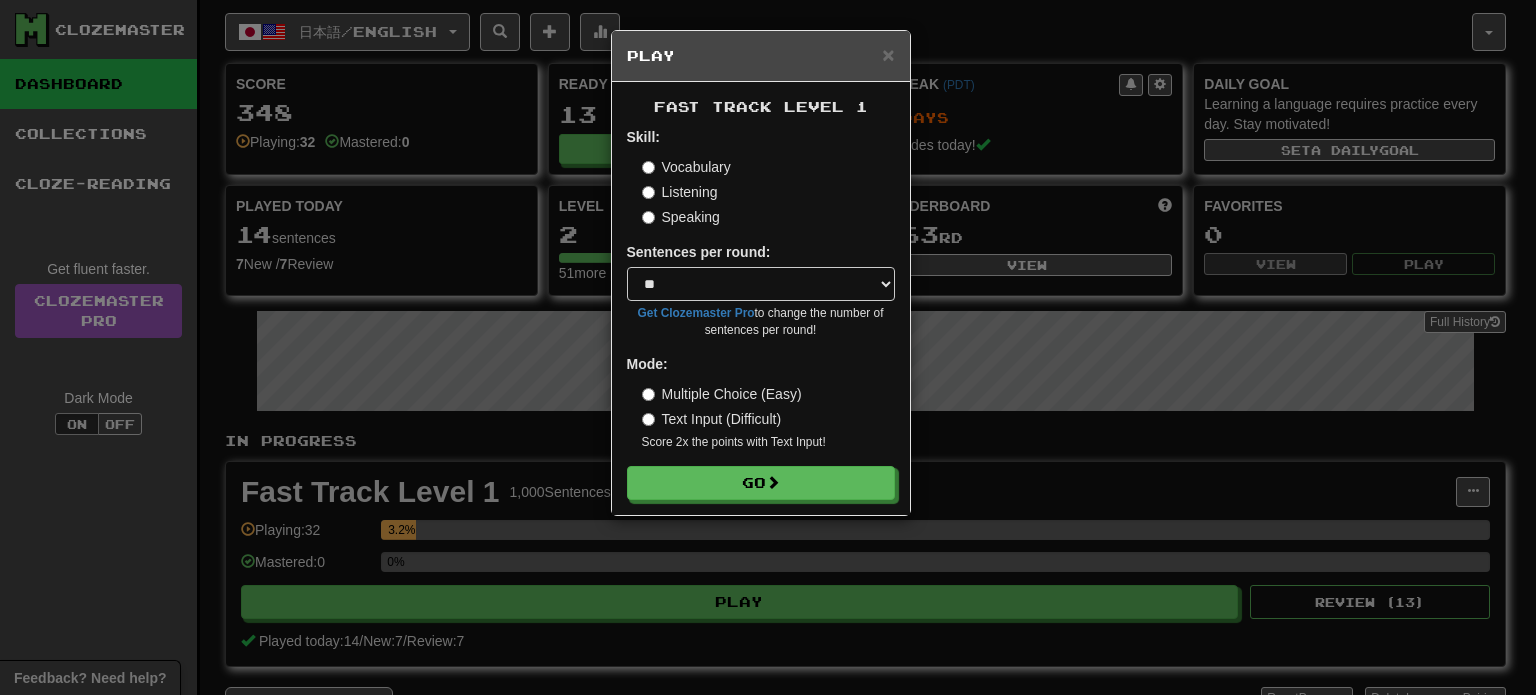 click on "Listening" at bounding box center [680, 192] 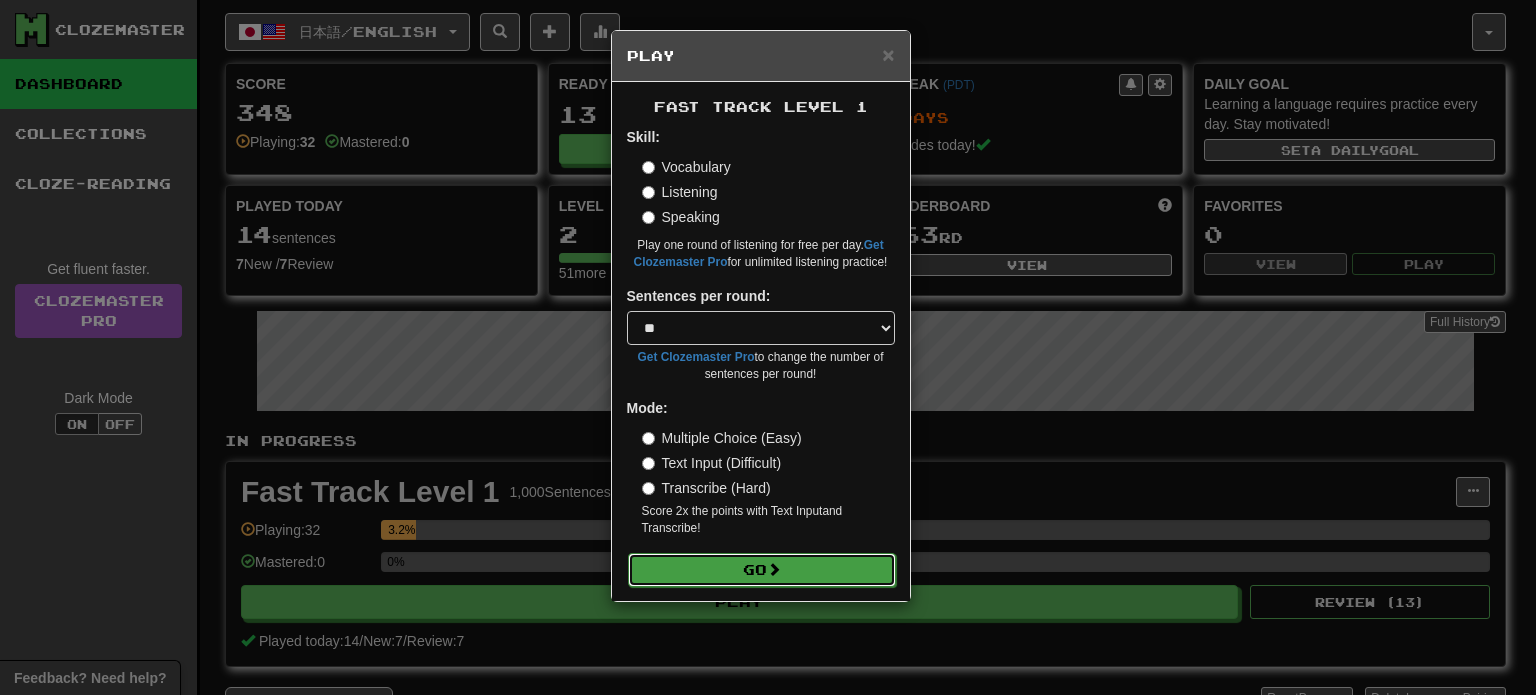 click on "Go" at bounding box center [762, 570] 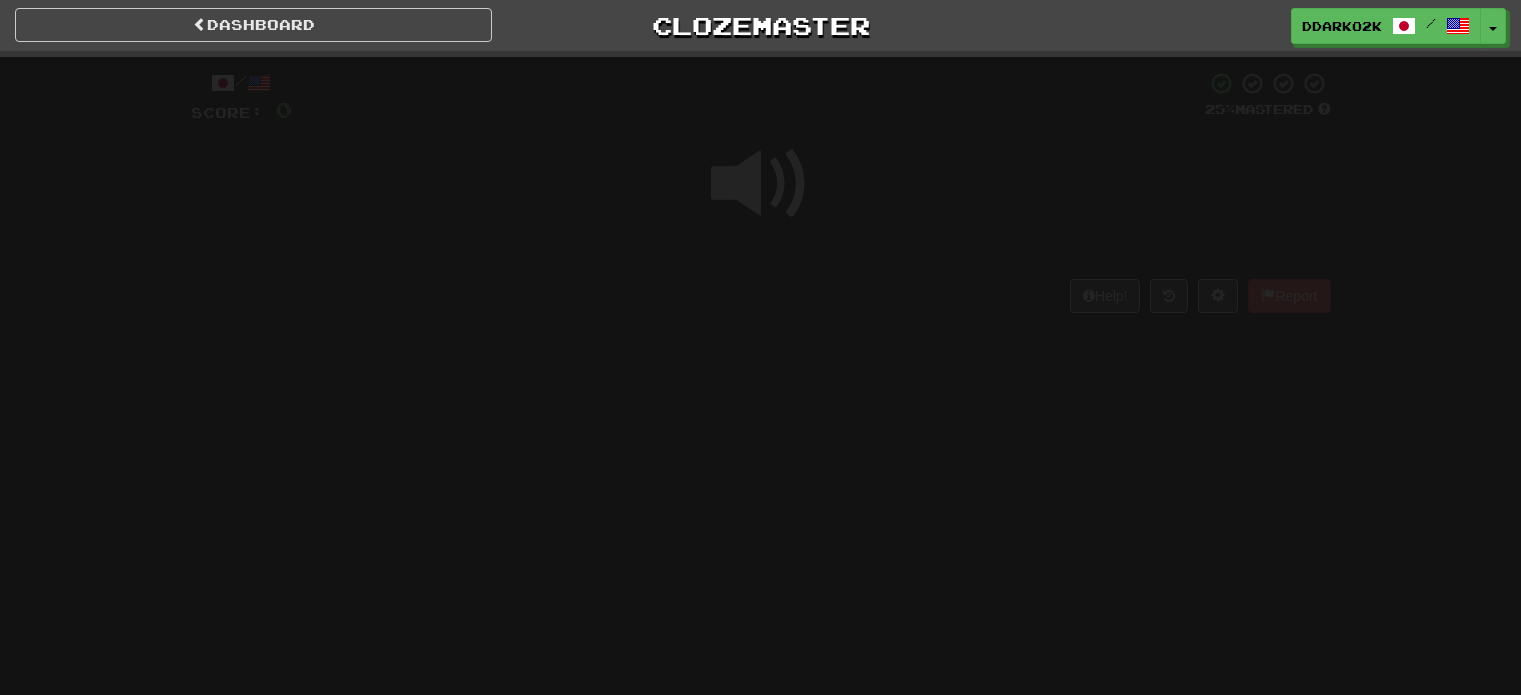 scroll, scrollTop: 0, scrollLeft: 0, axis: both 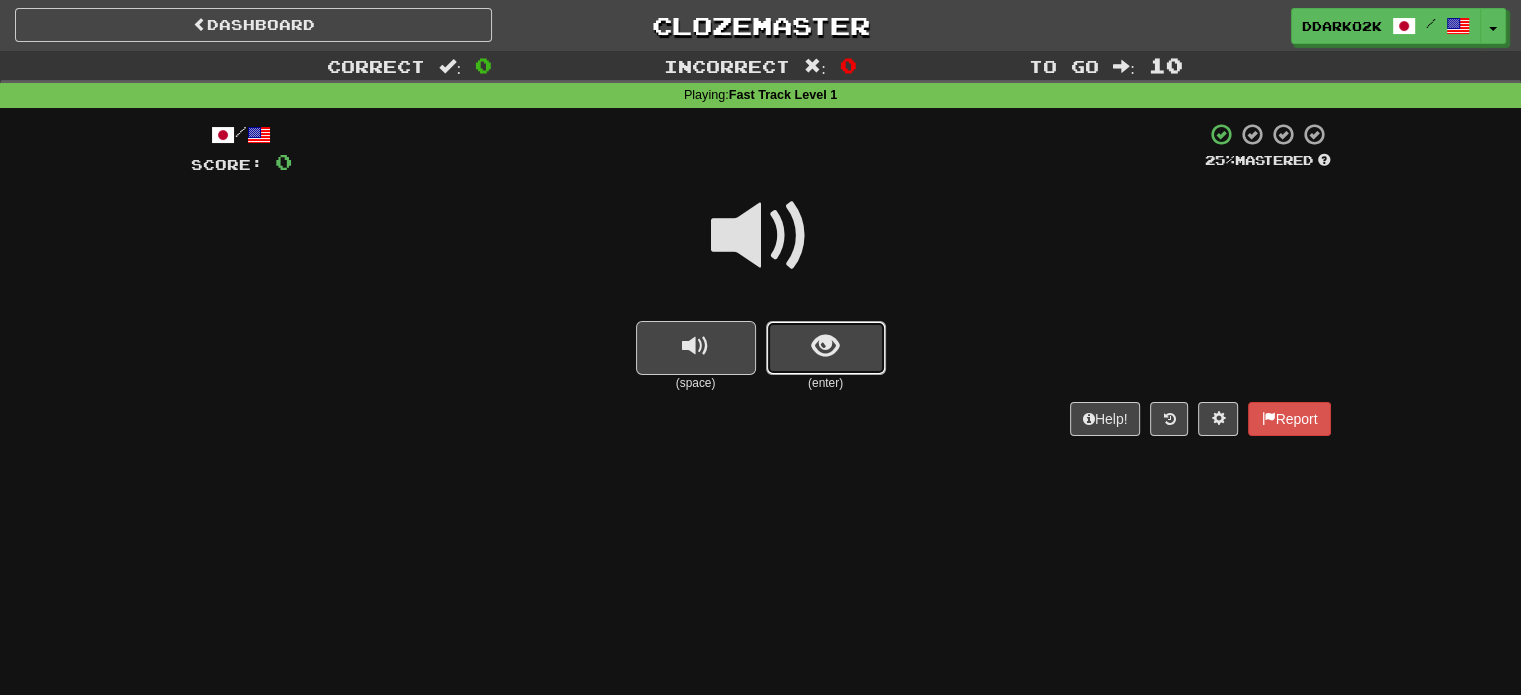click at bounding box center (826, 348) 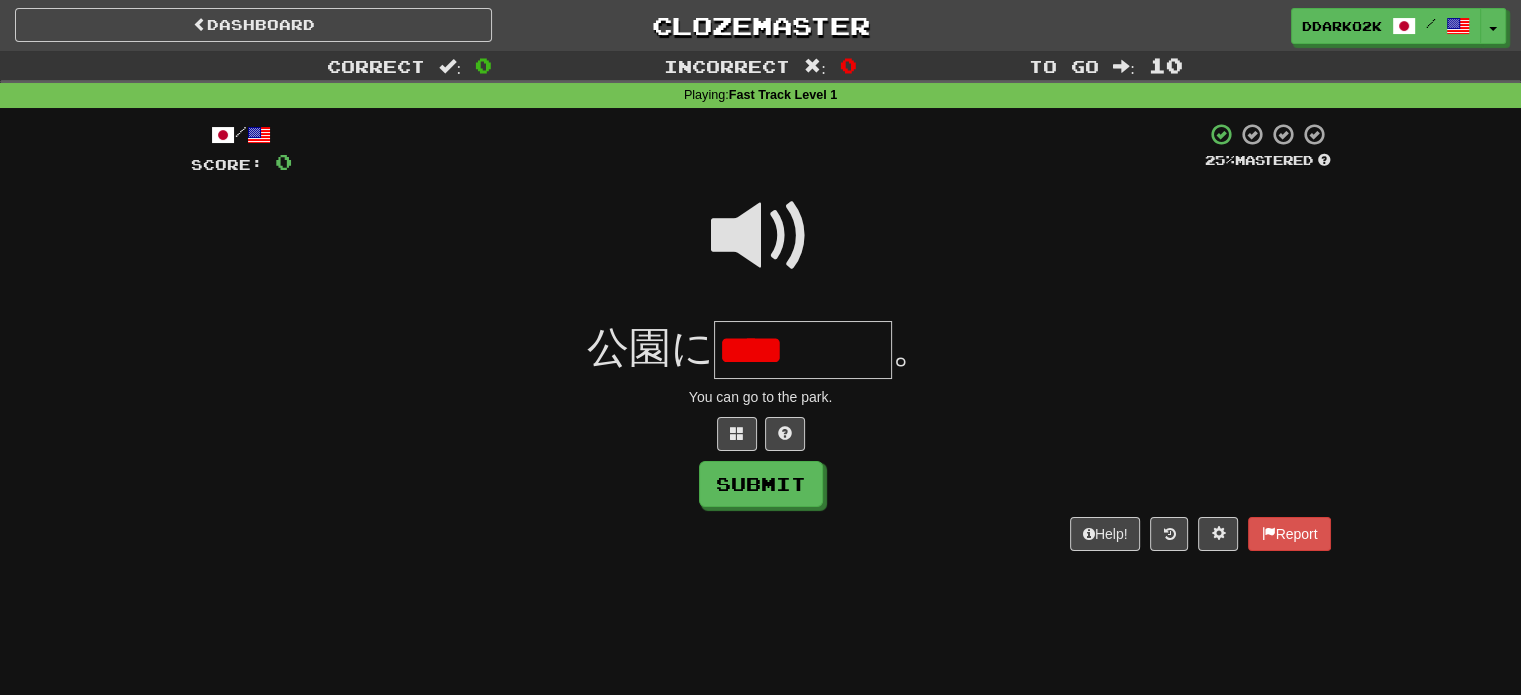click on "****" at bounding box center [803, 350] 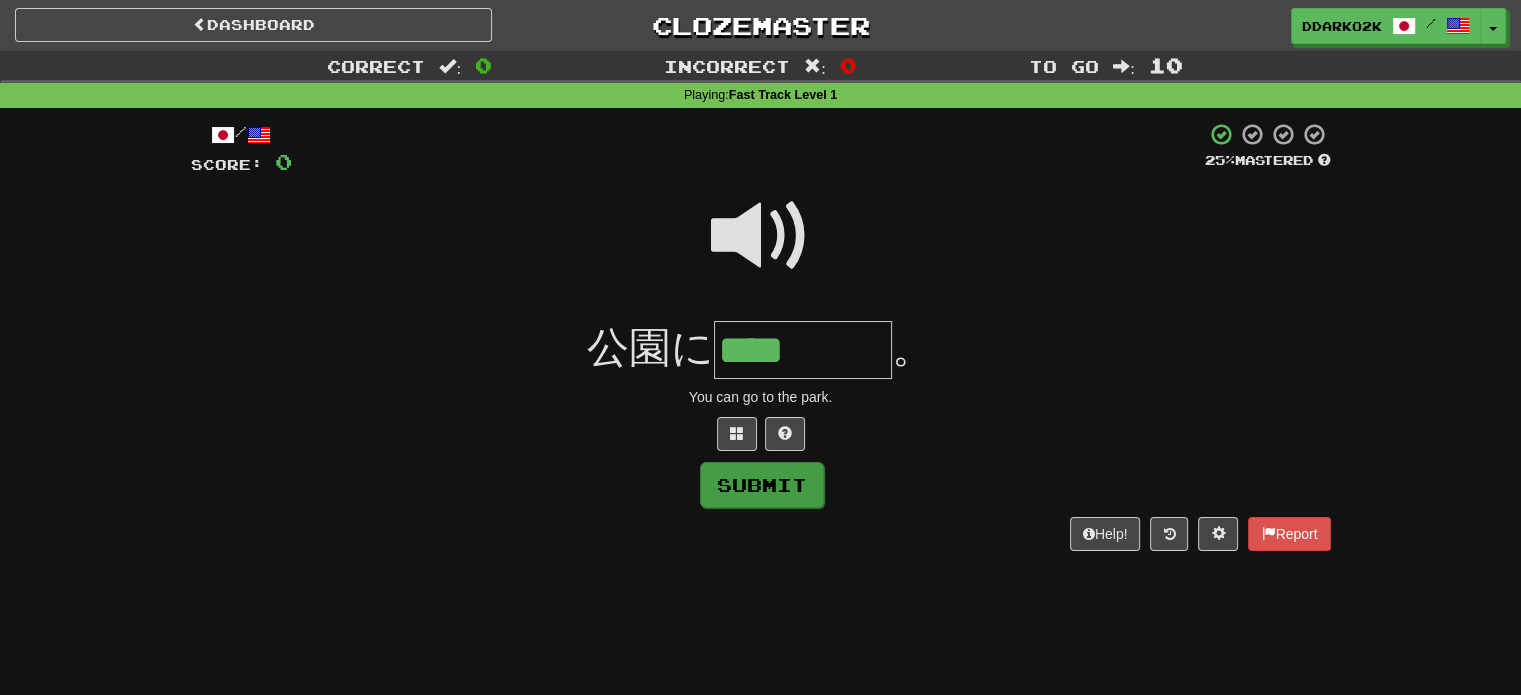 type on "****" 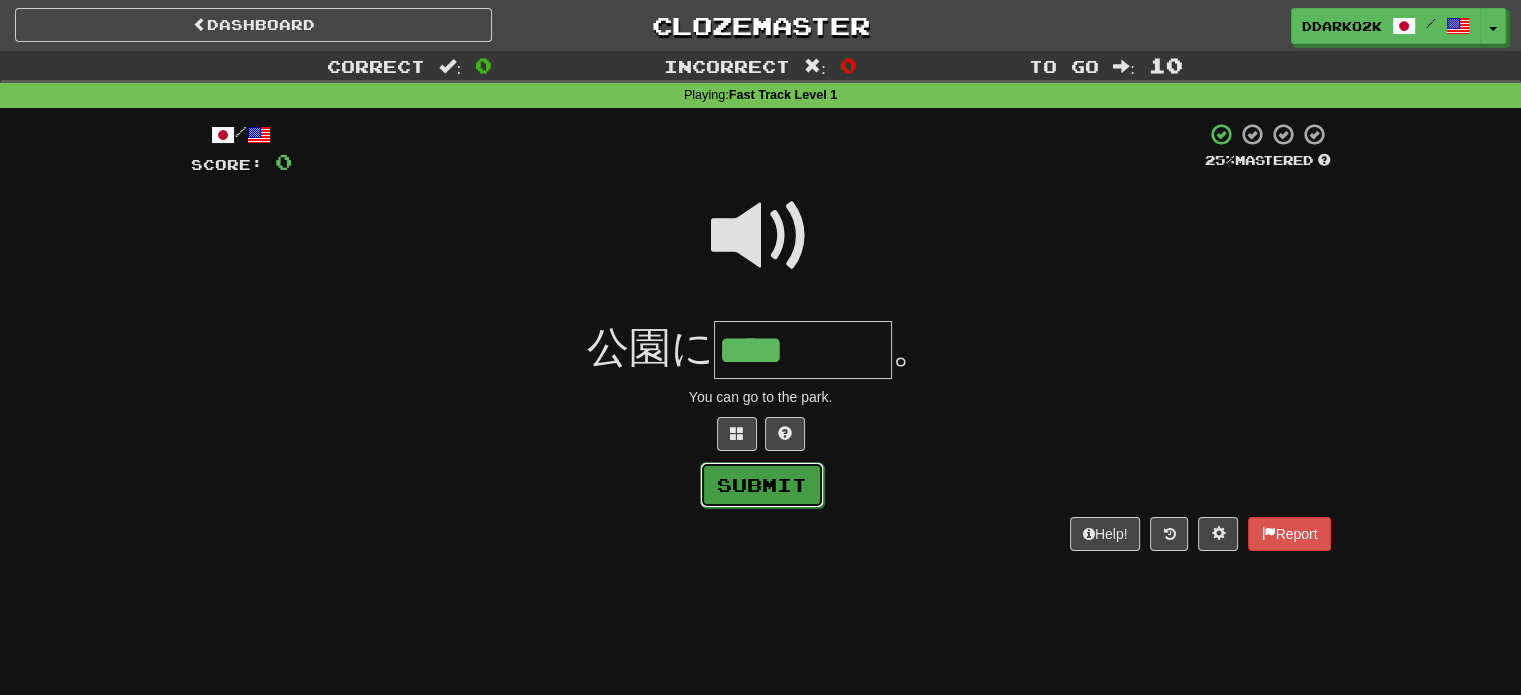 click on "Submit" at bounding box center [762, 485] 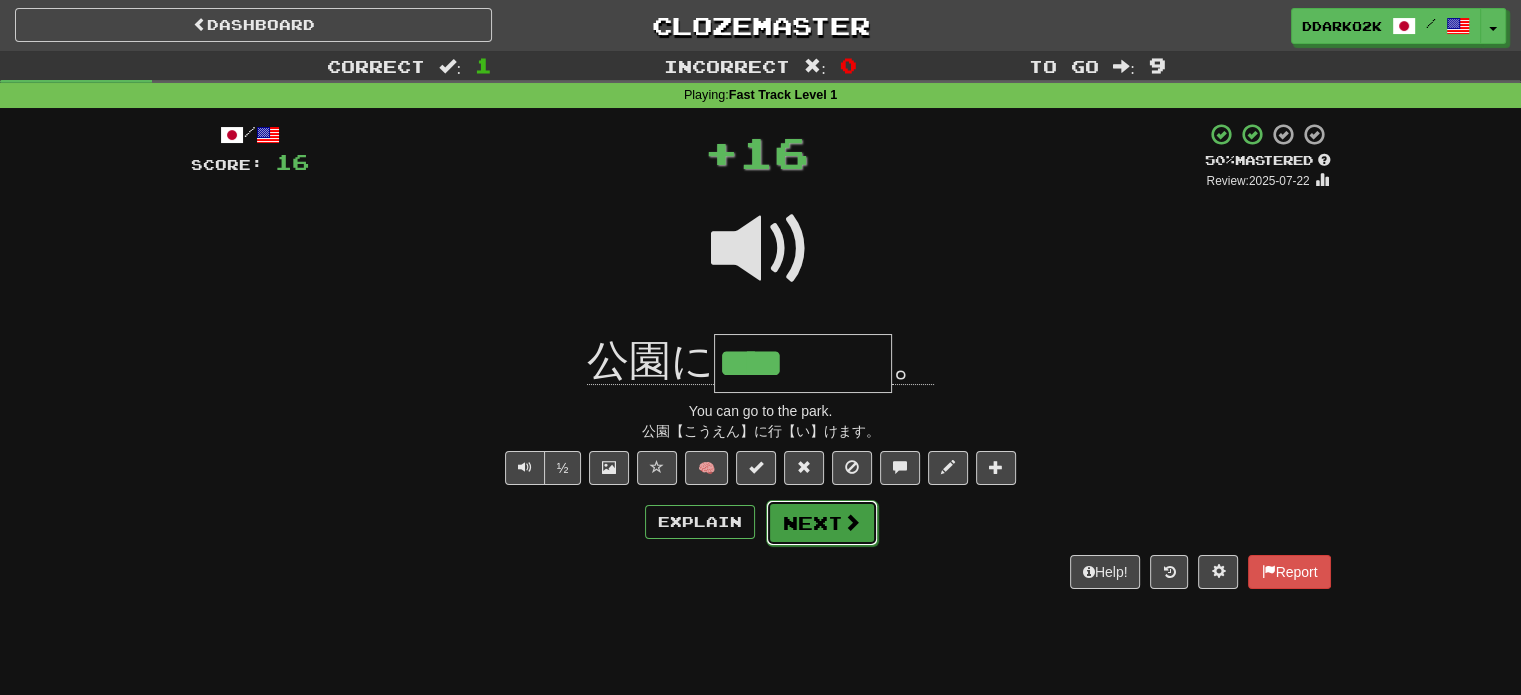 click on "Next" at bounding box center (822, 523) 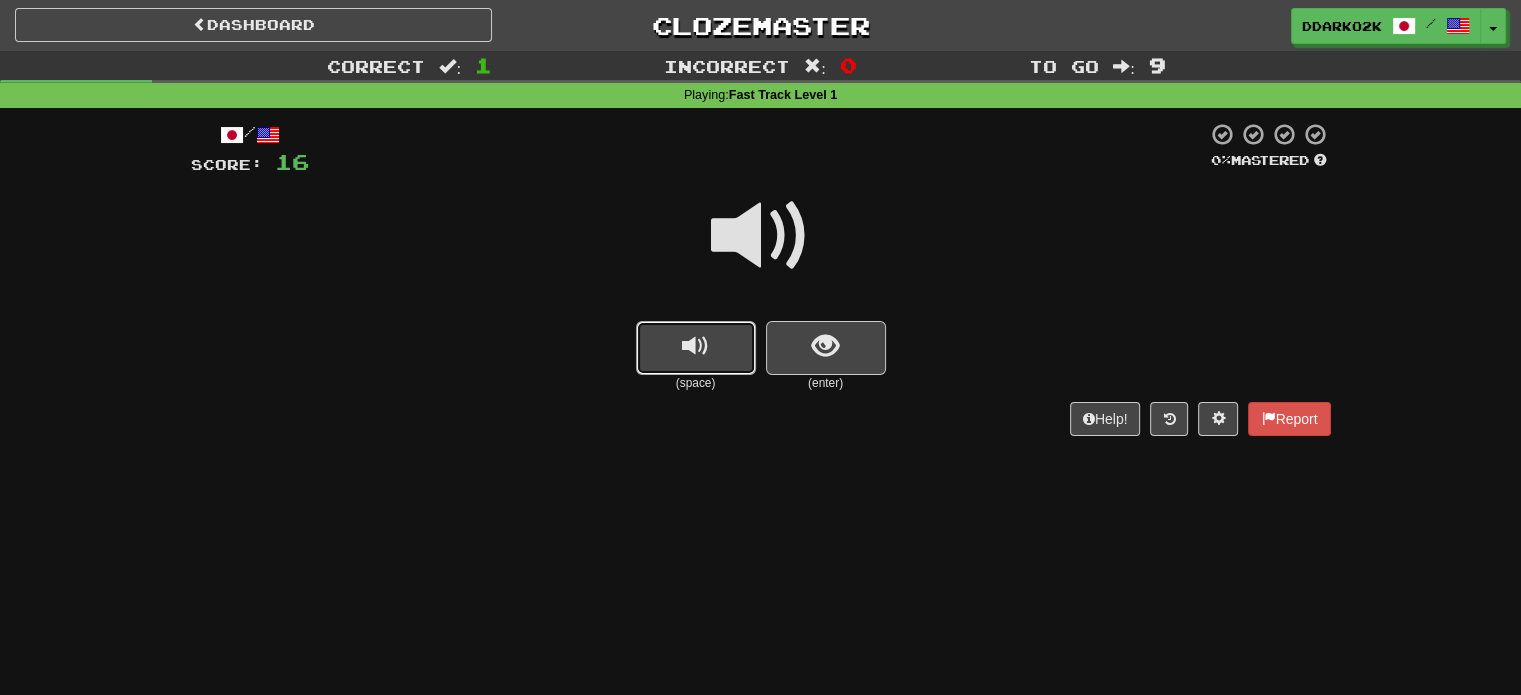 click at bounding box center (695, 346) 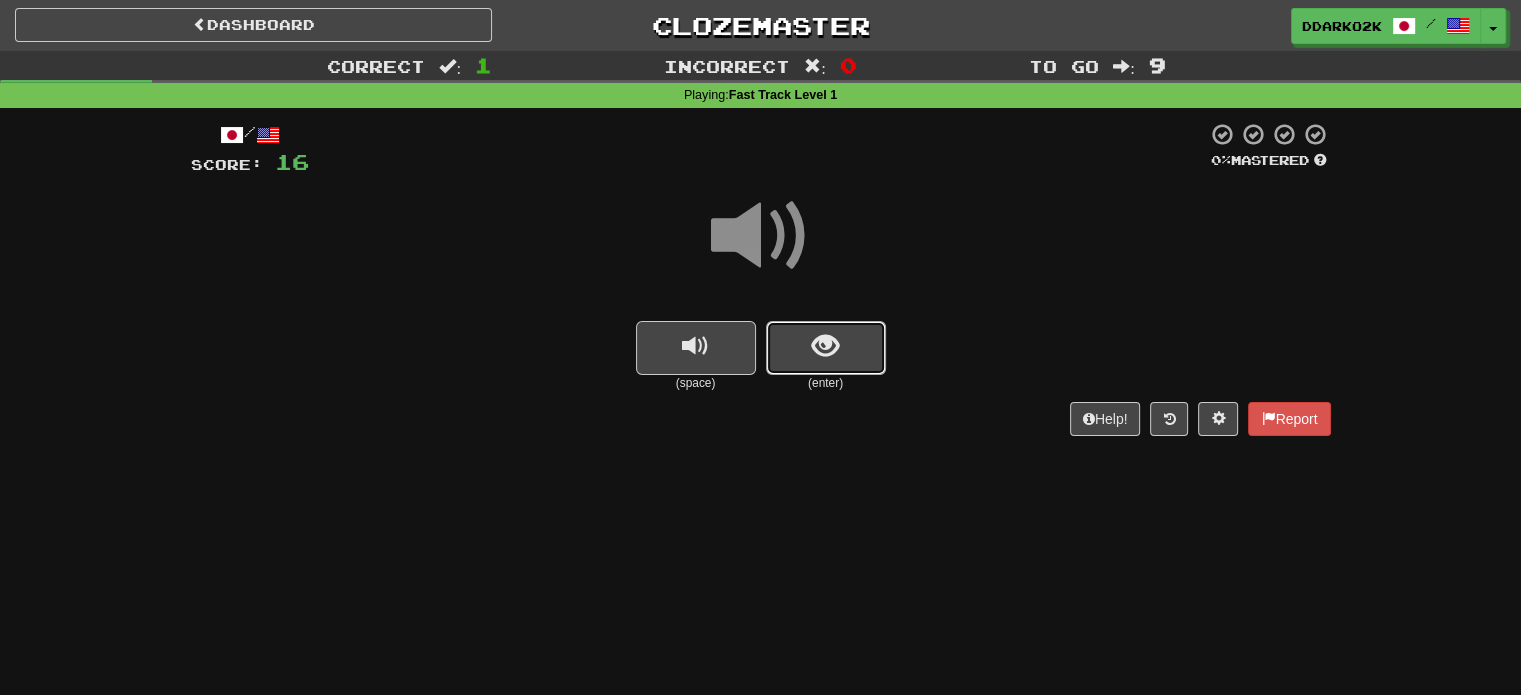 click at bounding box center (826, 348) 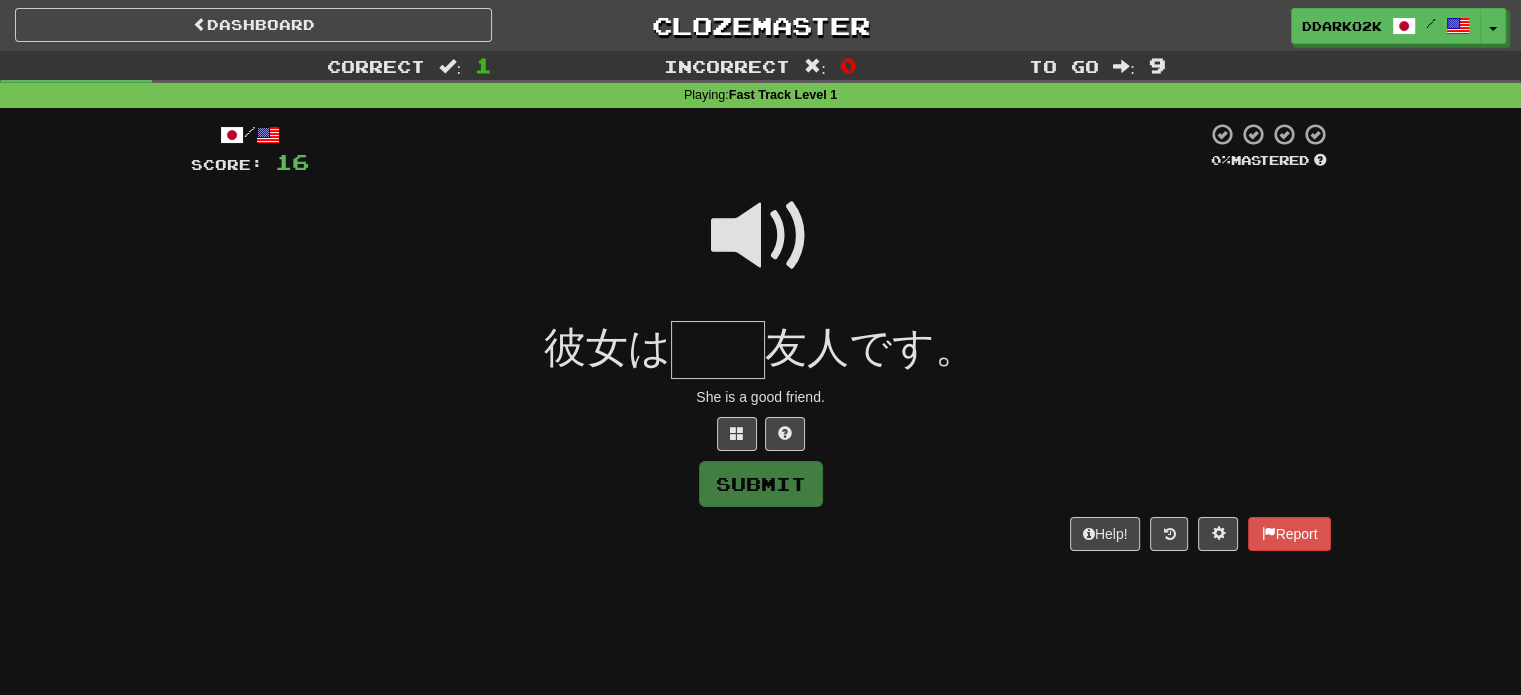 click at bounding box center (761, 236) 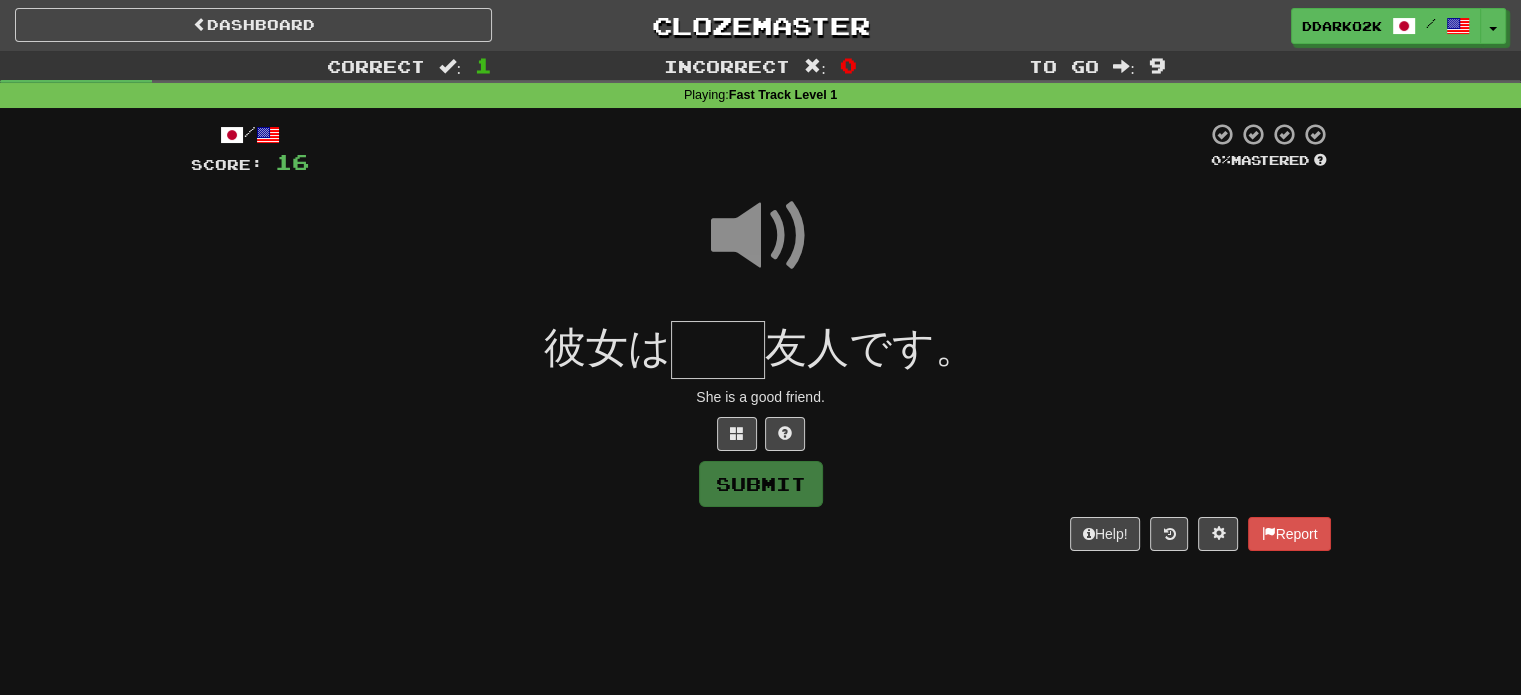 click at bounding box center (718, 350) 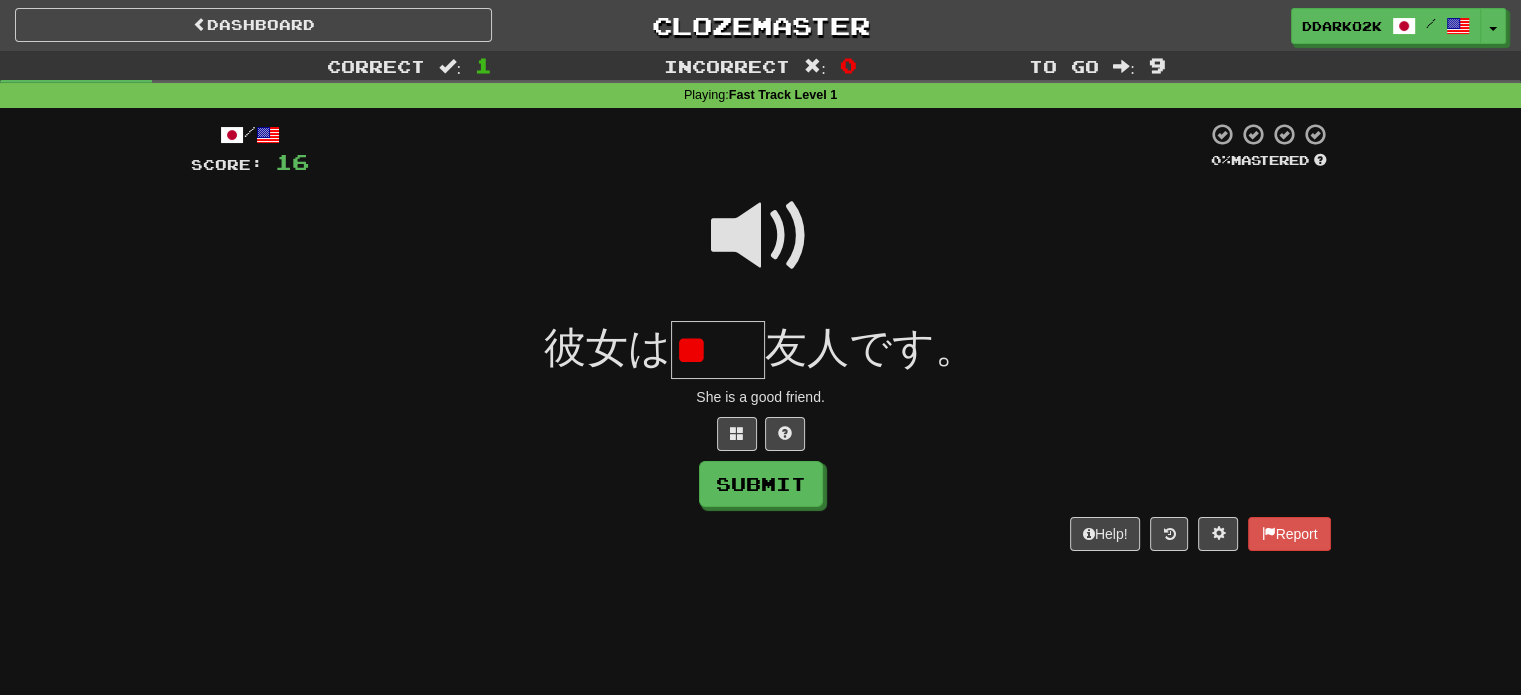 type on "*" 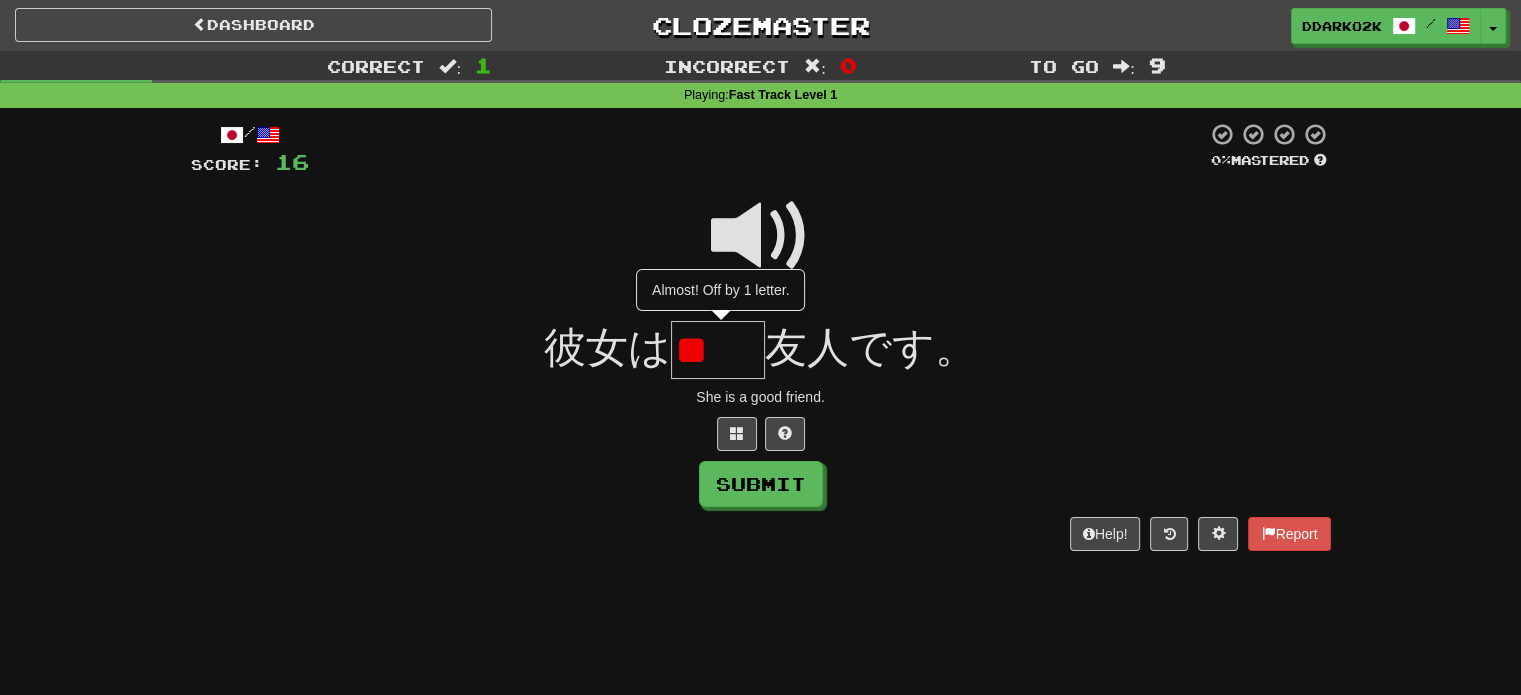click on "**" at bounding box center (718, 350) 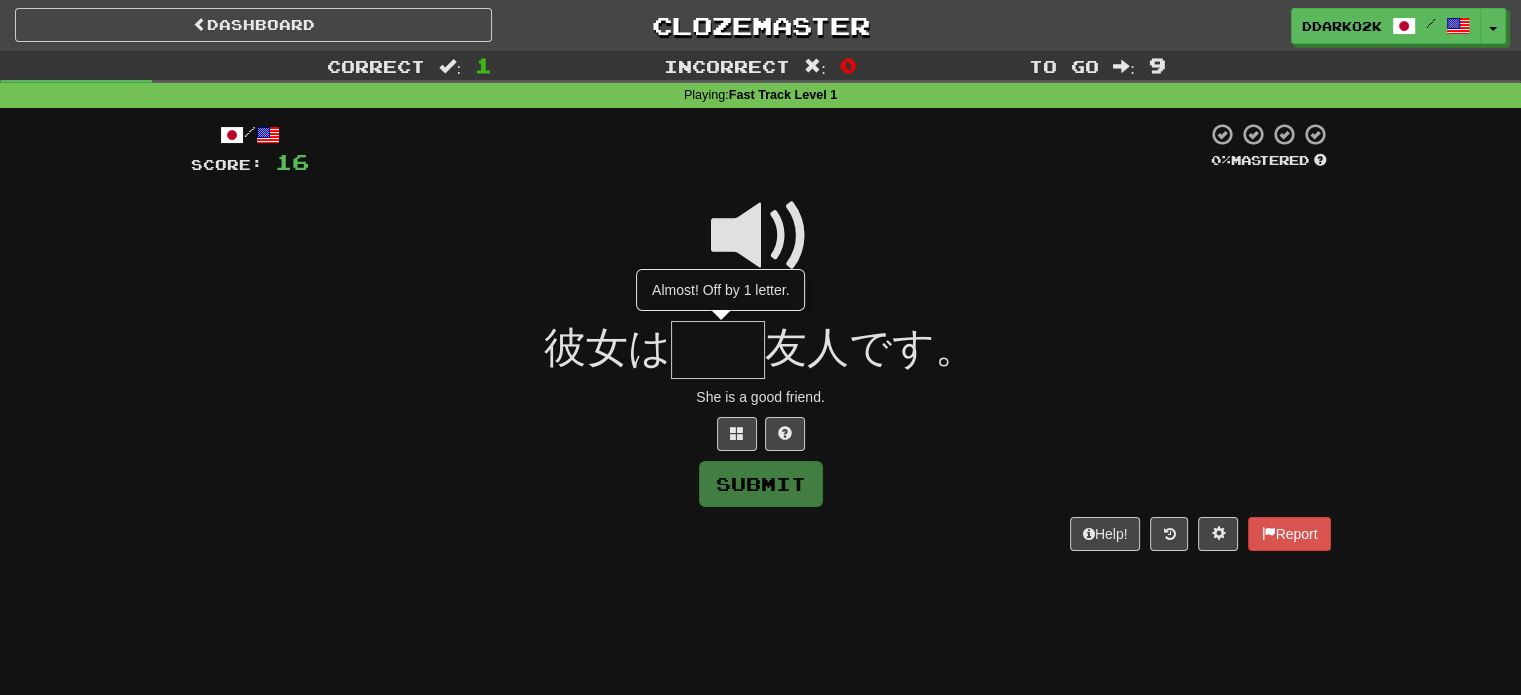 click at bounding box center [718, 350] 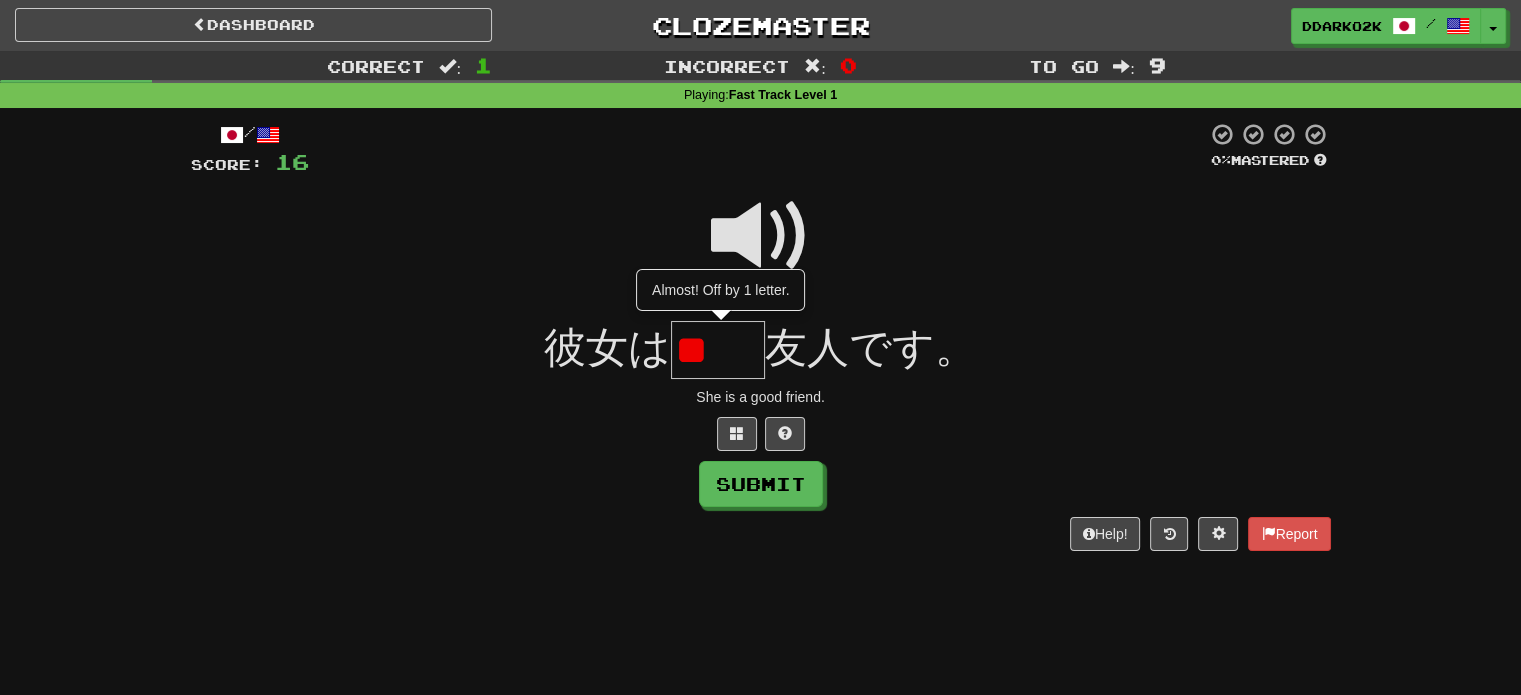 scroll, scrollTop: 0, scrollLeft: 0, axis: both 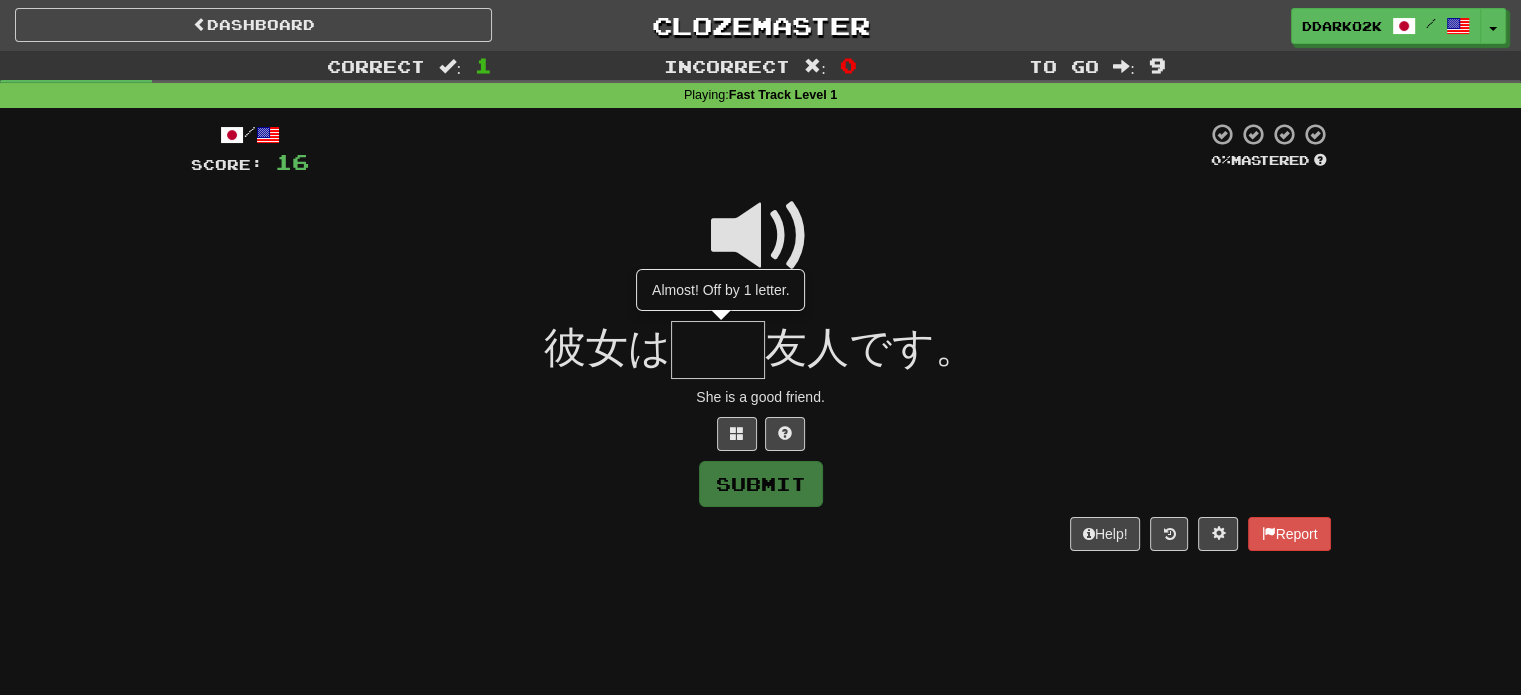 type on "*" 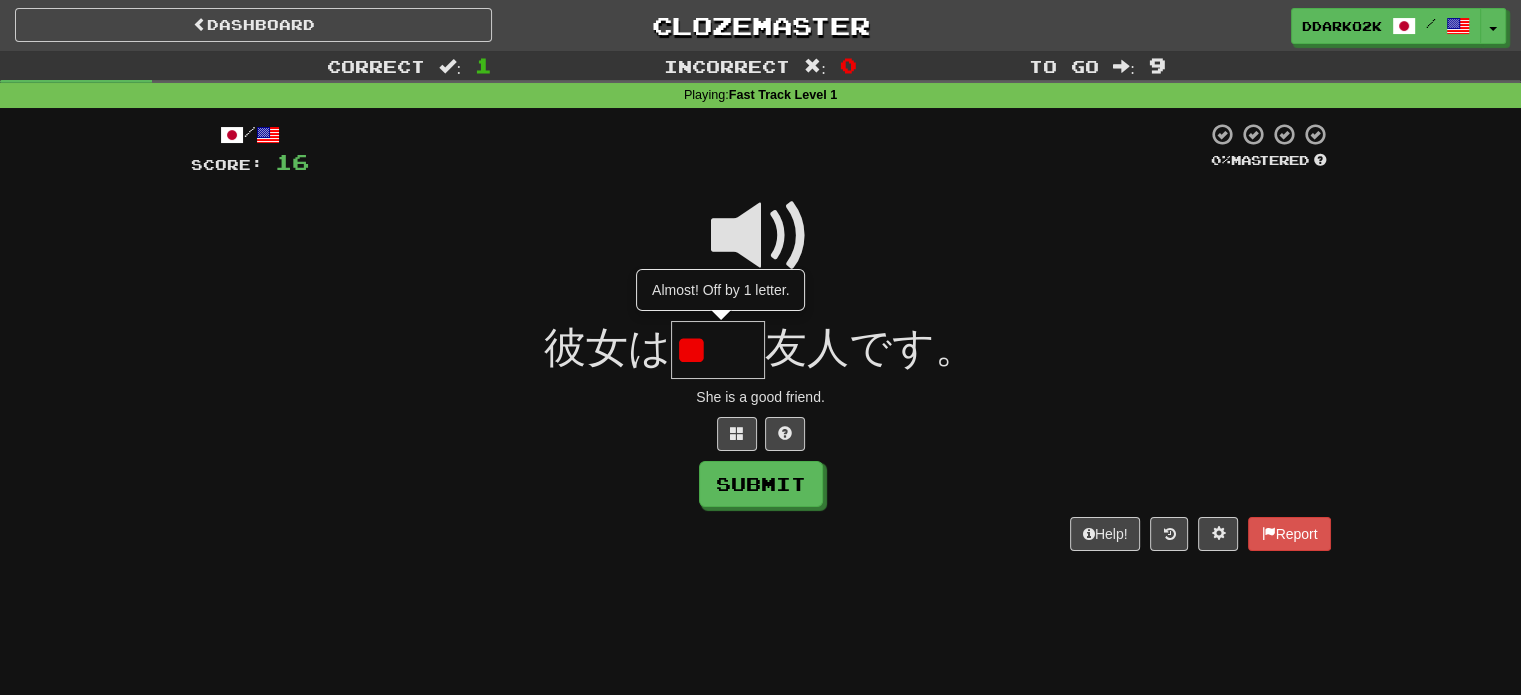 type on "*" 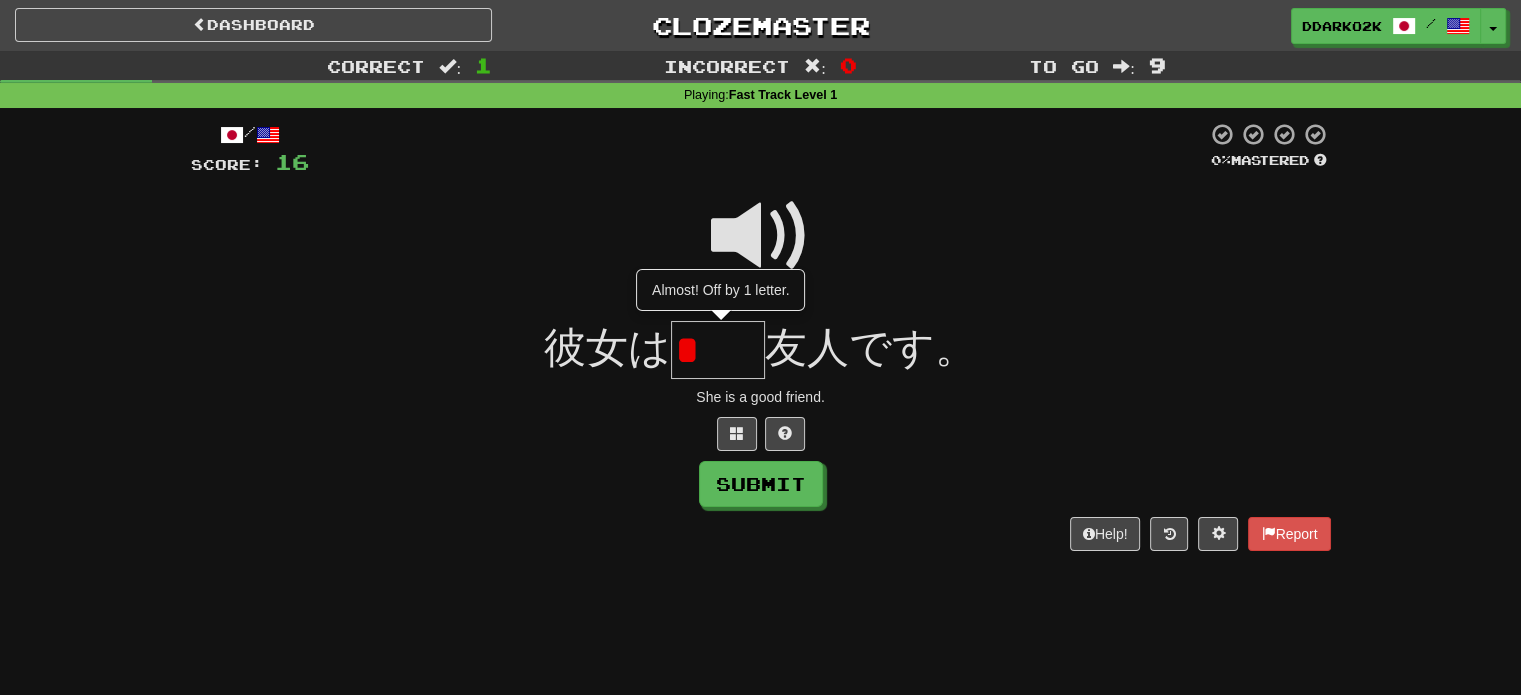 type on "*" 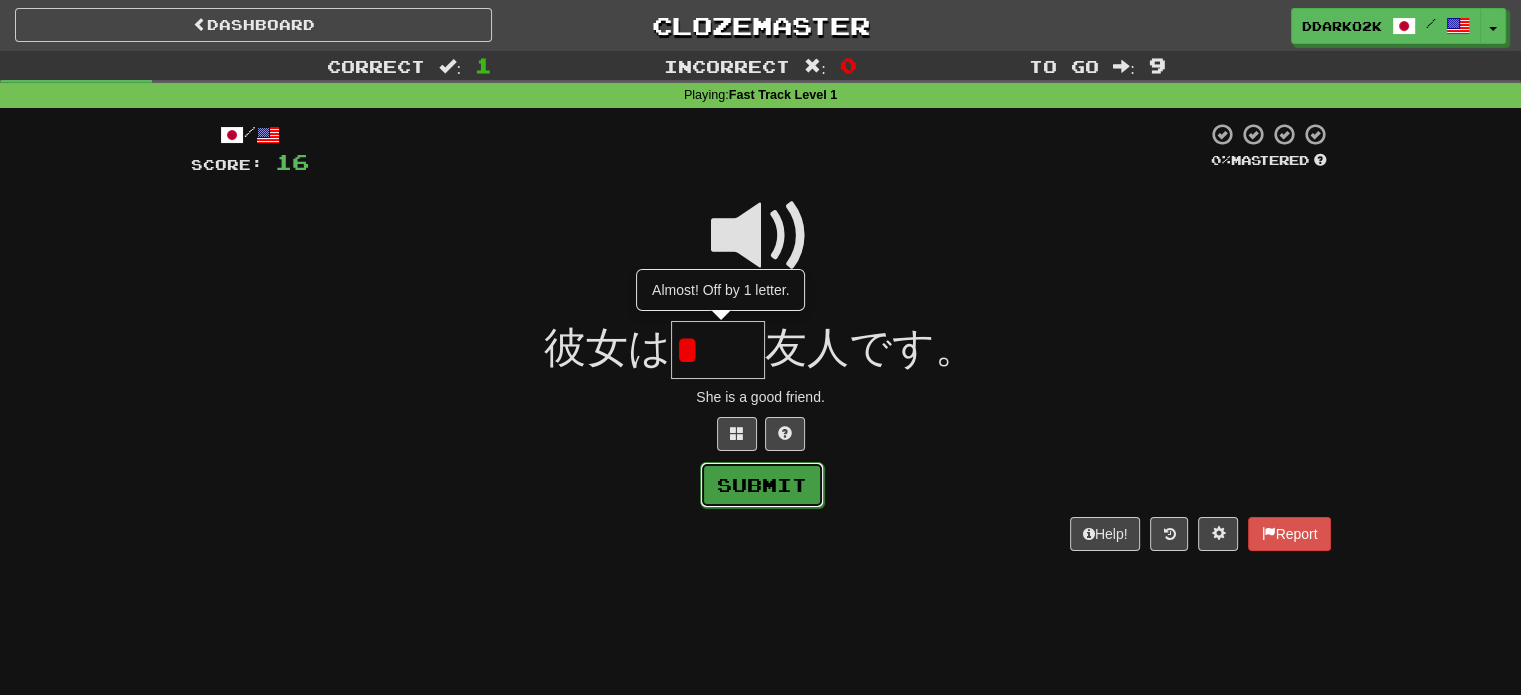 click on "Submit" at bounding box center [762, 485] 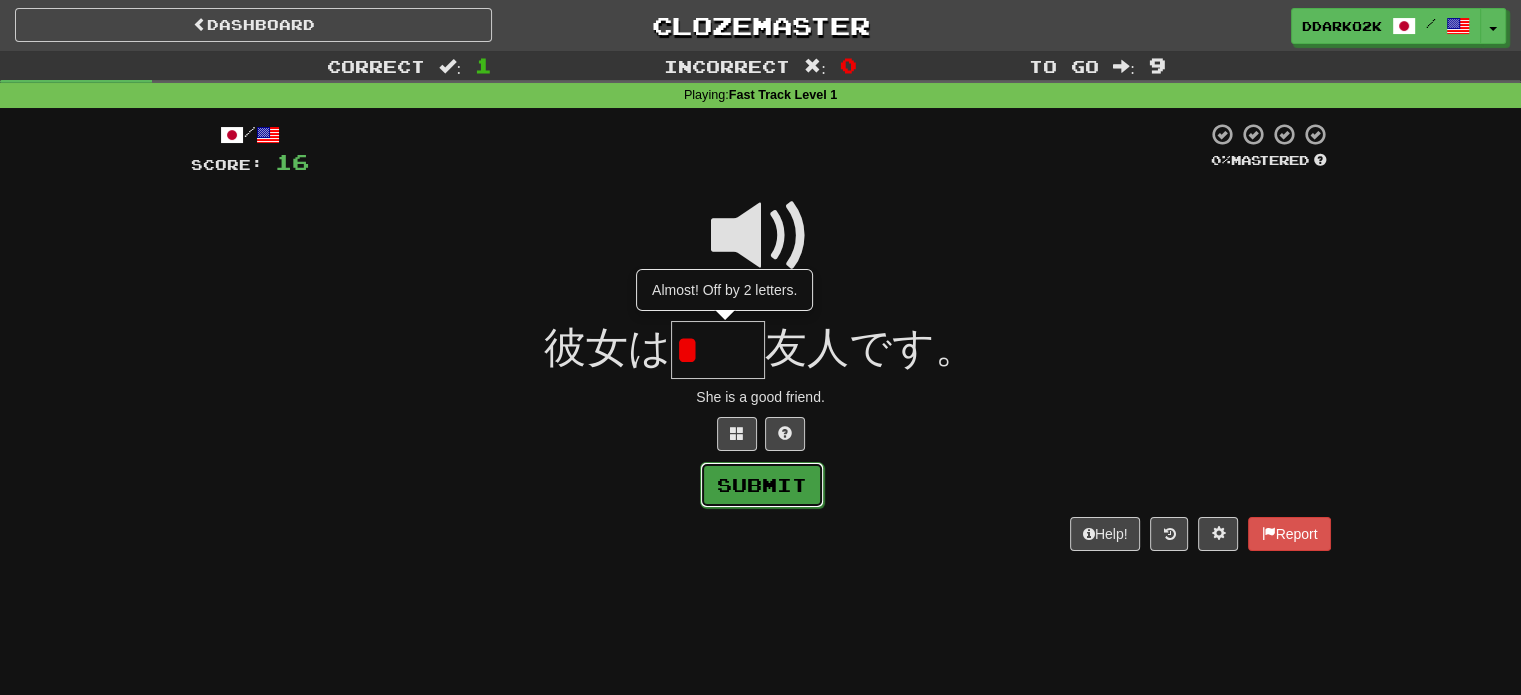 click on "Submit" at bounding box center [762, 485] 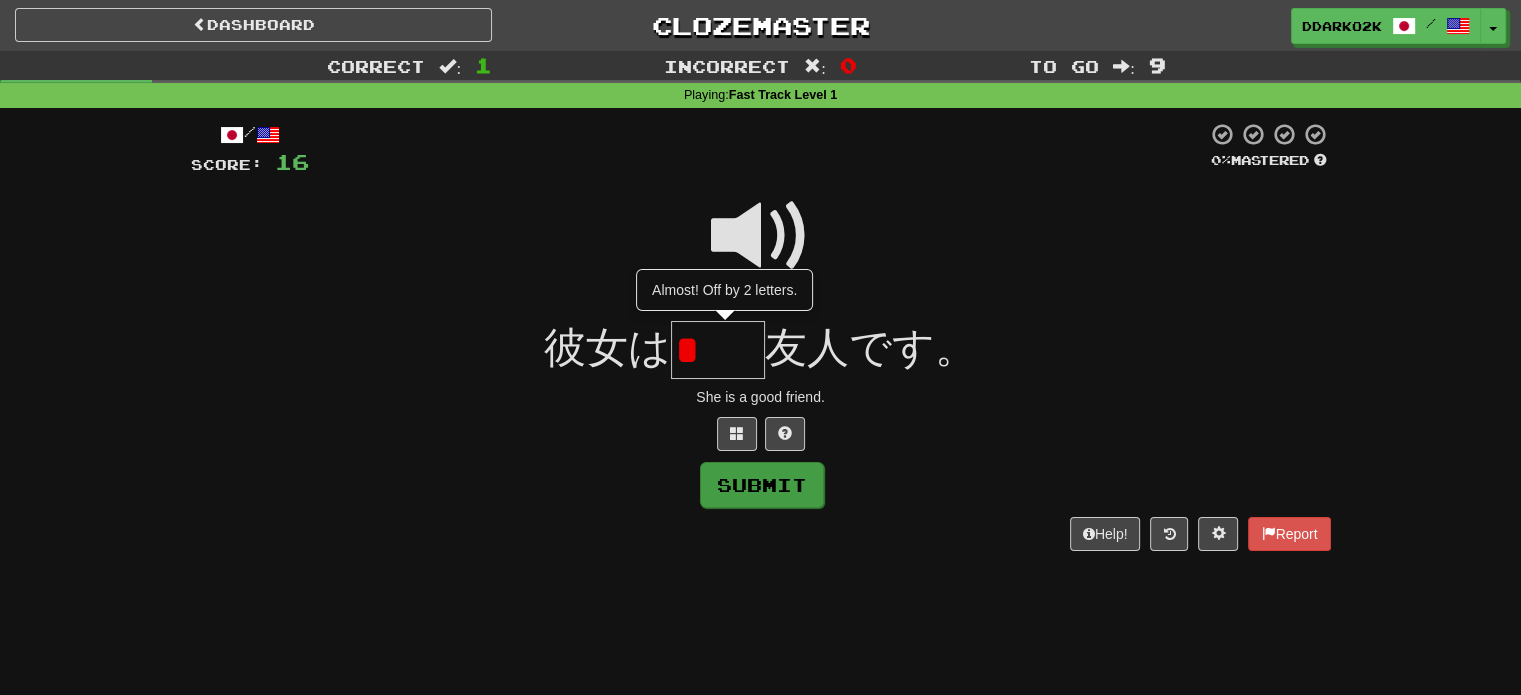type on "**" 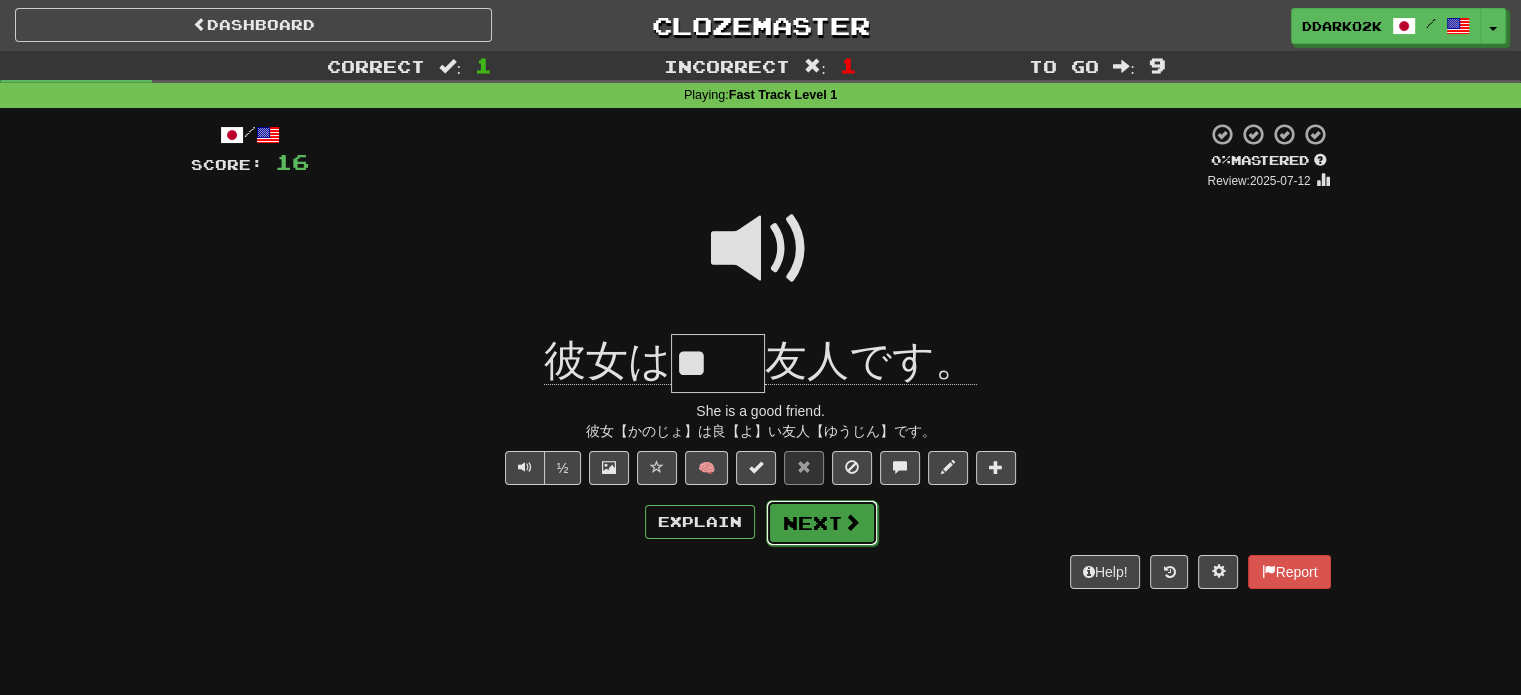 click on "Next" at bounding box center [822, 523] 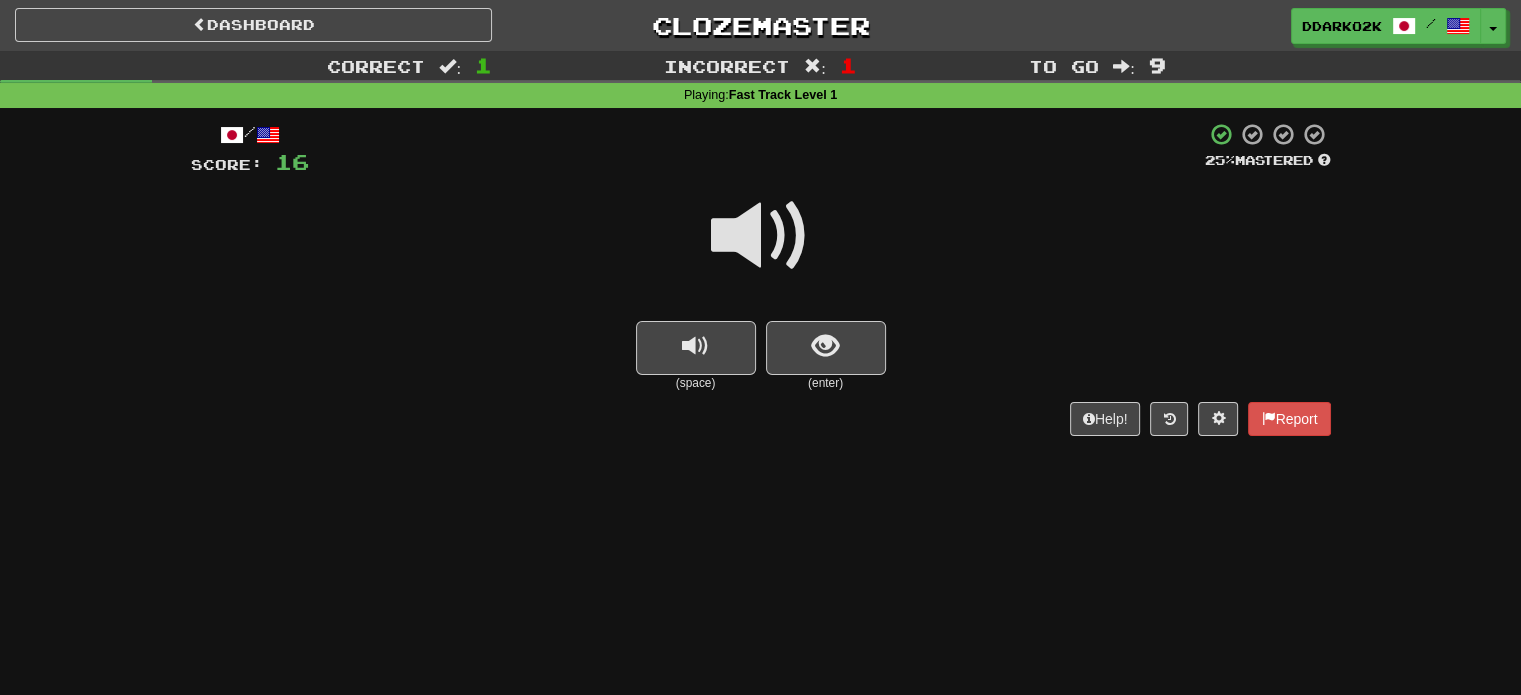 click at bounding box center [761, 236] 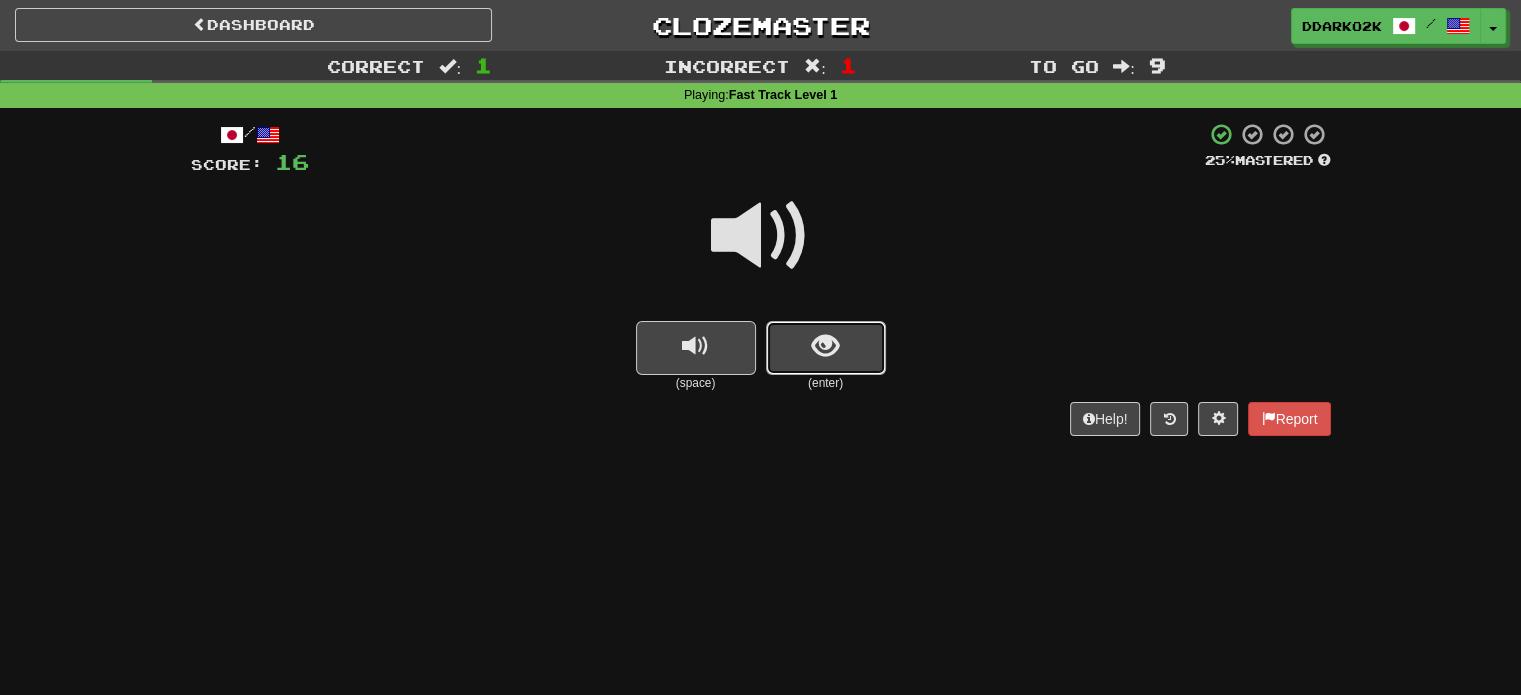 click at bounding box center [826, 348] 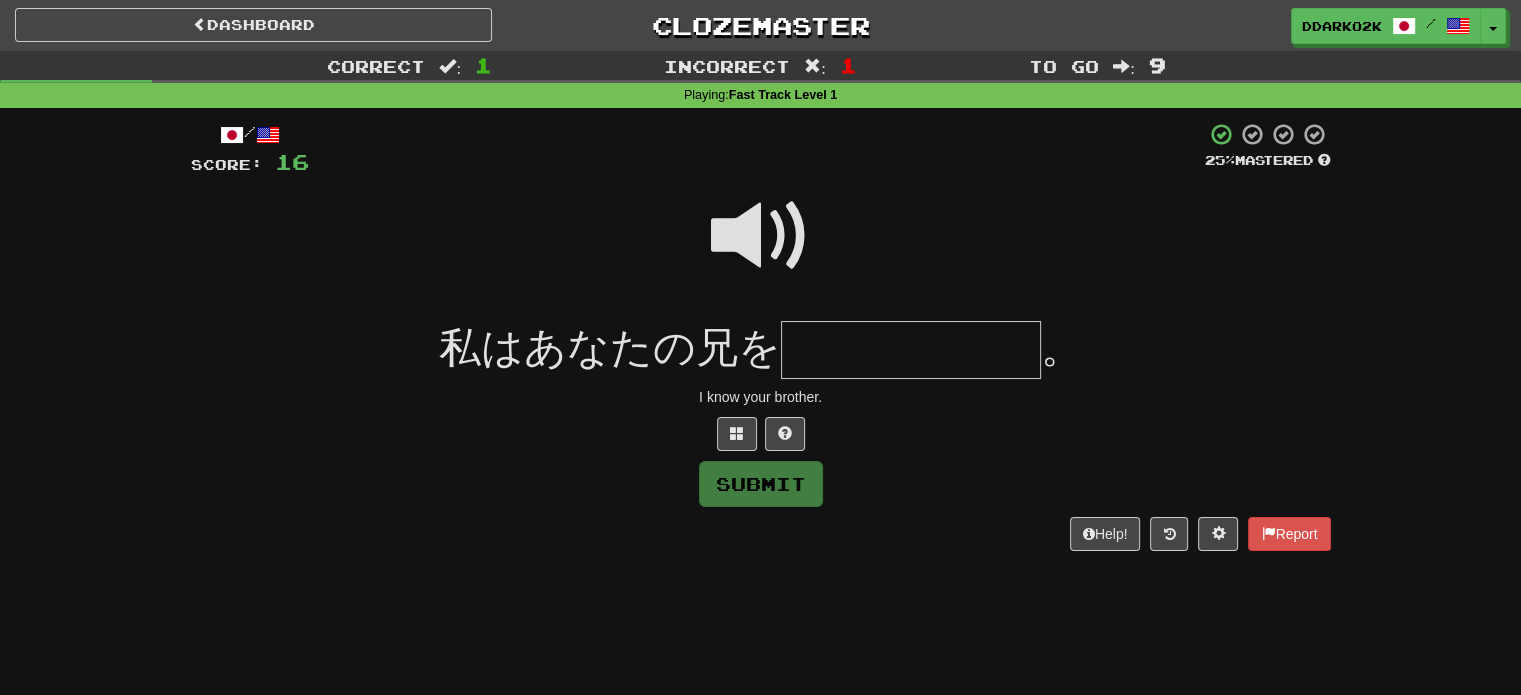 type on "*" 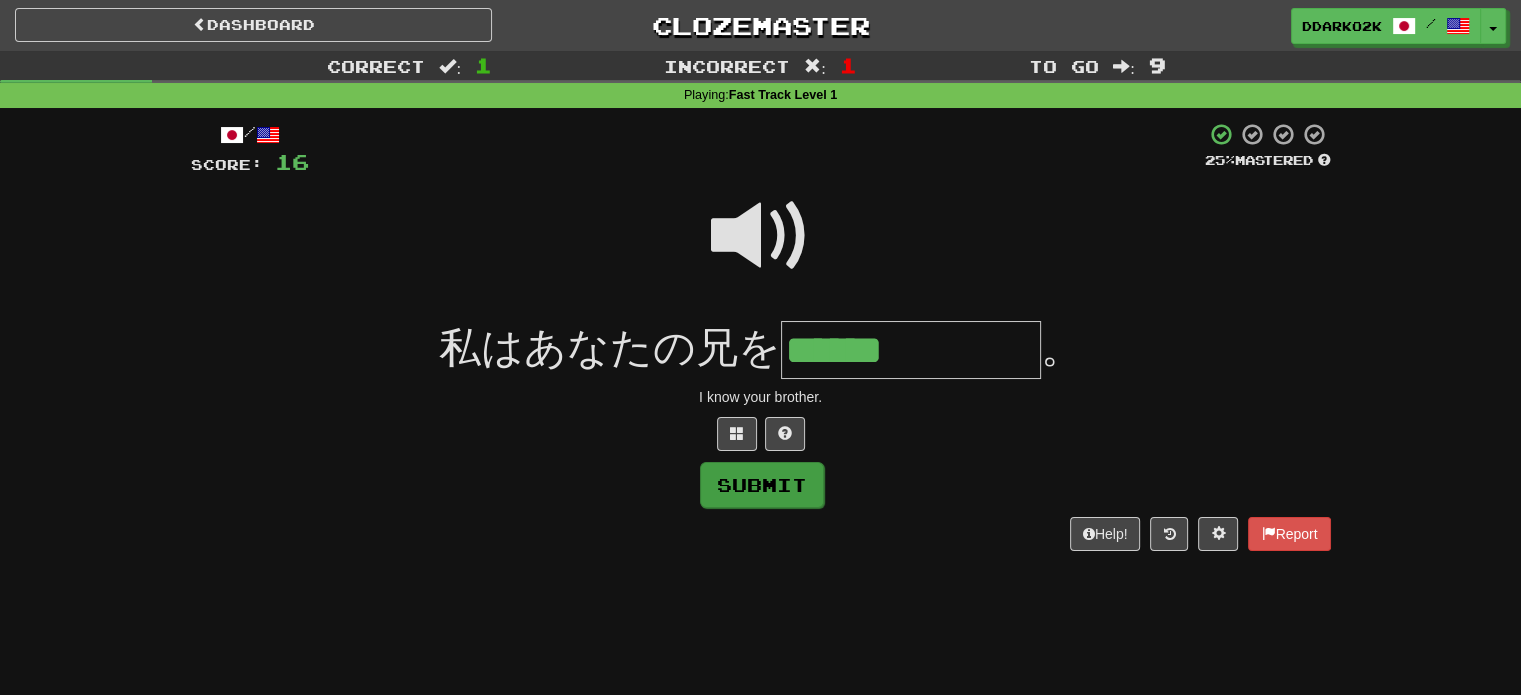 type on "******" 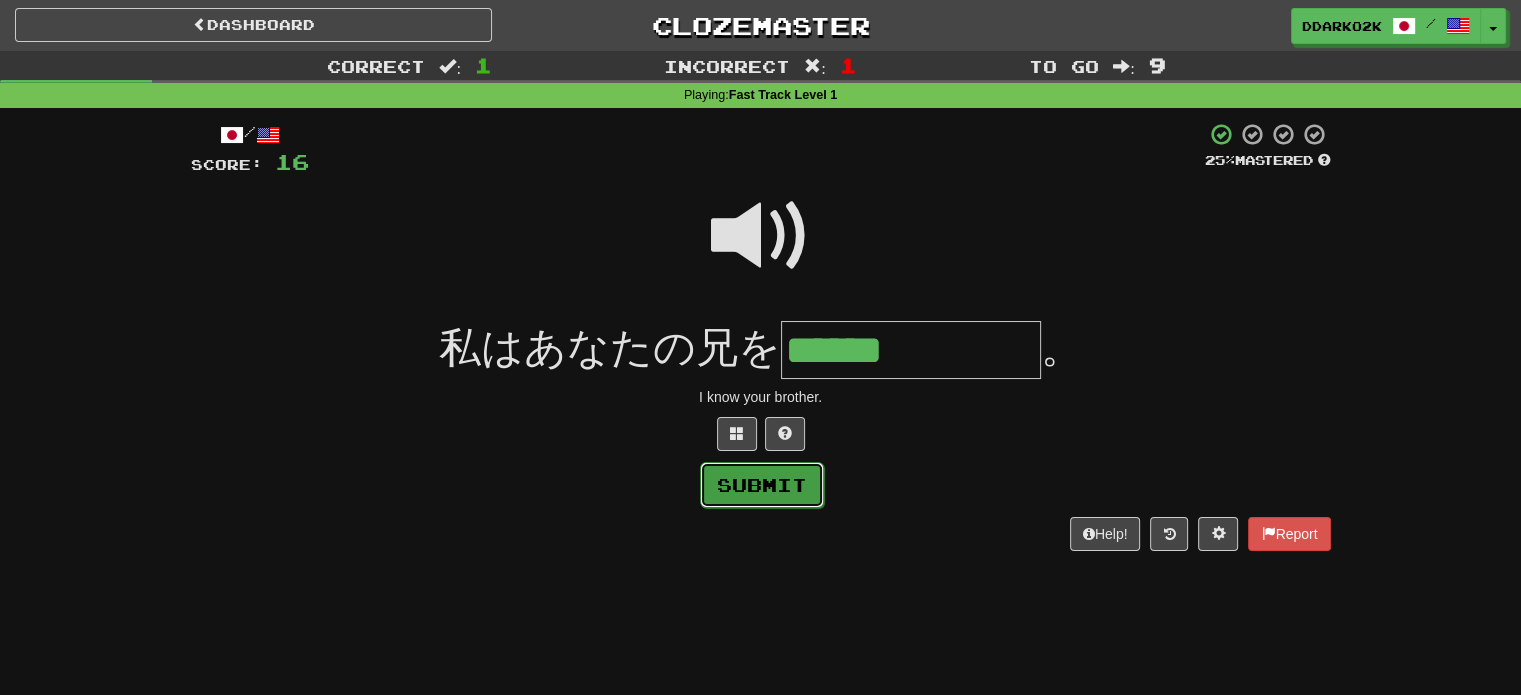 click on "Submit" at bounding box center [762, 485] 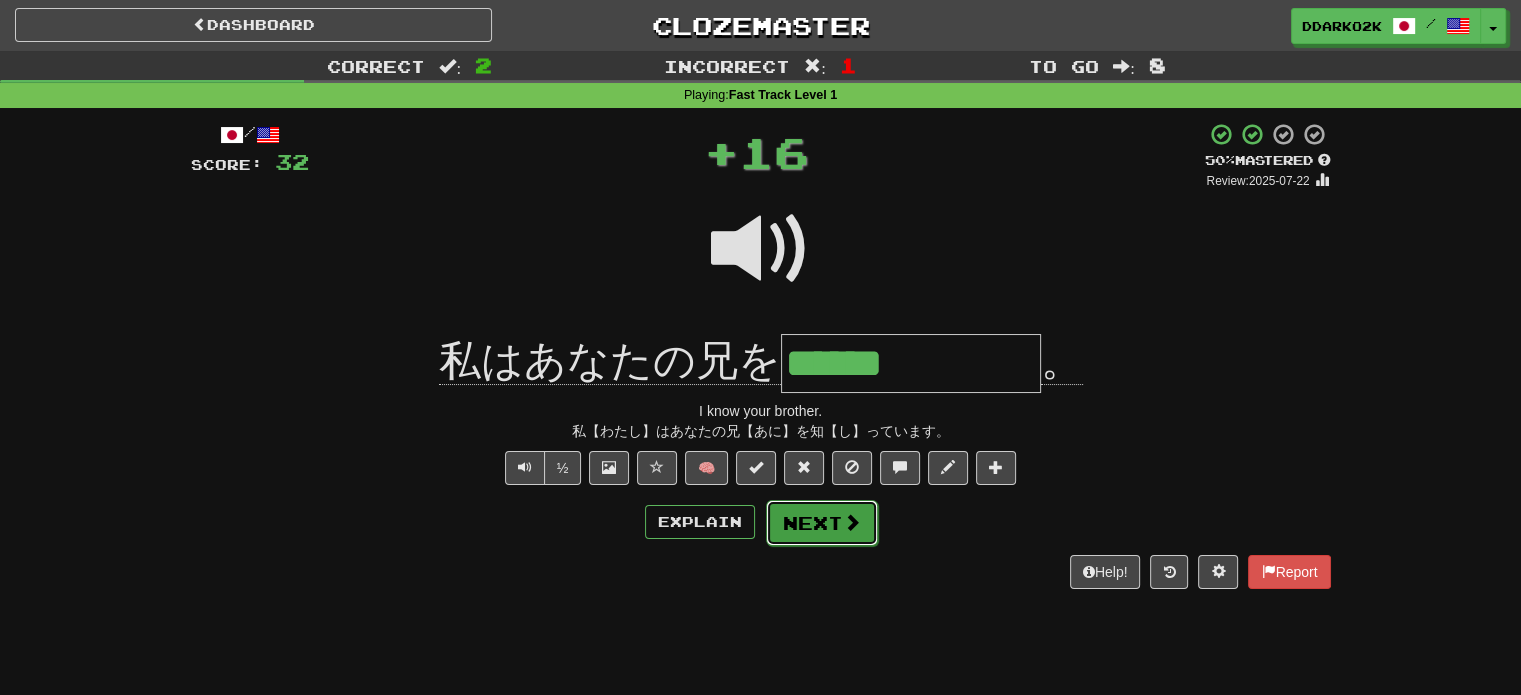 click on "Next" at bounding box center (822, 523) 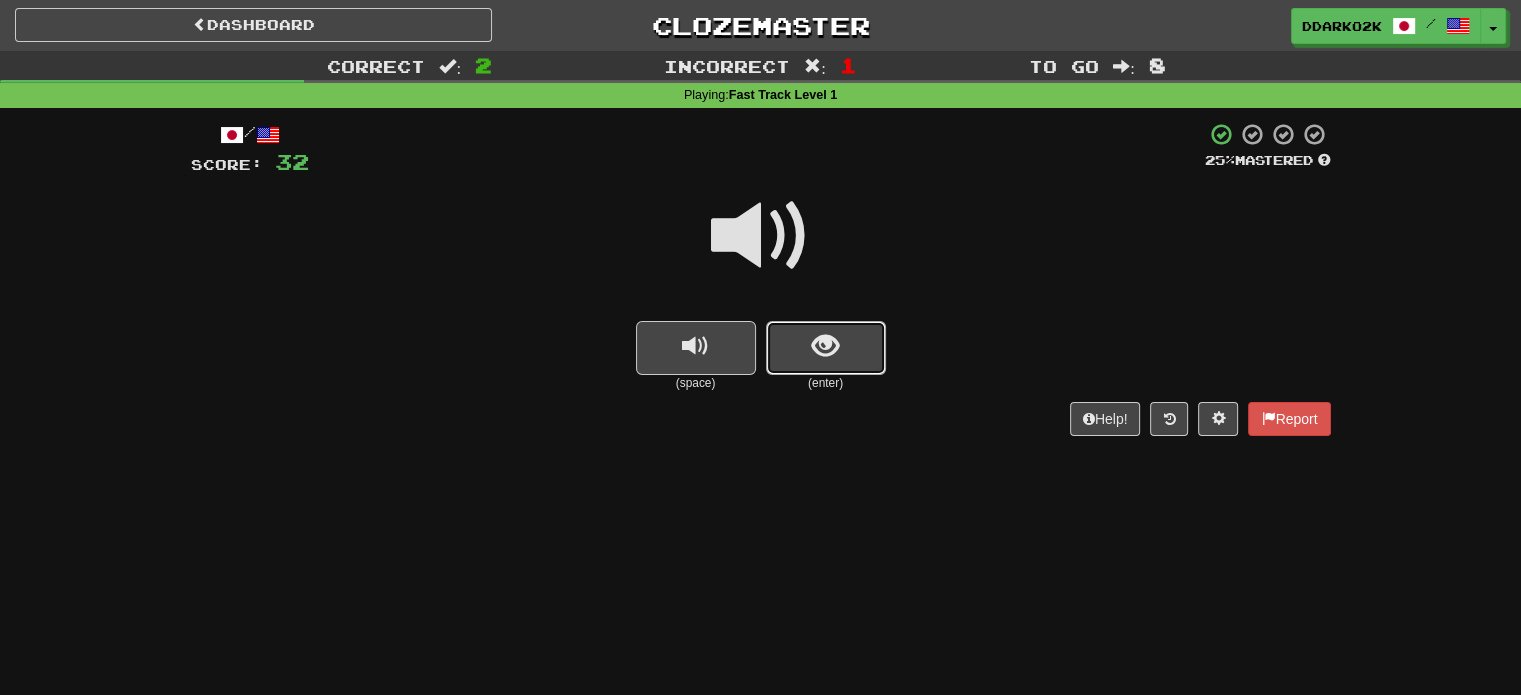 click at bounding box center (825, 346) 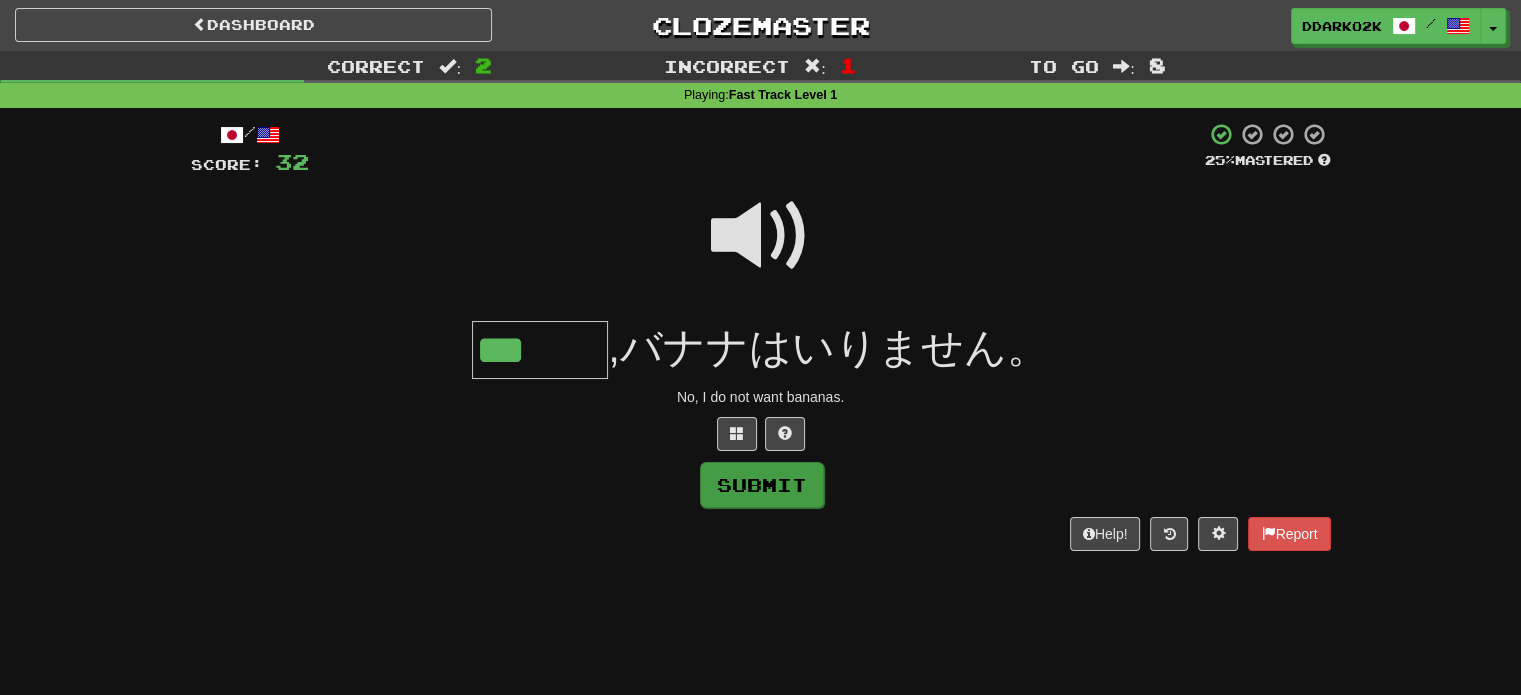 type on "***" 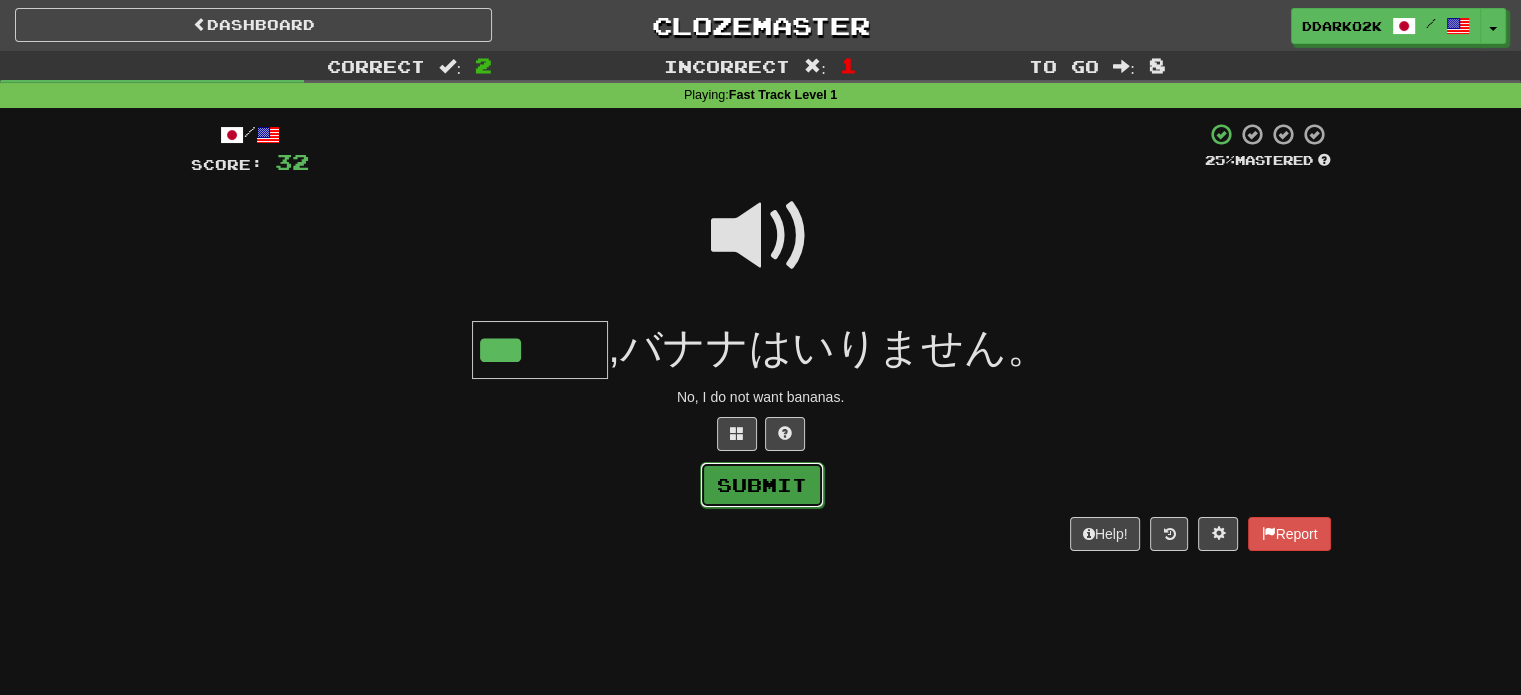 click on "Submit" at bounding box center (762, 485) 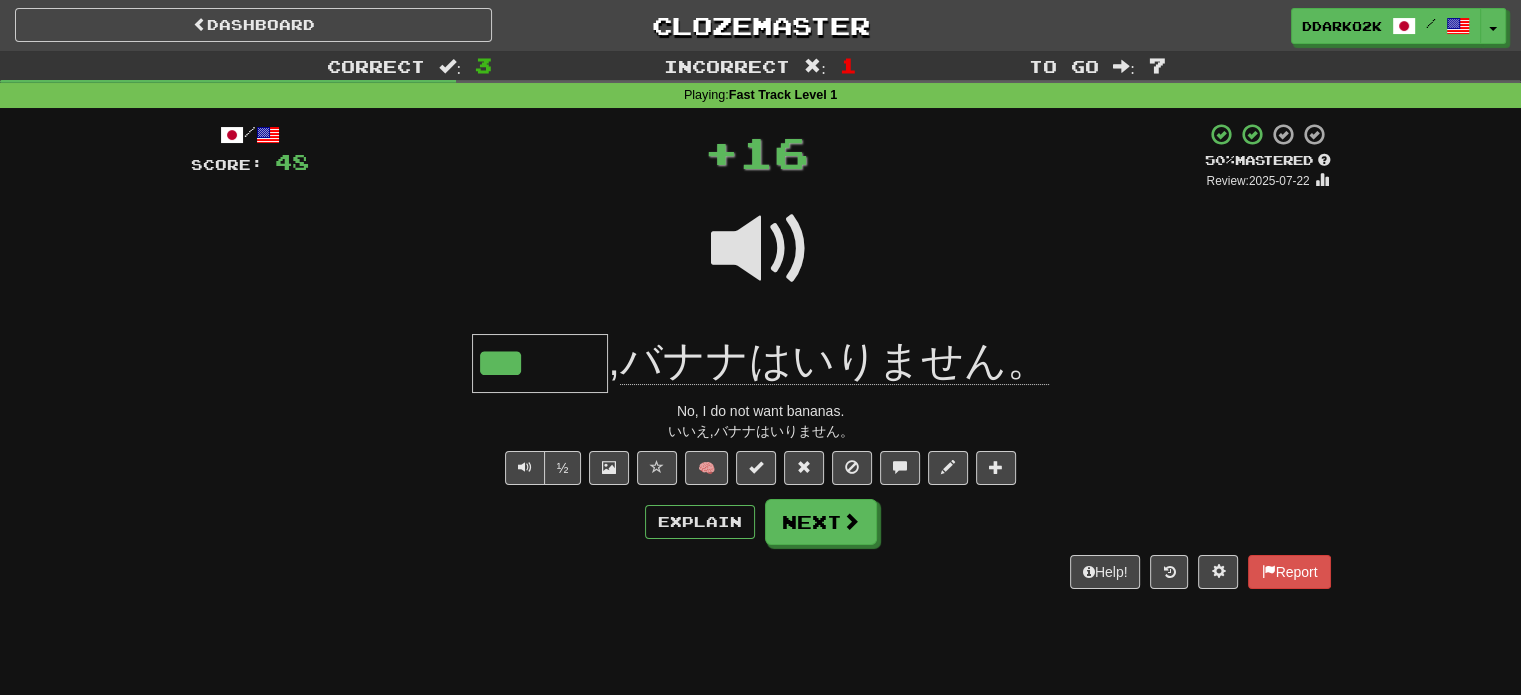 click on "/  Score:   48 + 16 50 %  Mastered Review:  2025-07-22 *** , バナナはいりません。 No, I do not want bananas. いいえ,バナナはいりません。 ½ 🧠 Explain Next  Help!  Report" at bounding box center (761, 355) 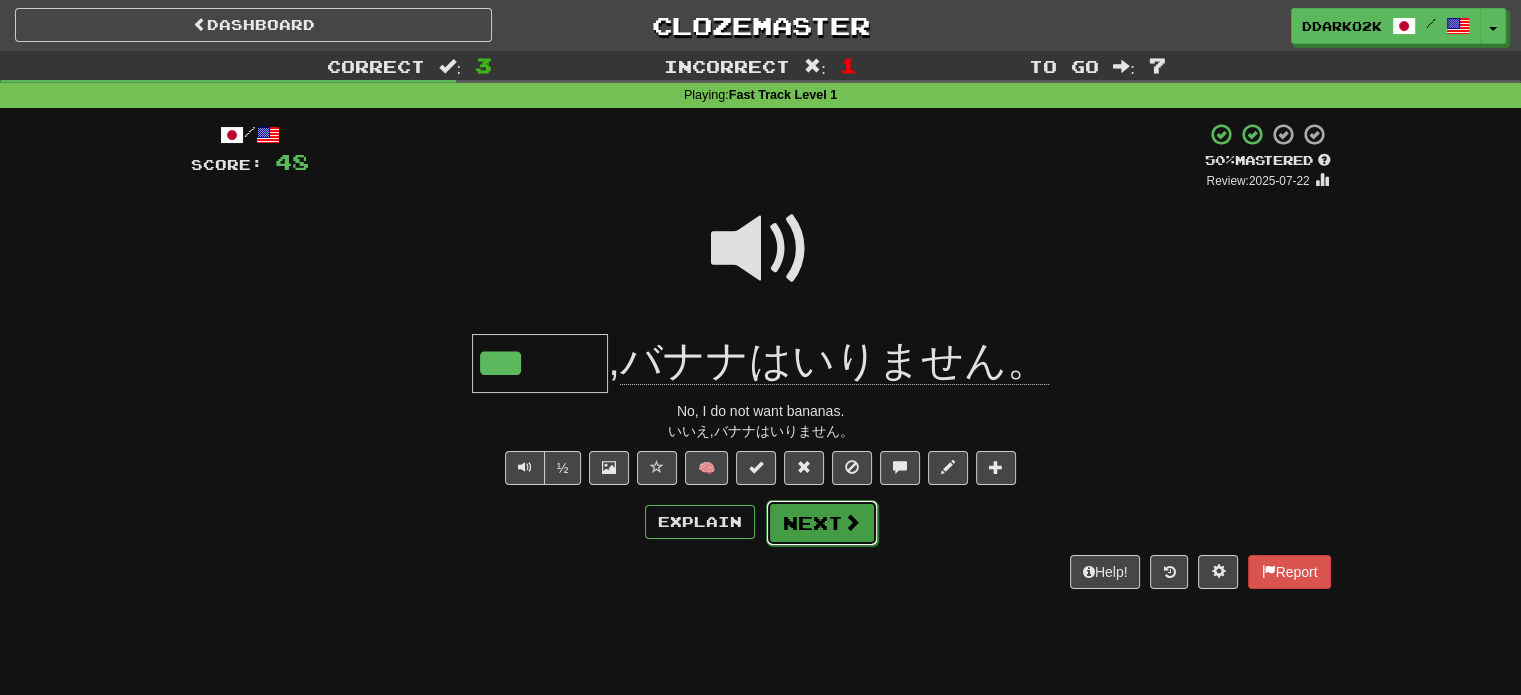 click on "Next" at bounding box center [822, 523] 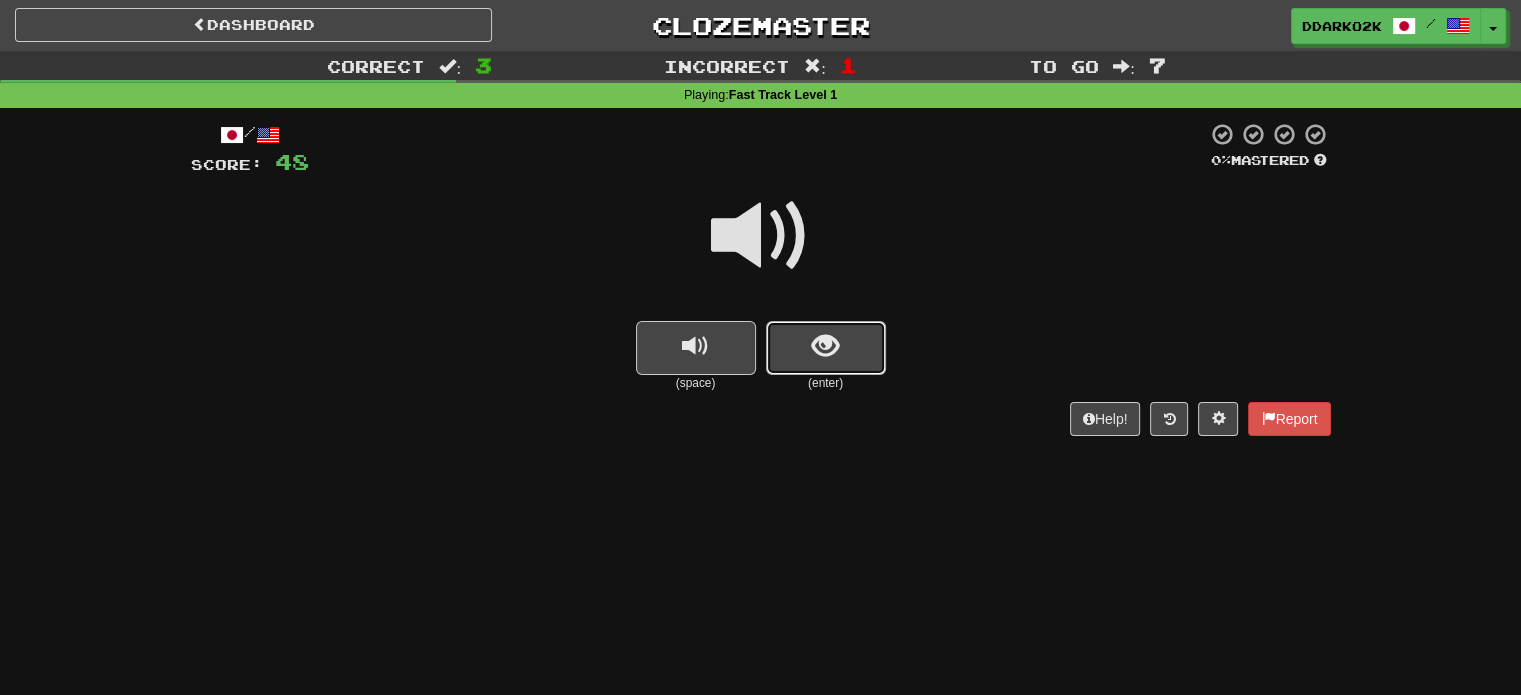 click at bounding box center (826, 348) 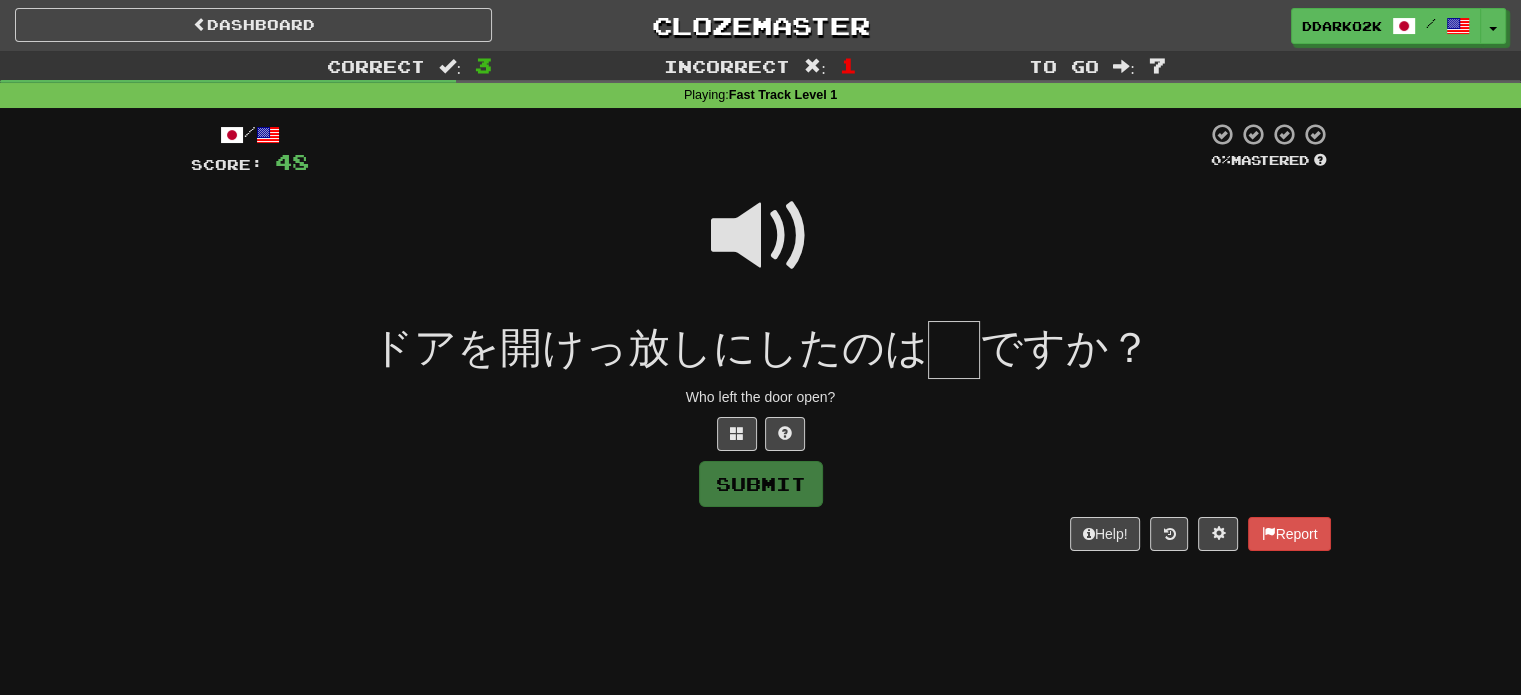 click at bounding box center (761, 236) 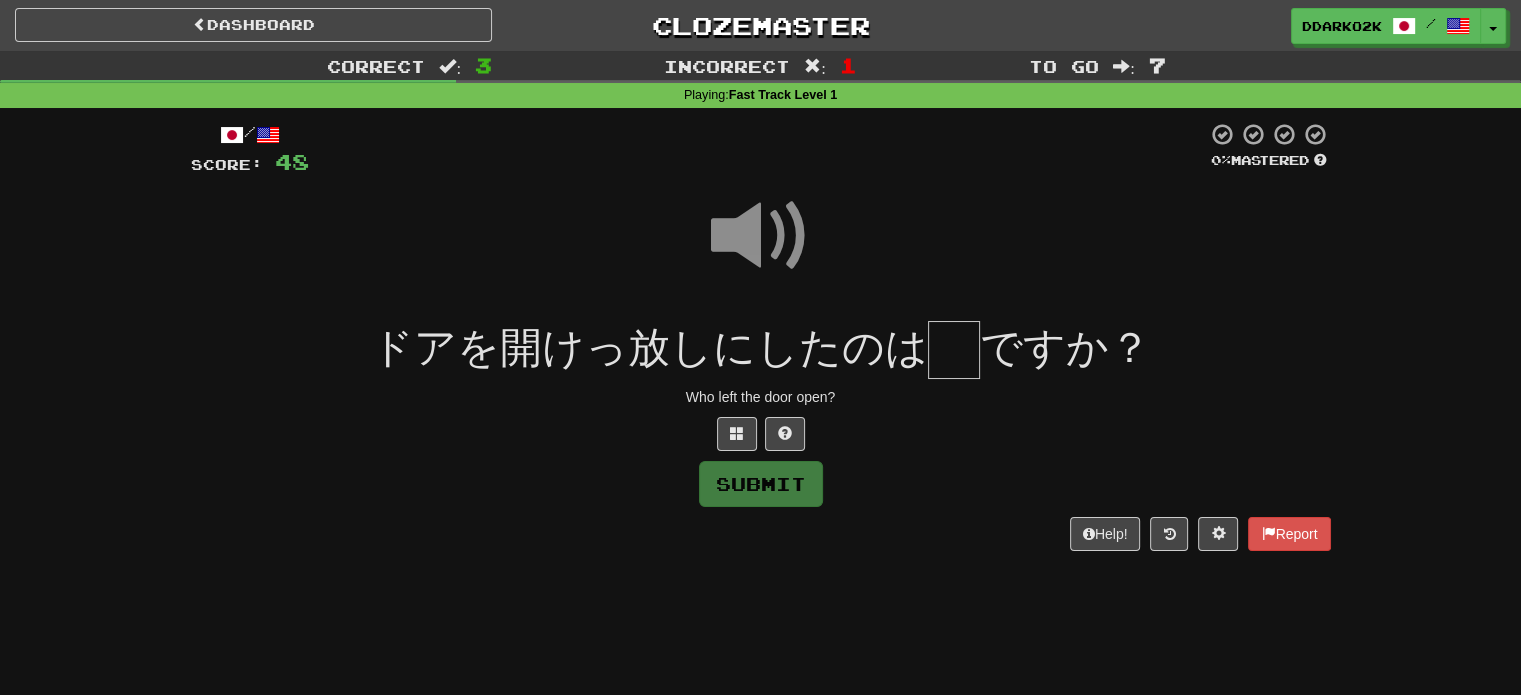 click at bounding box center [954, 350] 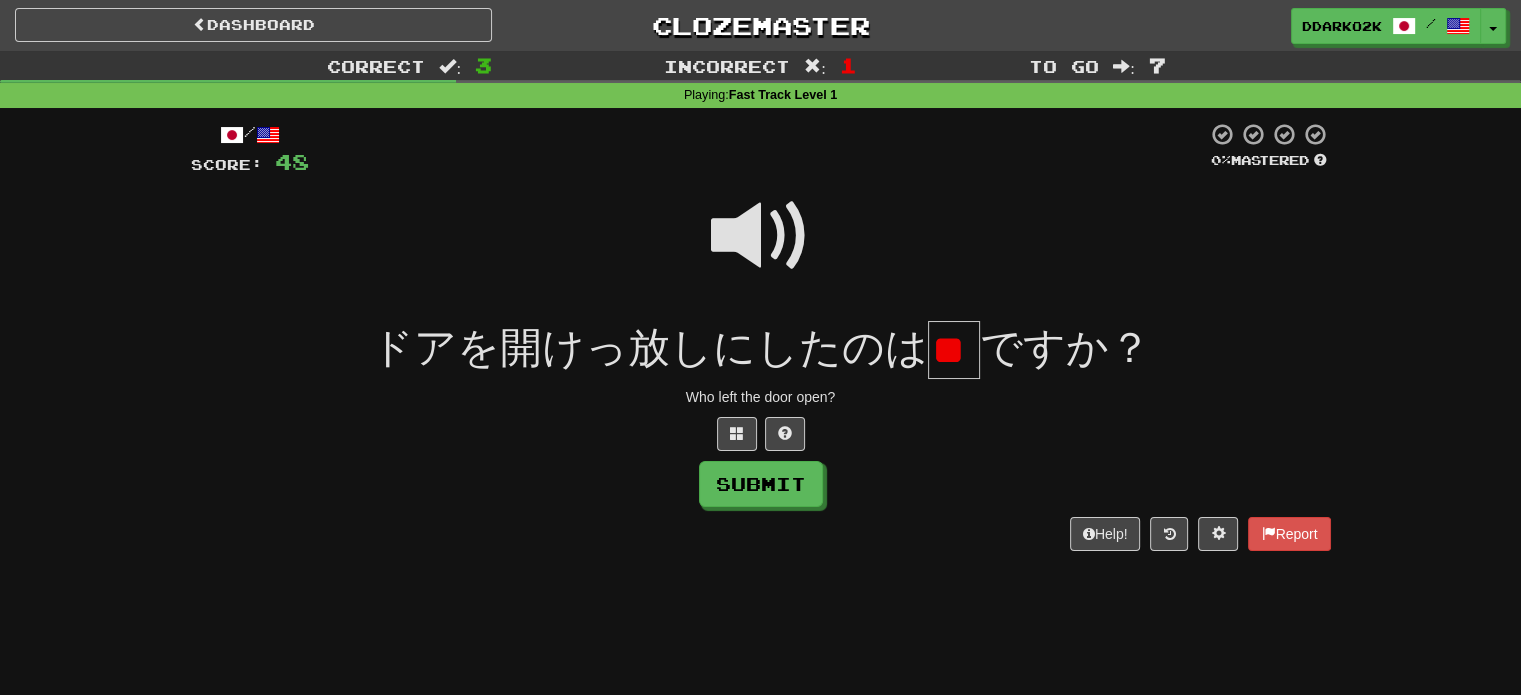 scroll, scrollTop: 0, scrollLeft: 39, axis: horizontal 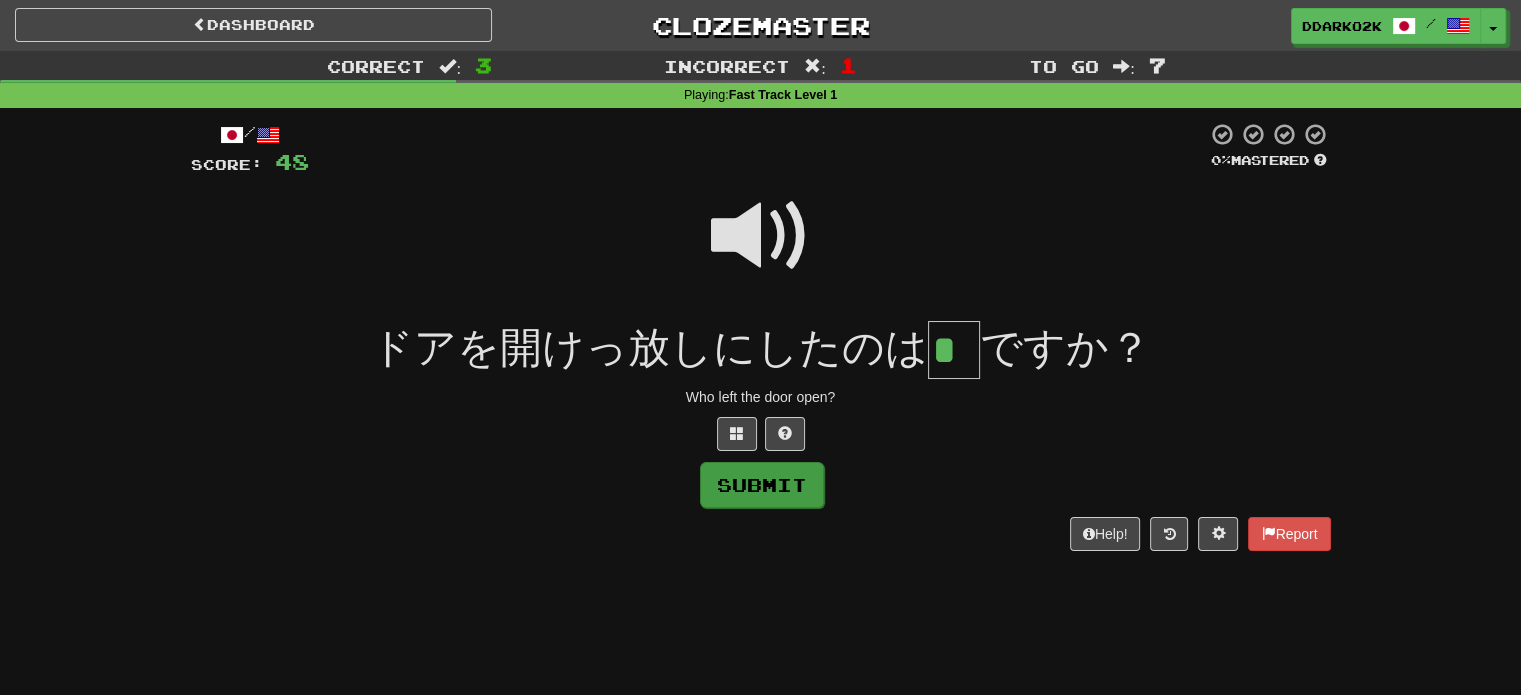 type on "*" 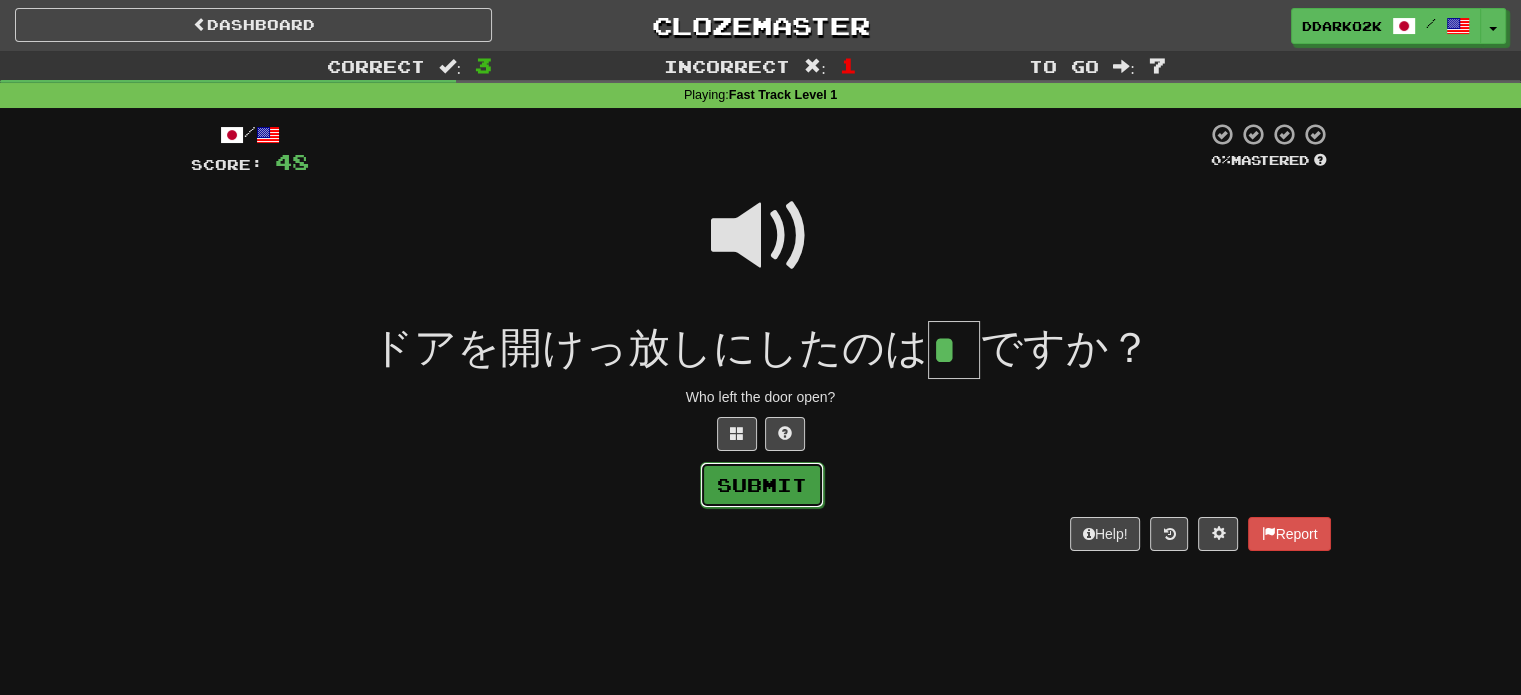 click on "Submit" at bounding box center [762, 485] 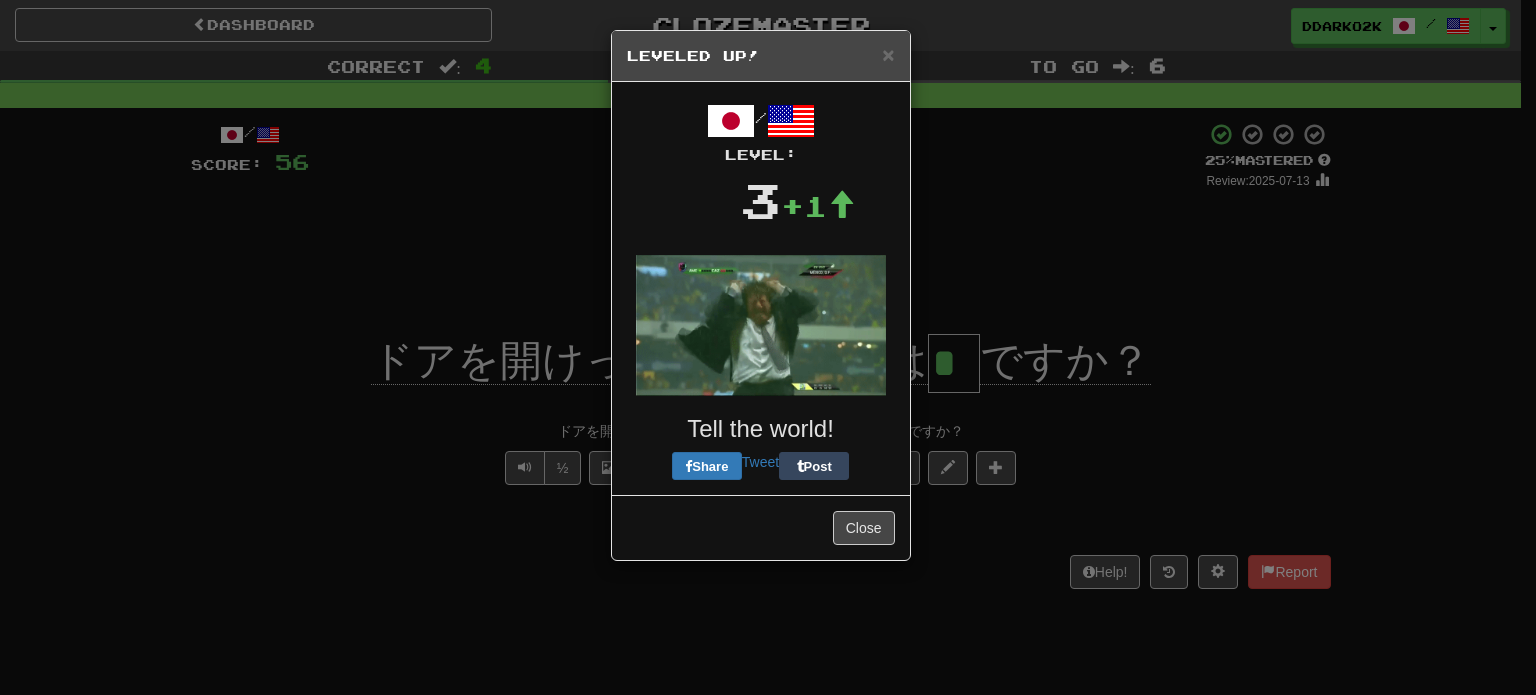 click on "Close" at bounding box center (761, 527) 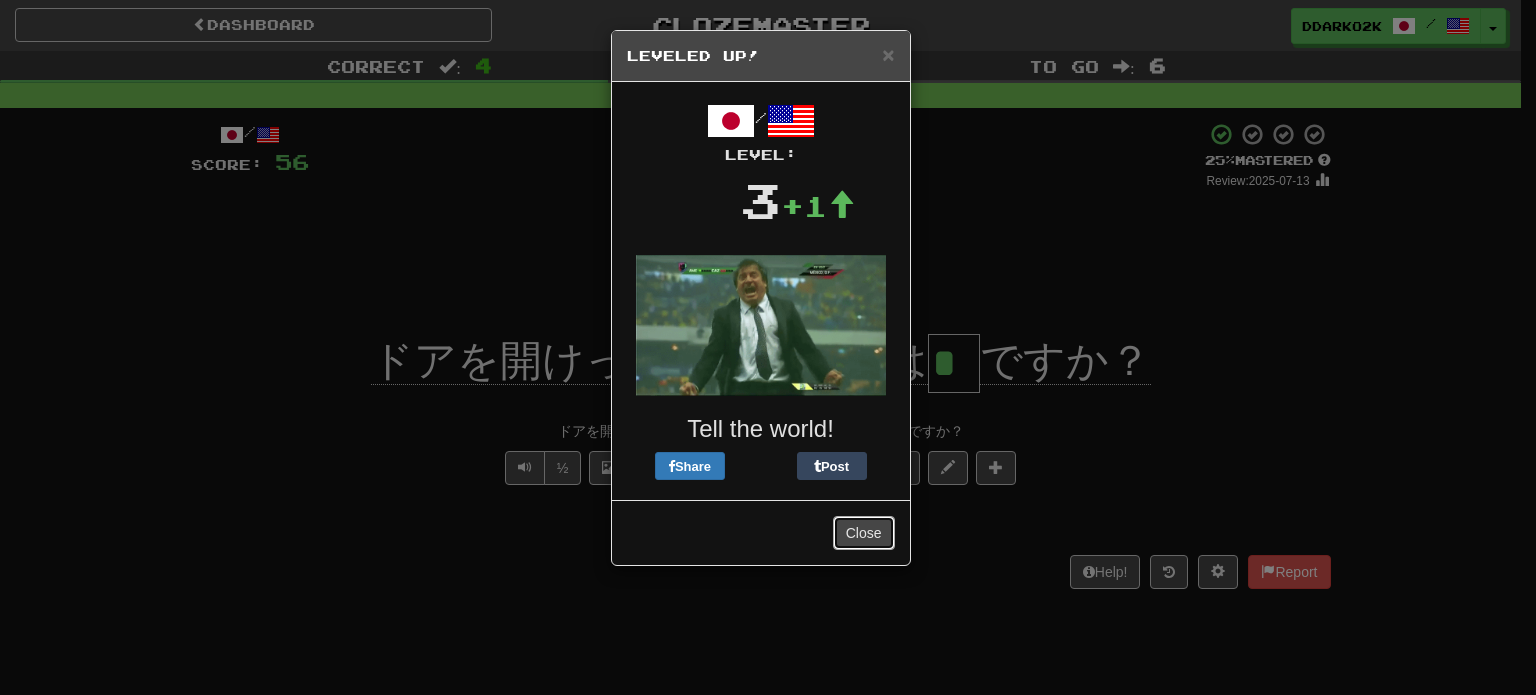 click on "Close" at bounding box center (864, 533) 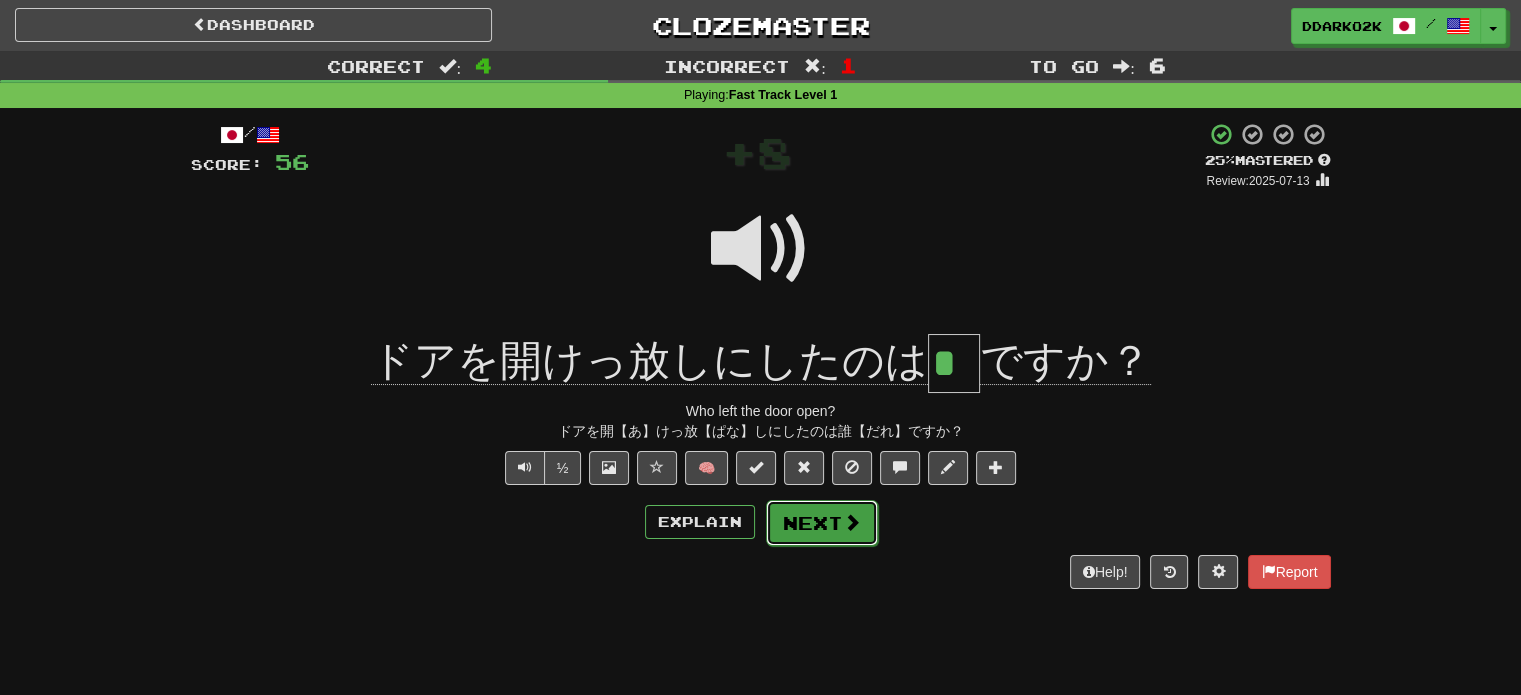 click at bounding box center [852, 522] 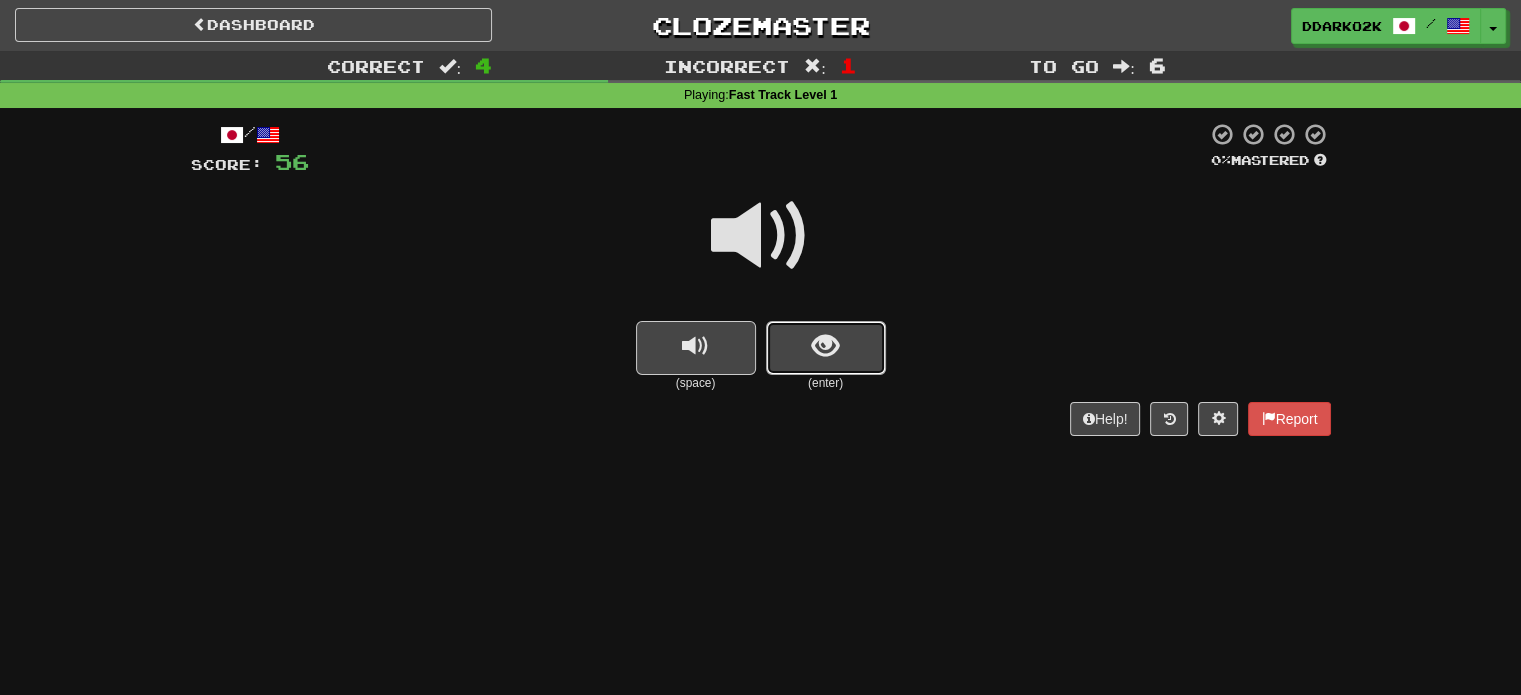 click at bounding box center [826, 348] 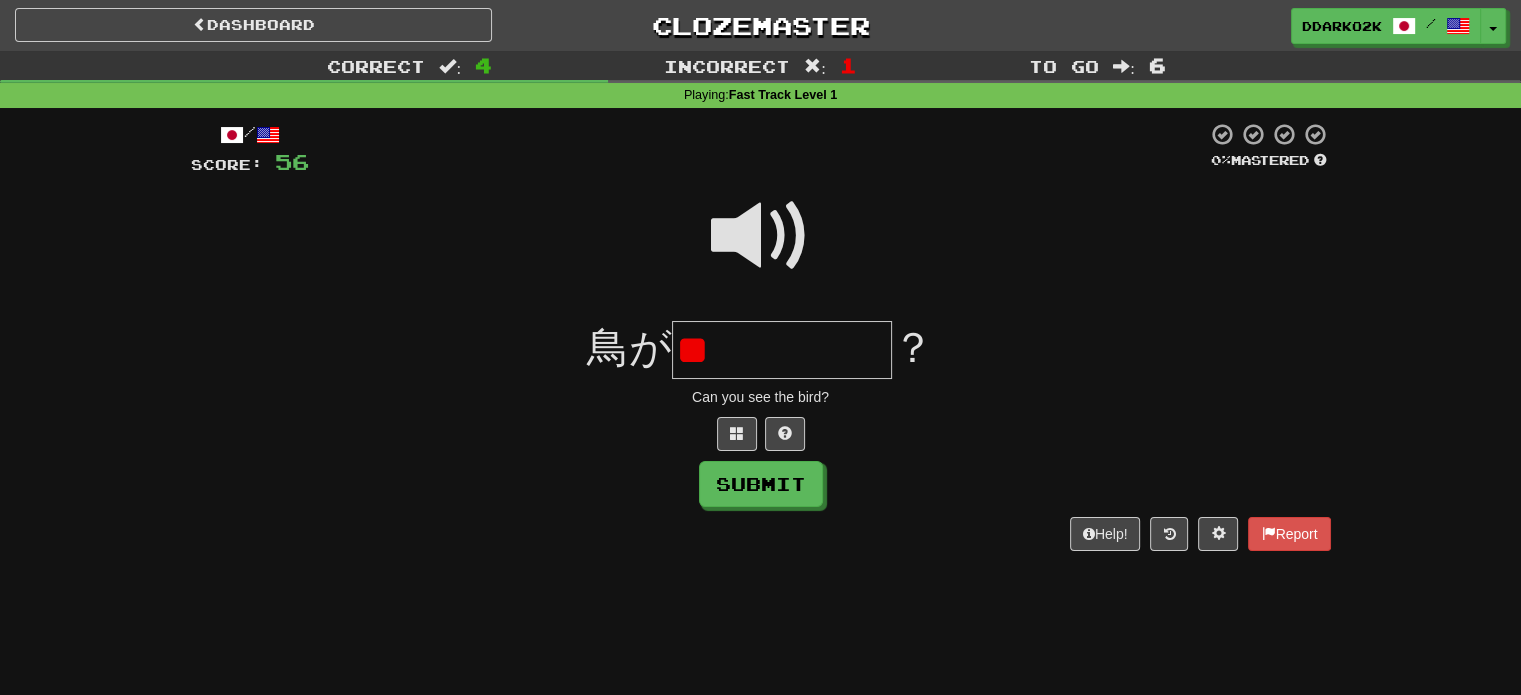type on "*" 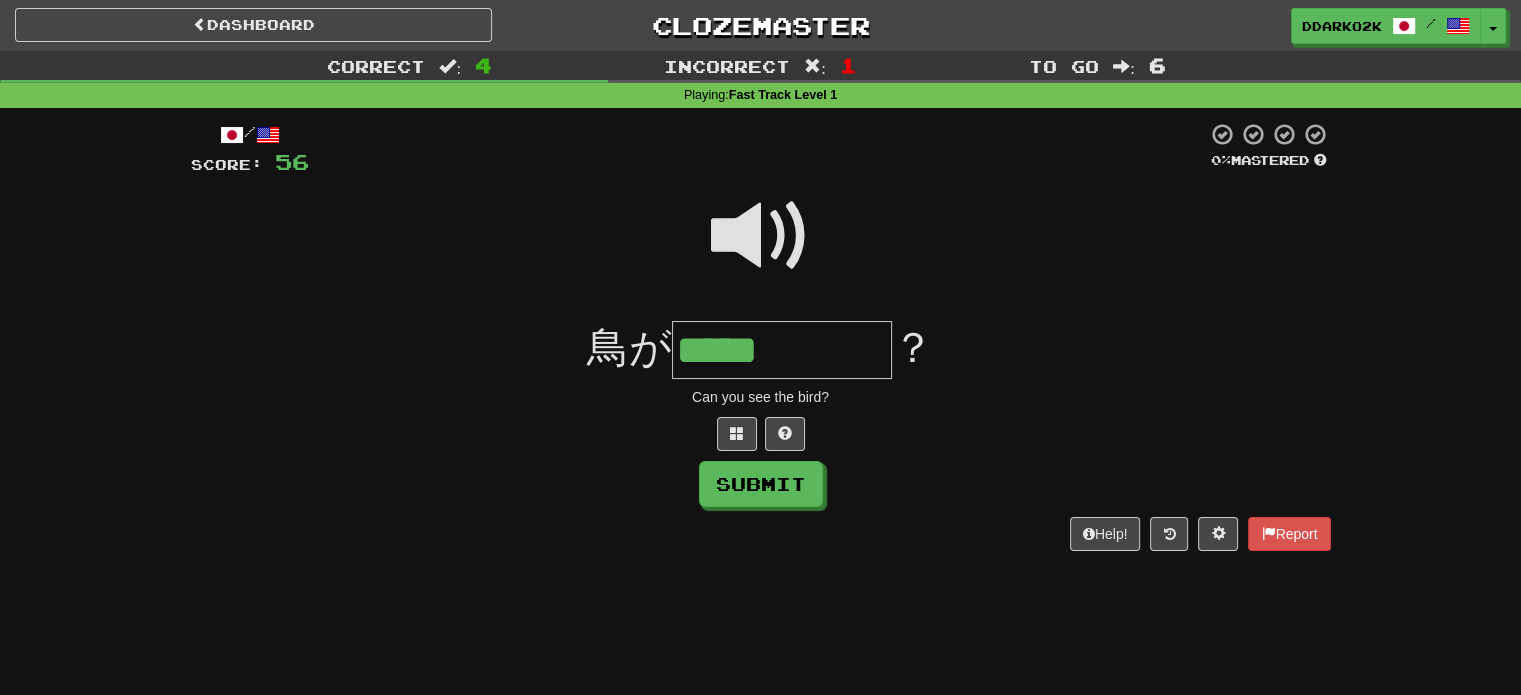 type on "*****" 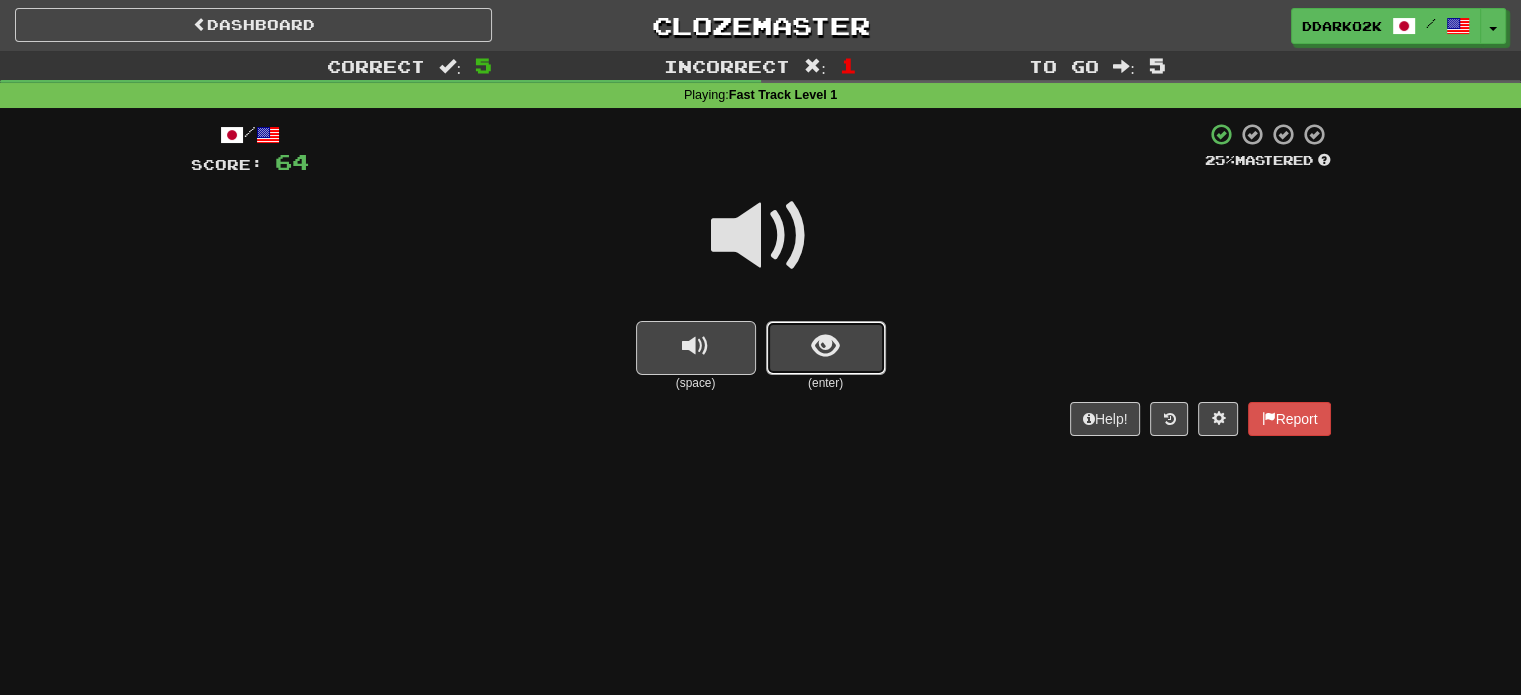 click at bounding box center (825, 346) 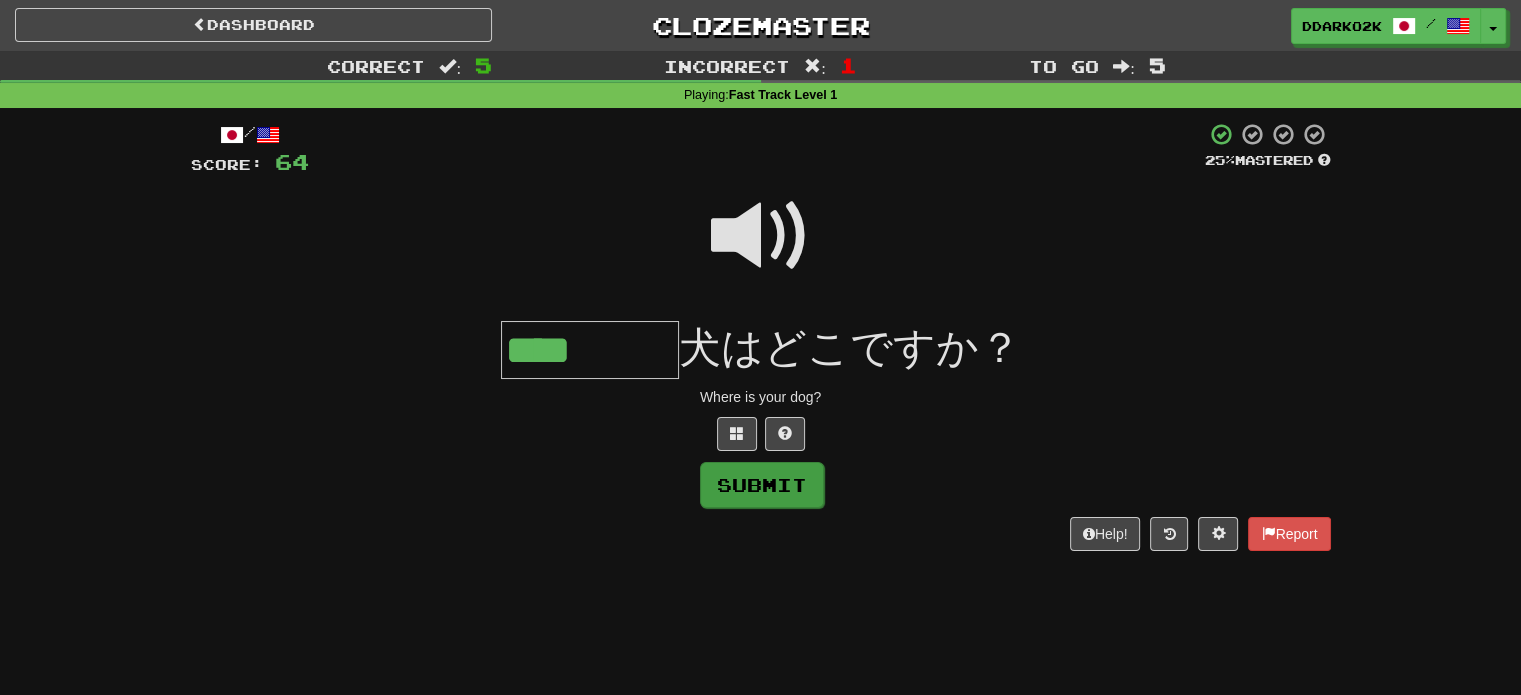 type on "****" 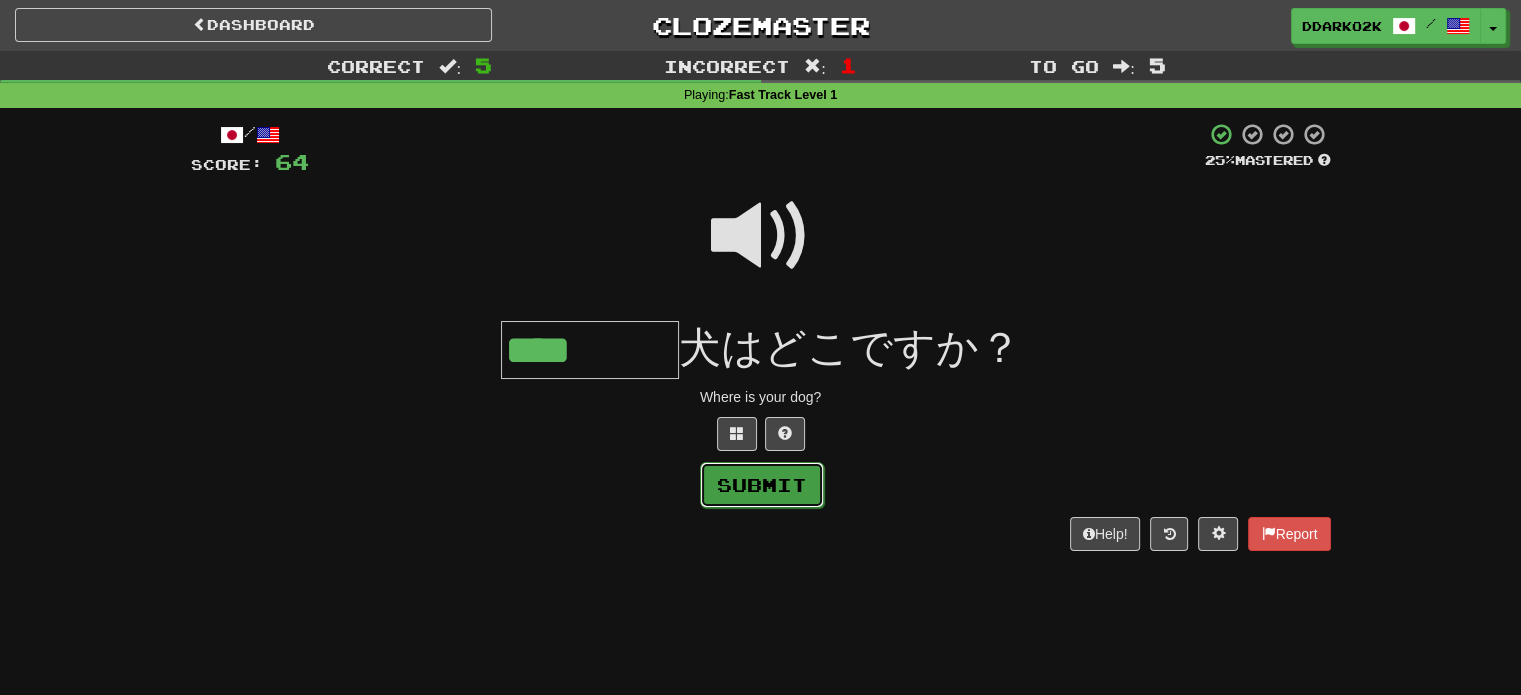 click on "Submit" at bounding box center (762, 485) 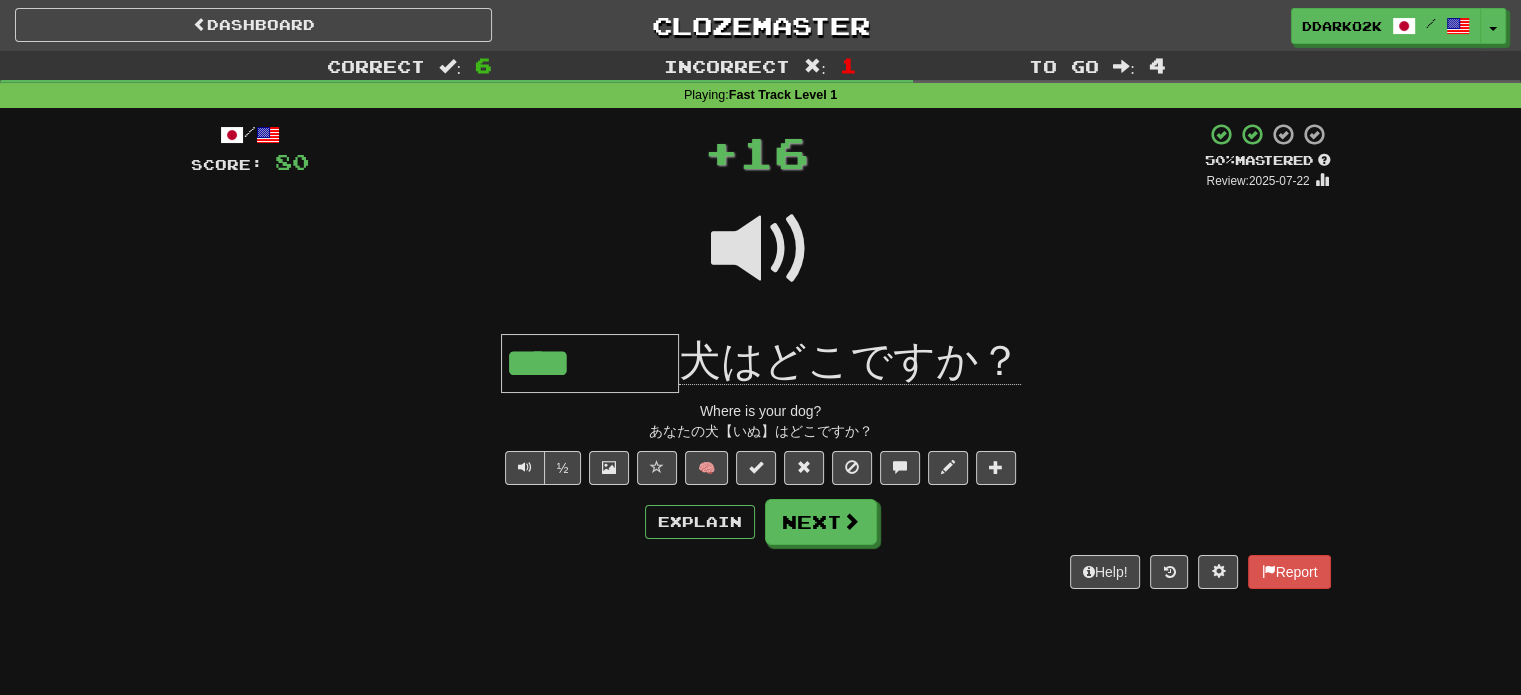 click on "/  Score:   80 + 16 50 %  Mastered Review:  2025-07-22 **** 犬はどこですか？ Where is your dog? あなたの犬【いぬ】はどこですか？ ½ 🧠 Explain Next  Help!  Report" at bounding box center [761, 355] 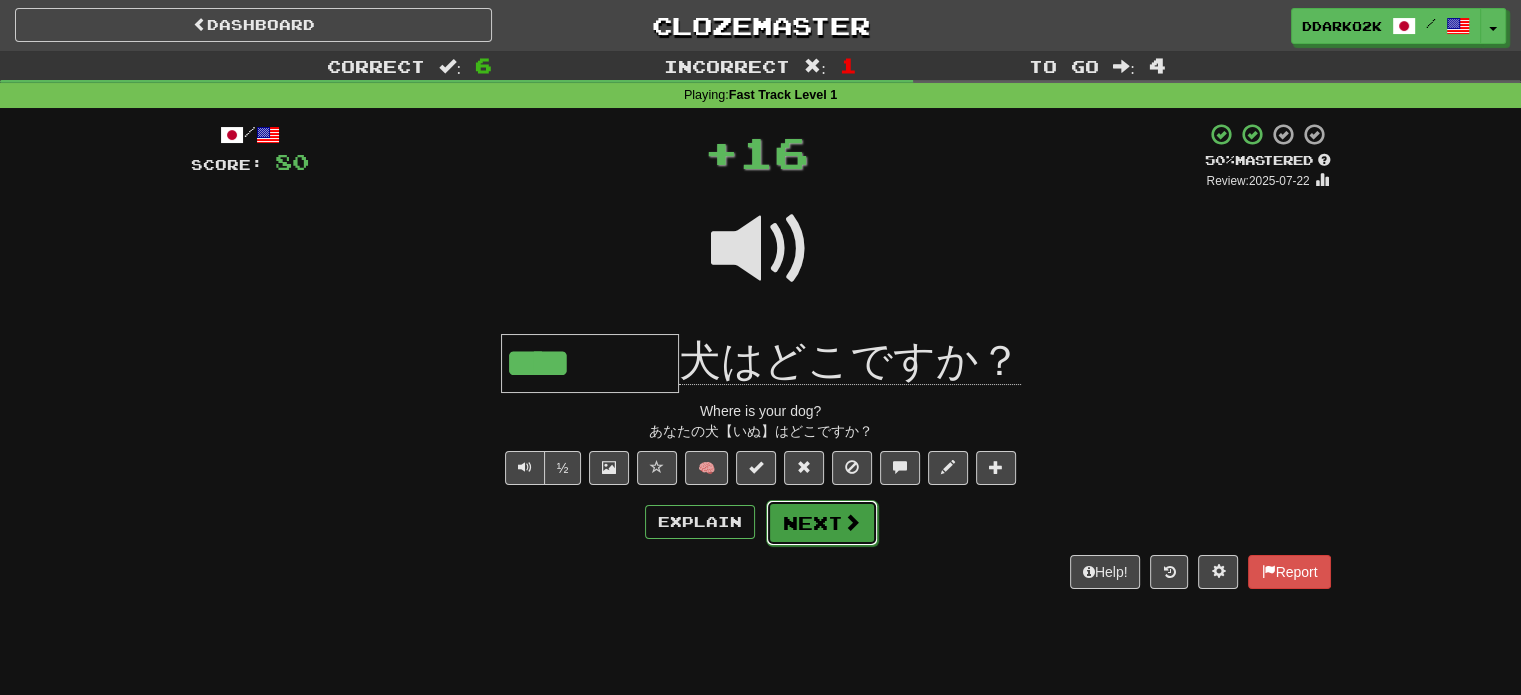 click on "Next" at bounding box center (822, 523) 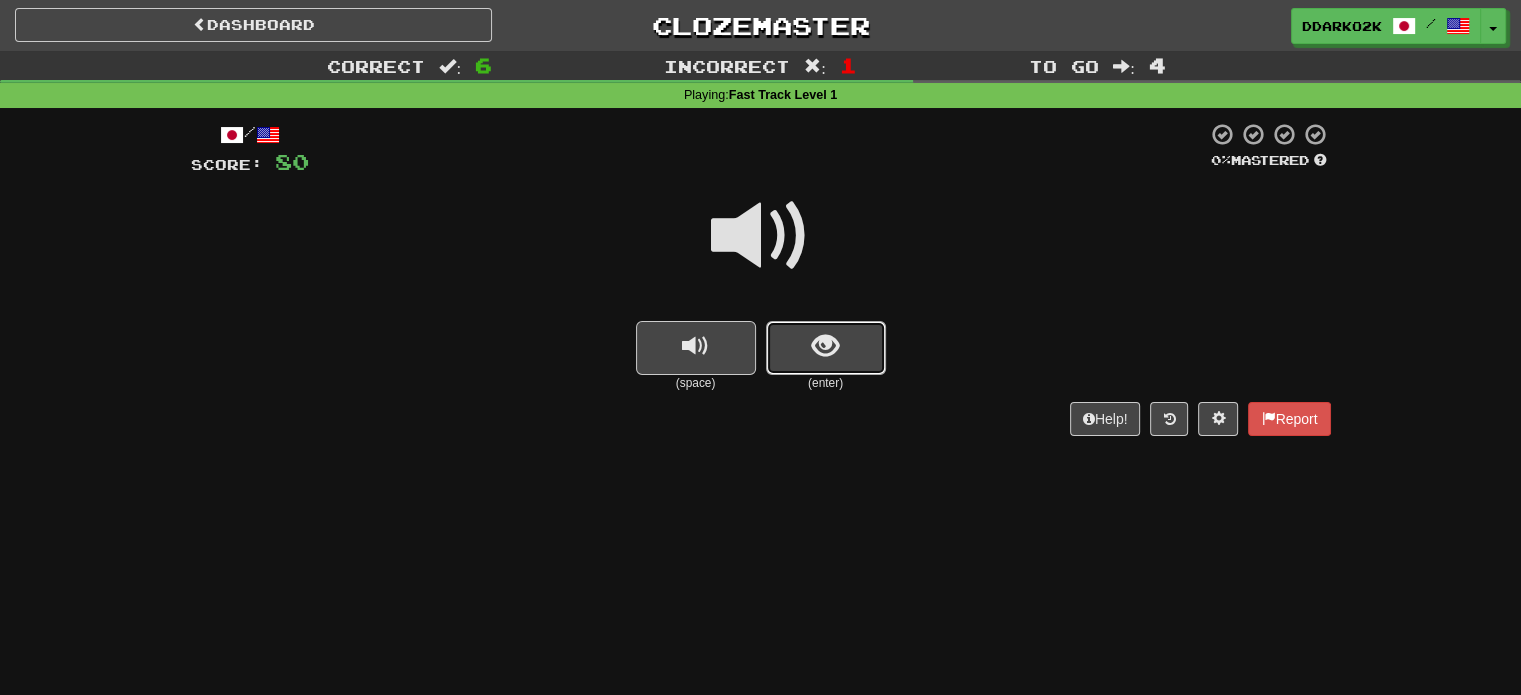 click at bounding box center [826, 348] 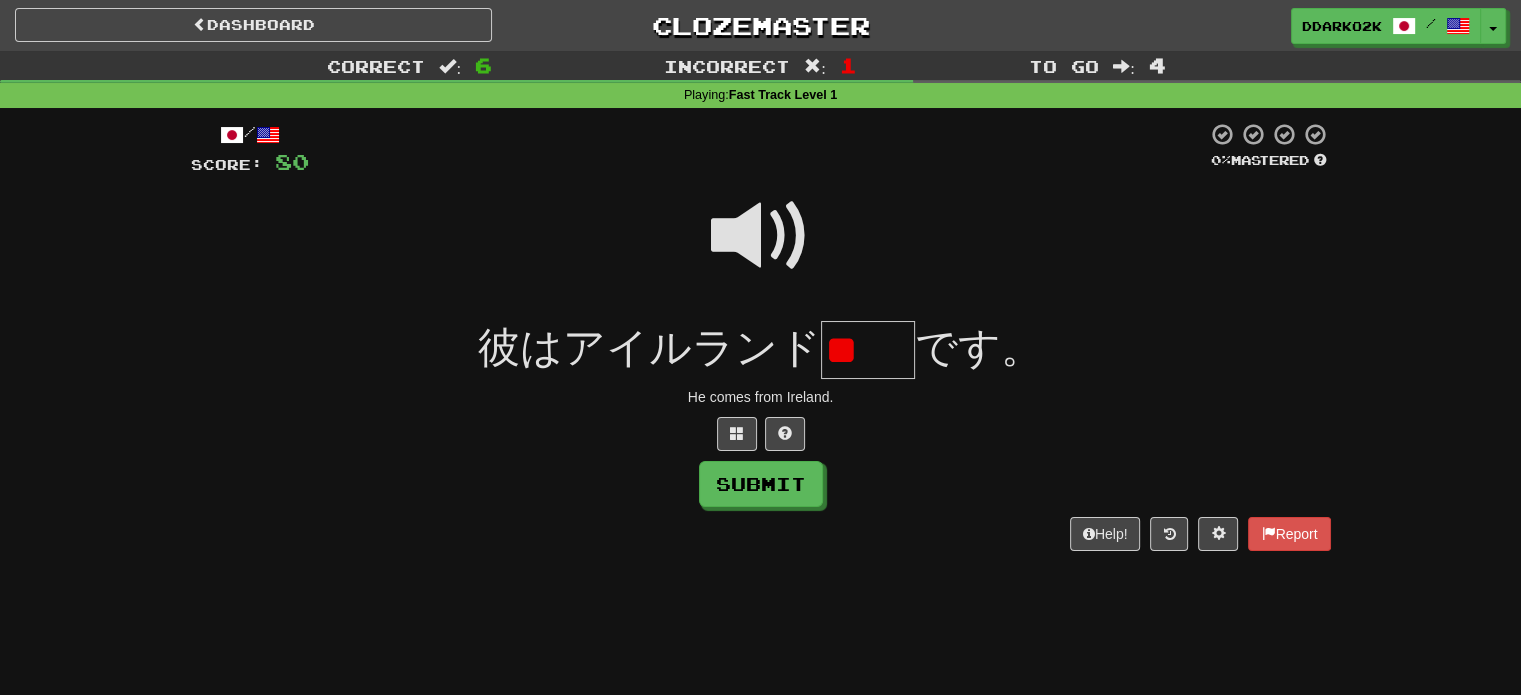 scroll, scrollTop: 0, scrollLeft: 0, axis: both 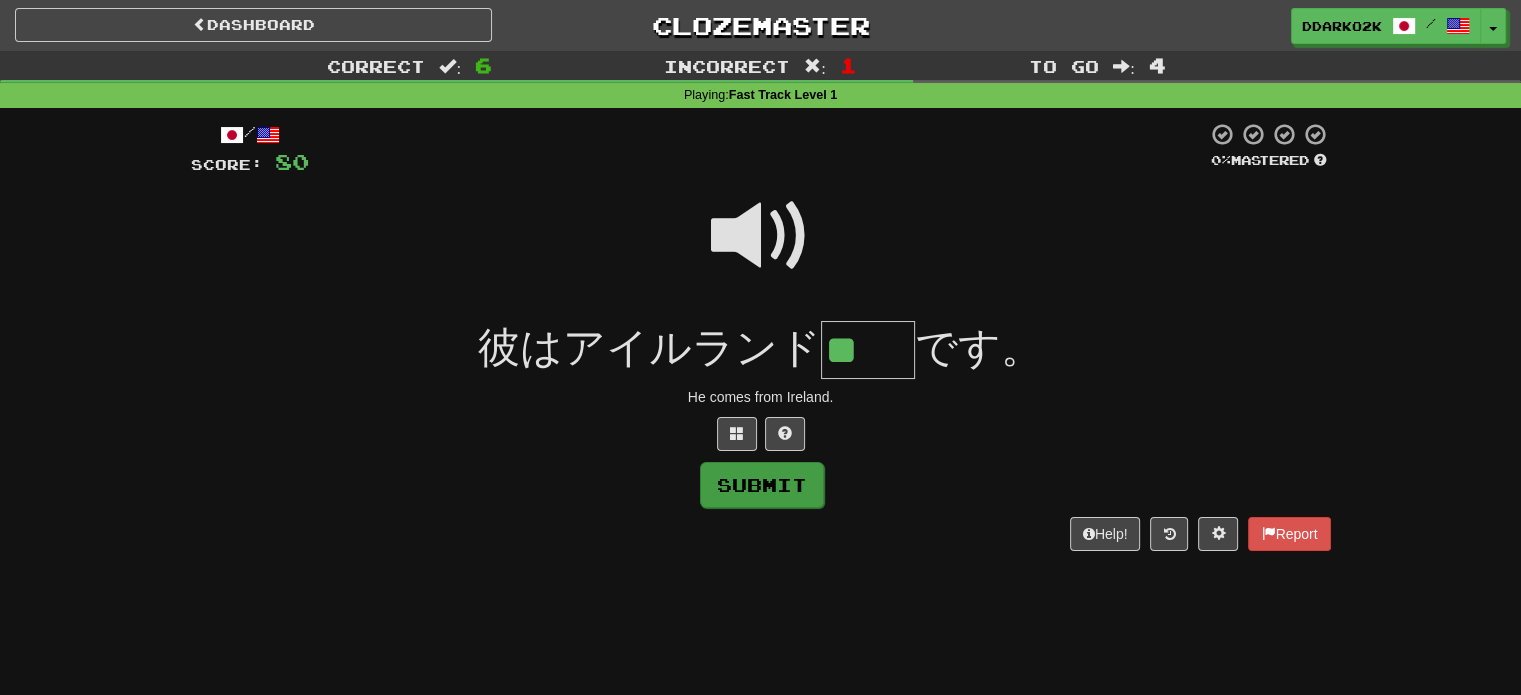 type on "**" 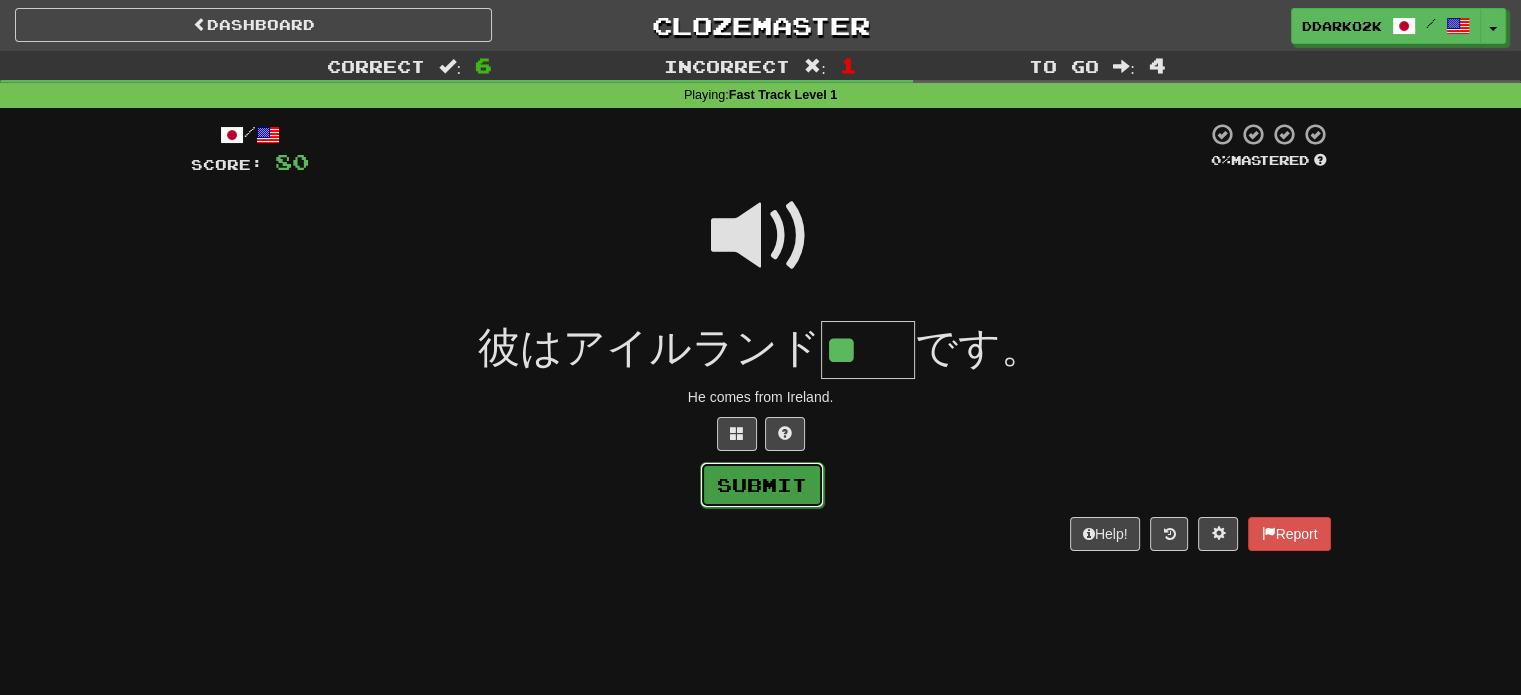 click on "Submit" at bounding box center (762, 485) 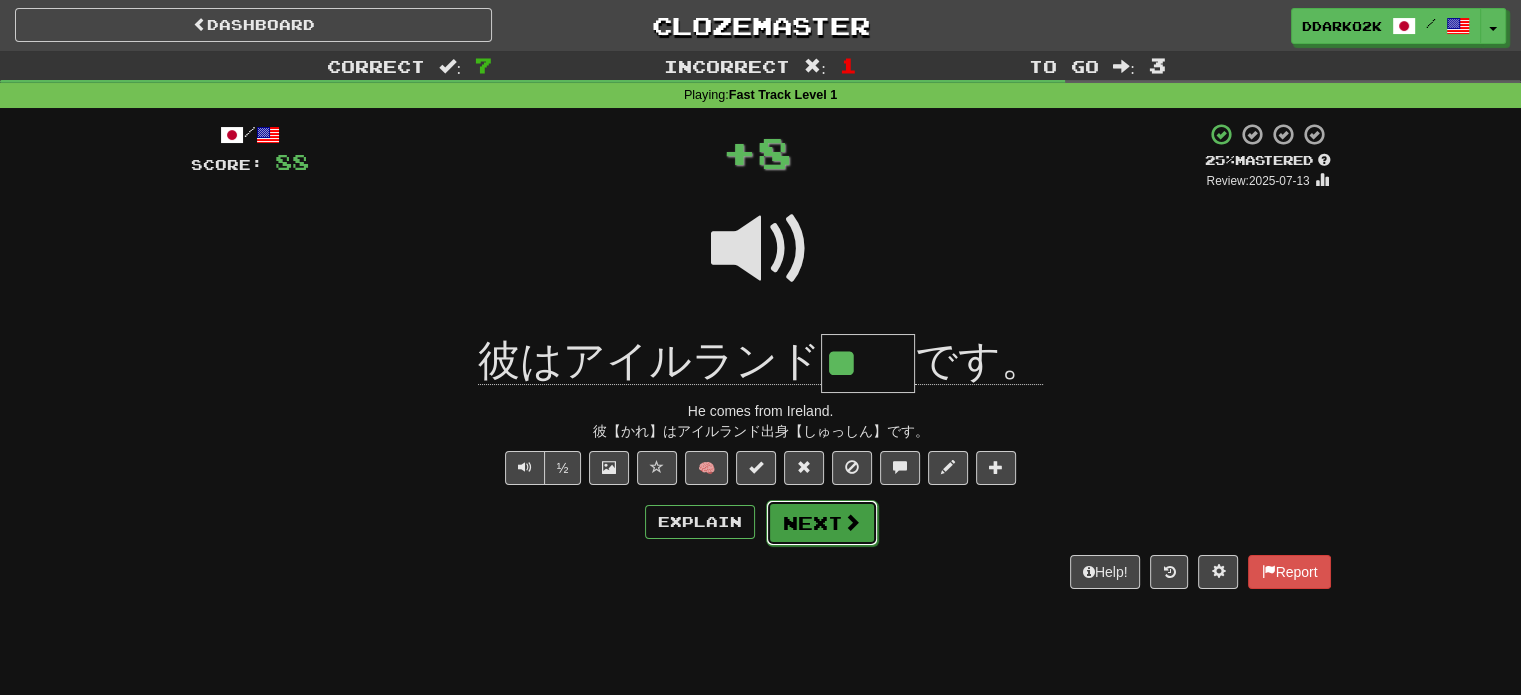 click on "Next" at bounding box center (822, 523) 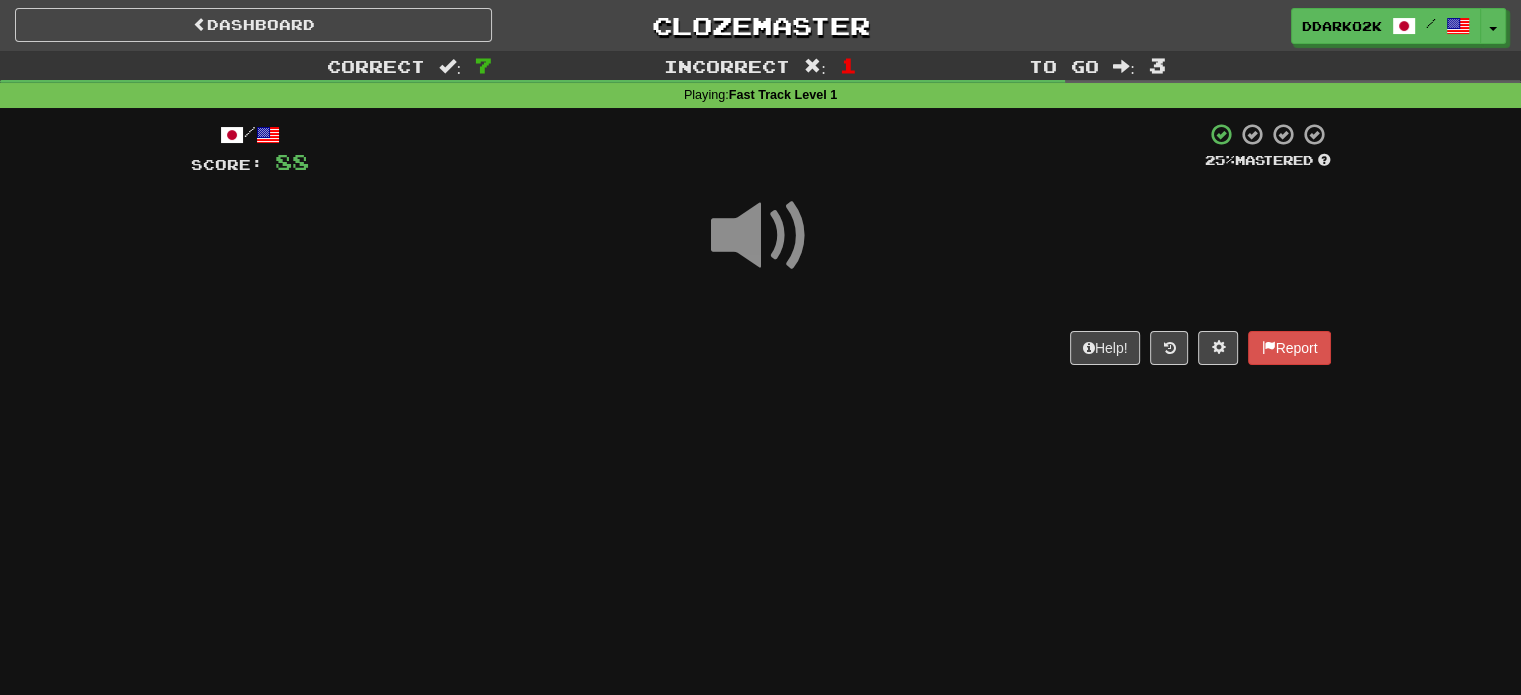click at bounding box center (761, 236) 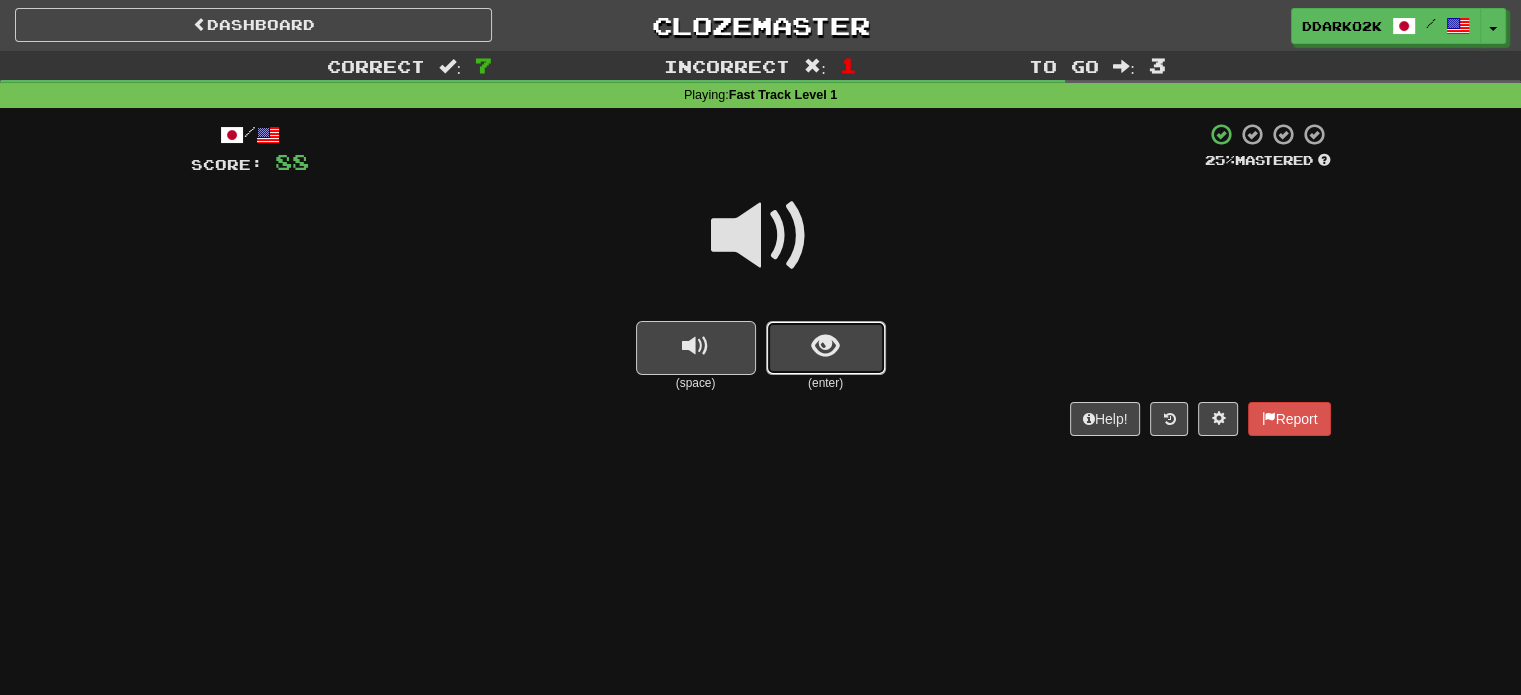 click at bounding box center [825, 346] 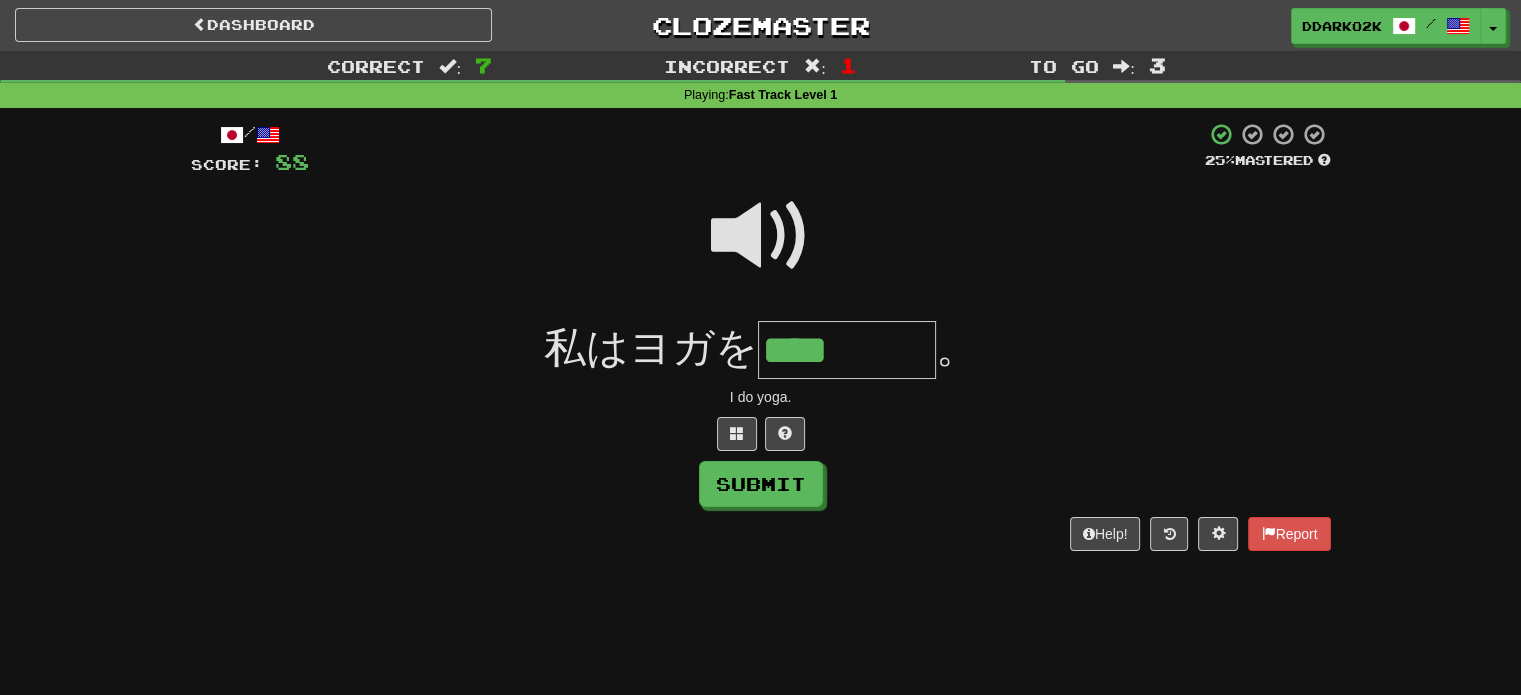 type on "****" 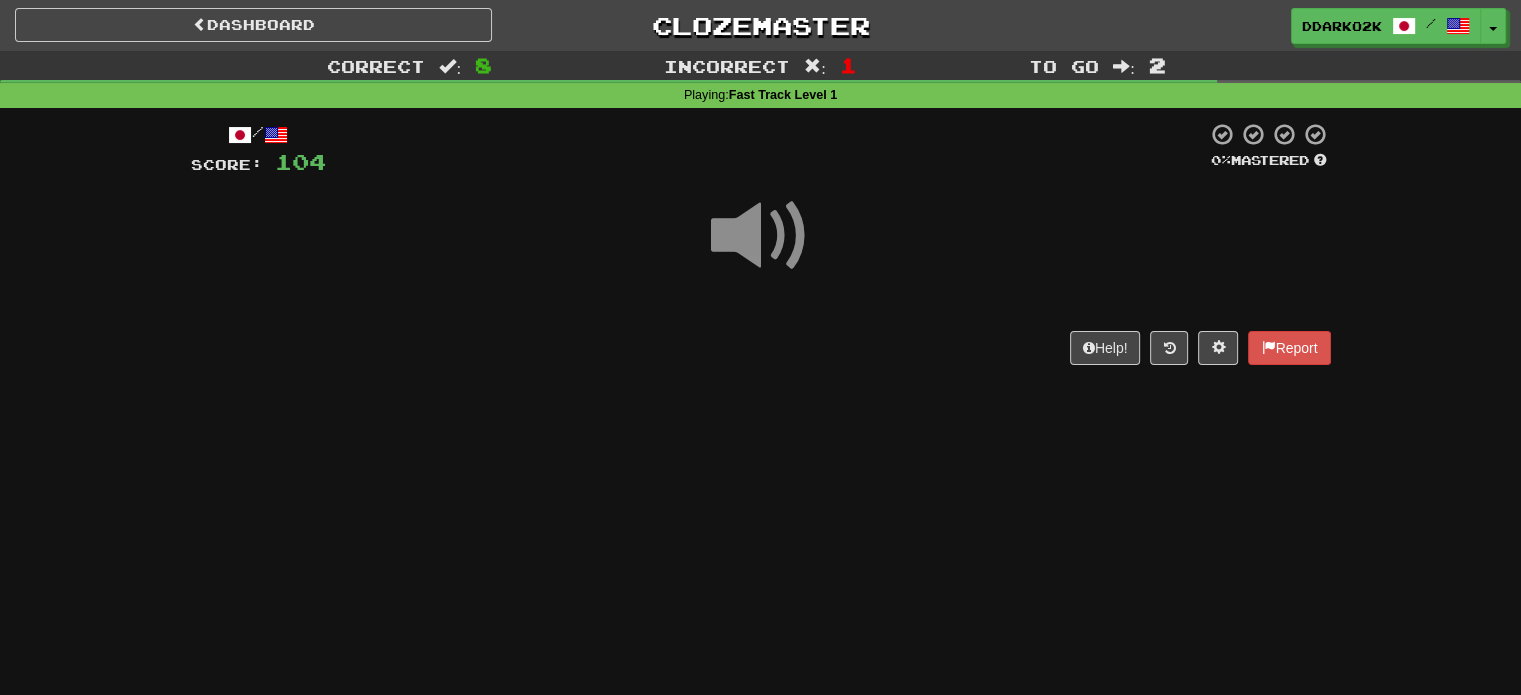 click at bounding box center (761, 236) 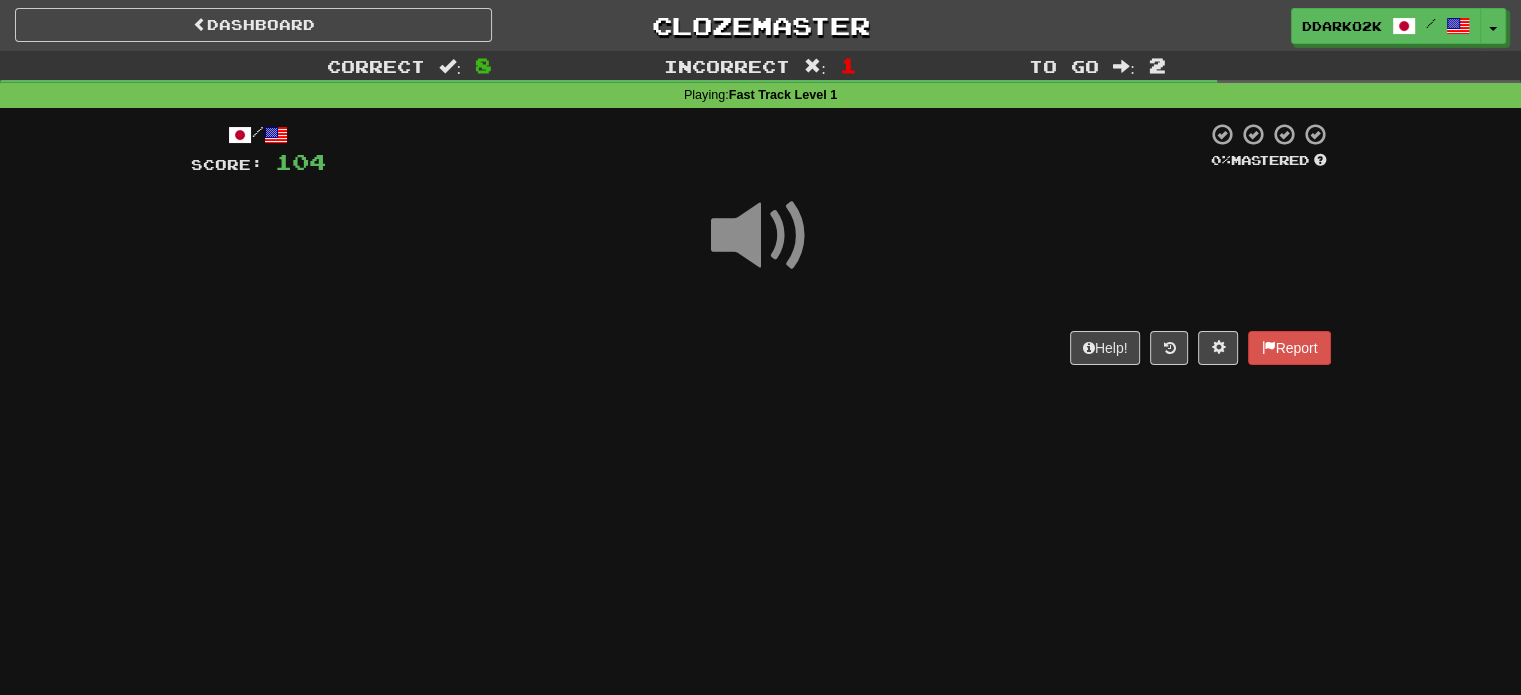click at bounding box center (761, 236) 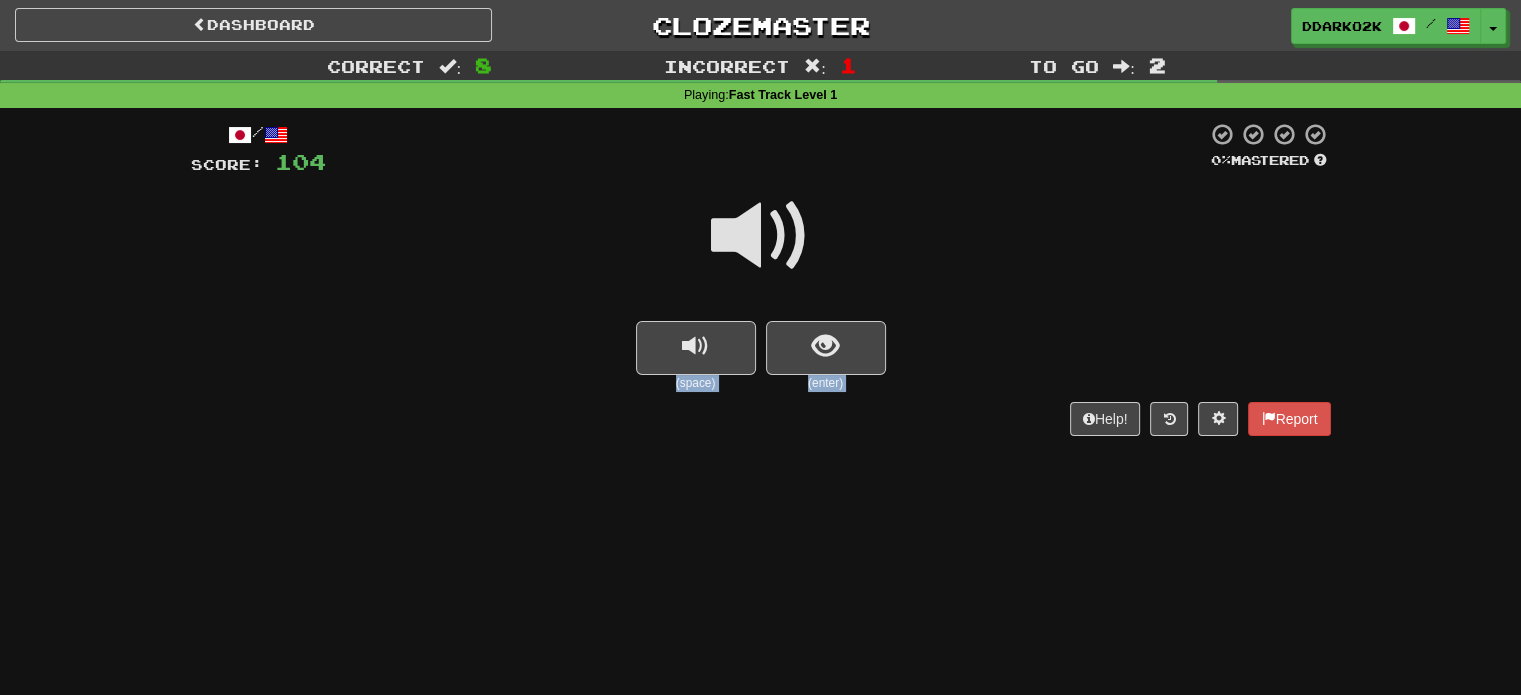 click on "(enter)" at bounding box center [826, 383] 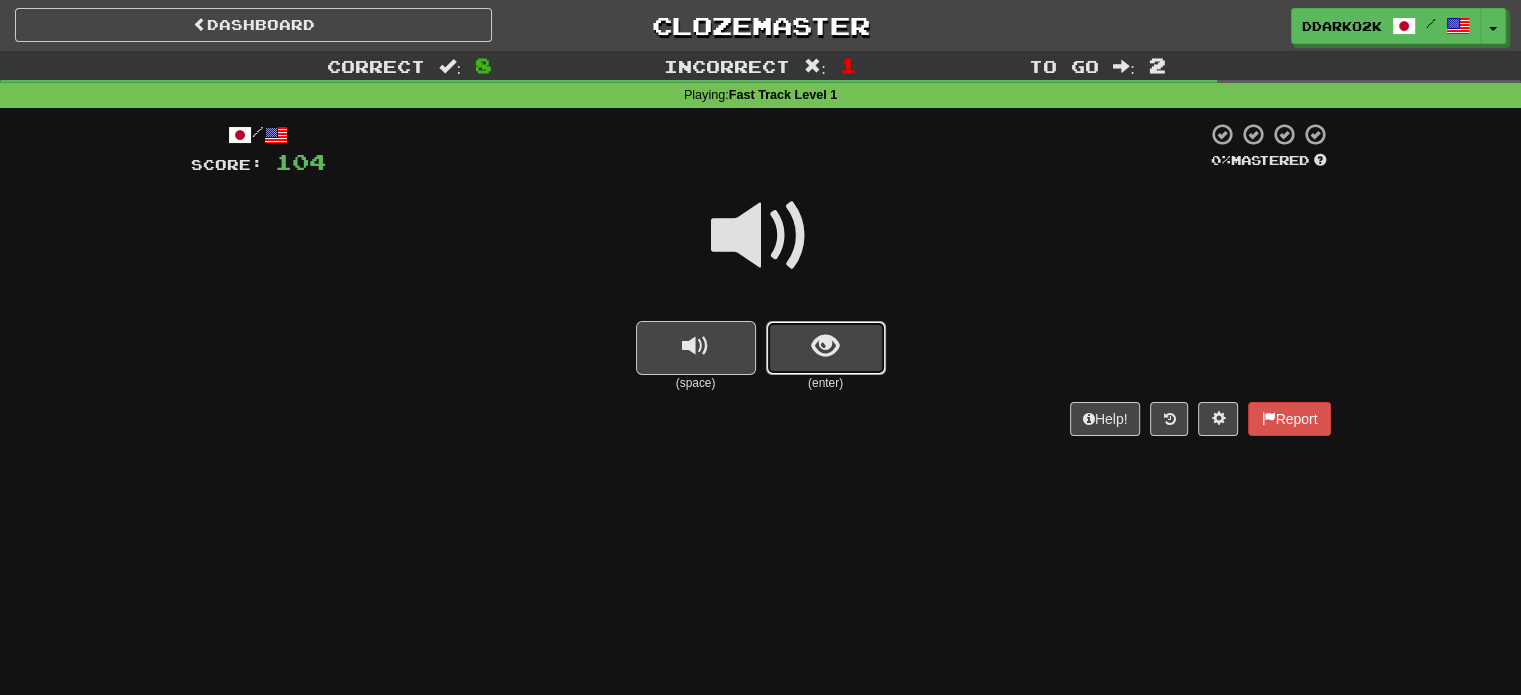click at bounding box center [825, 346] 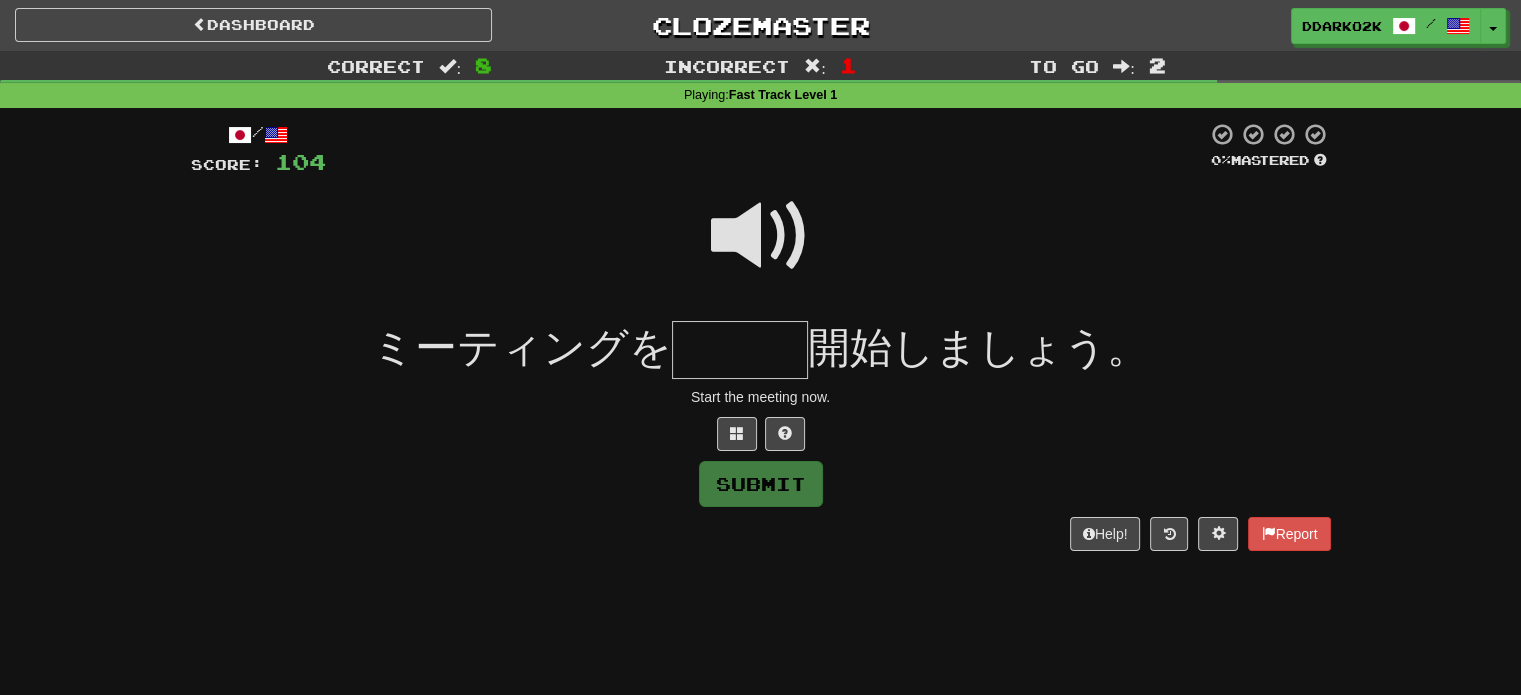 click at bounding box center [761, 236] 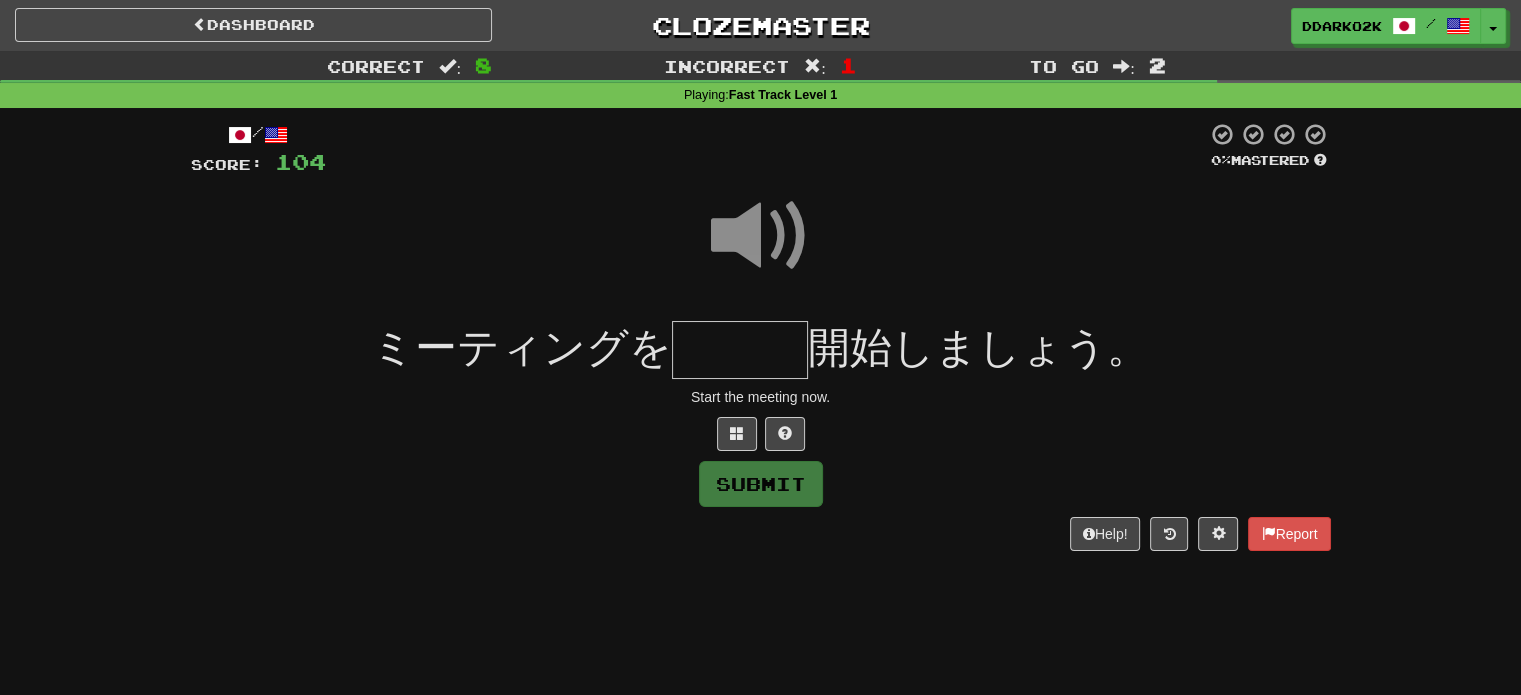 click at bounding box center [740, 350] 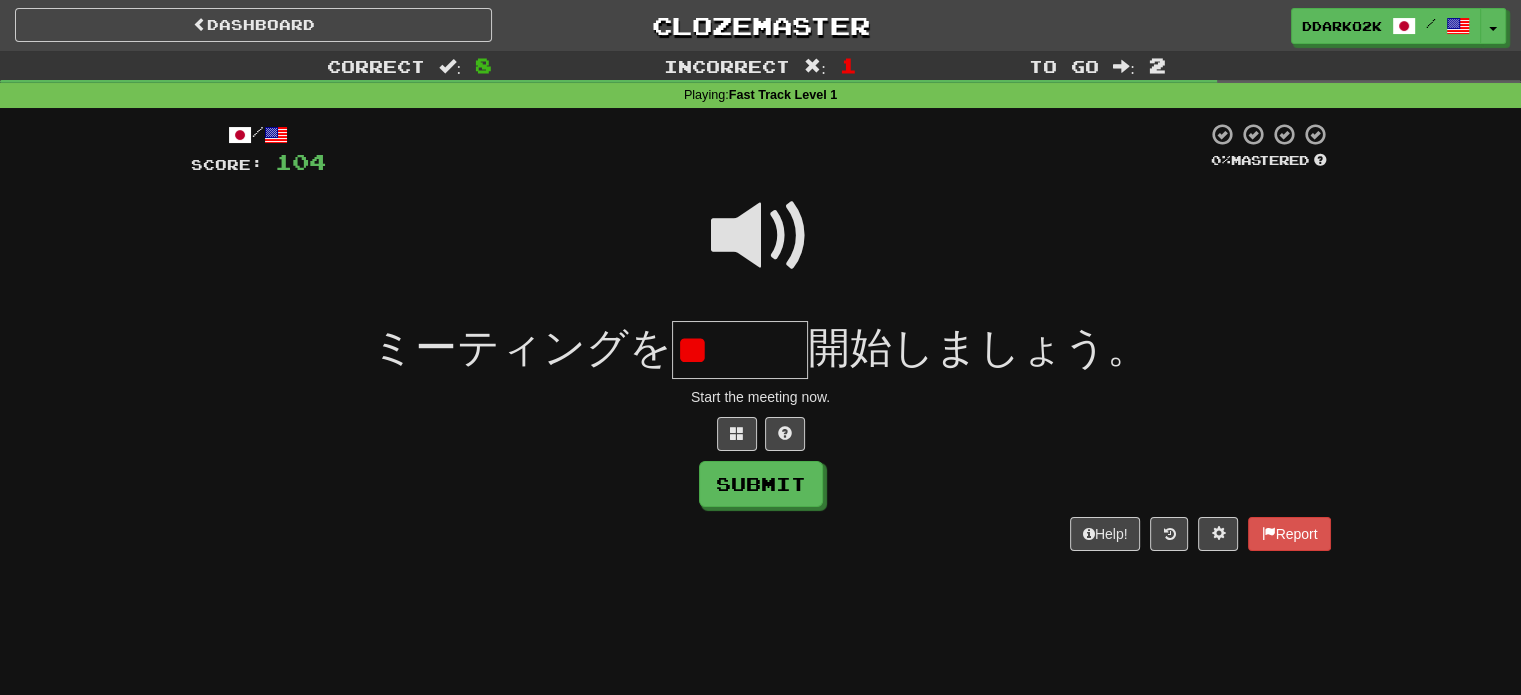 type on "*" 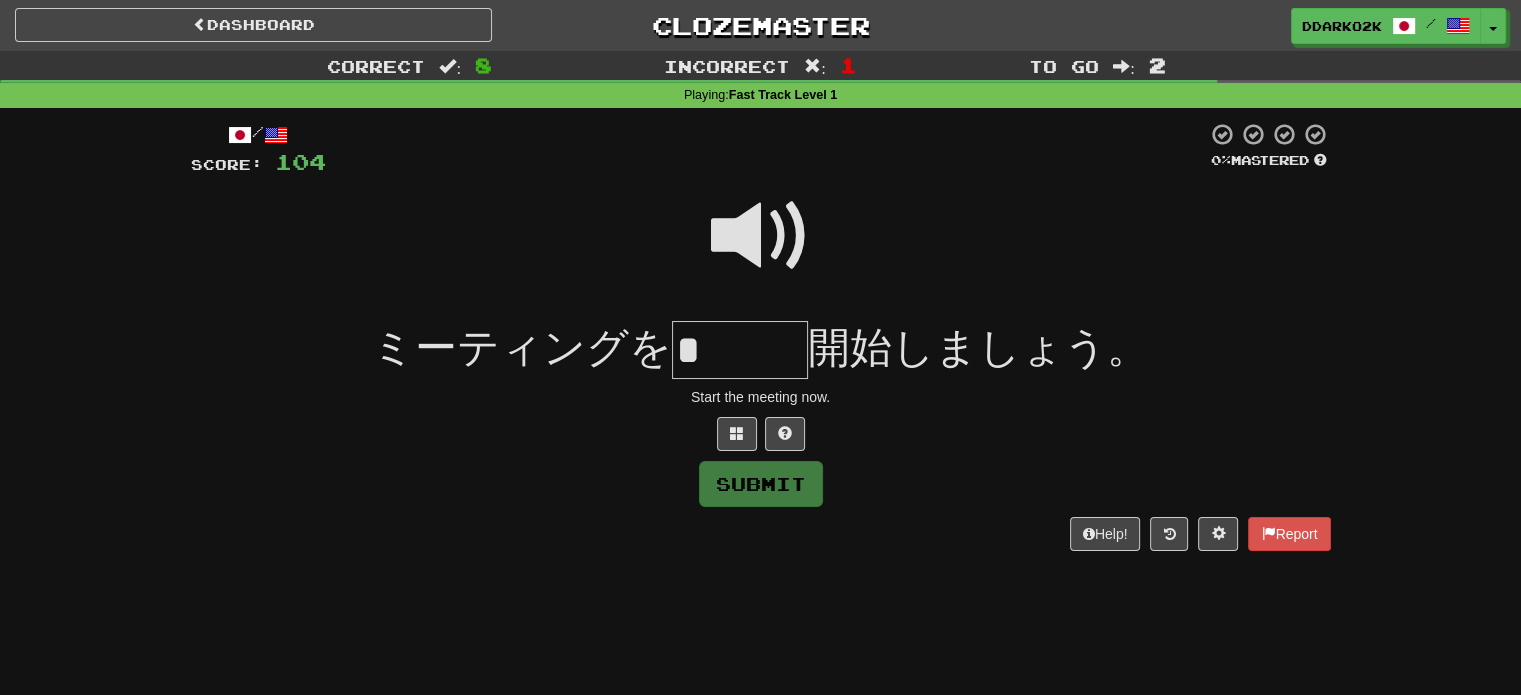 type on "*" 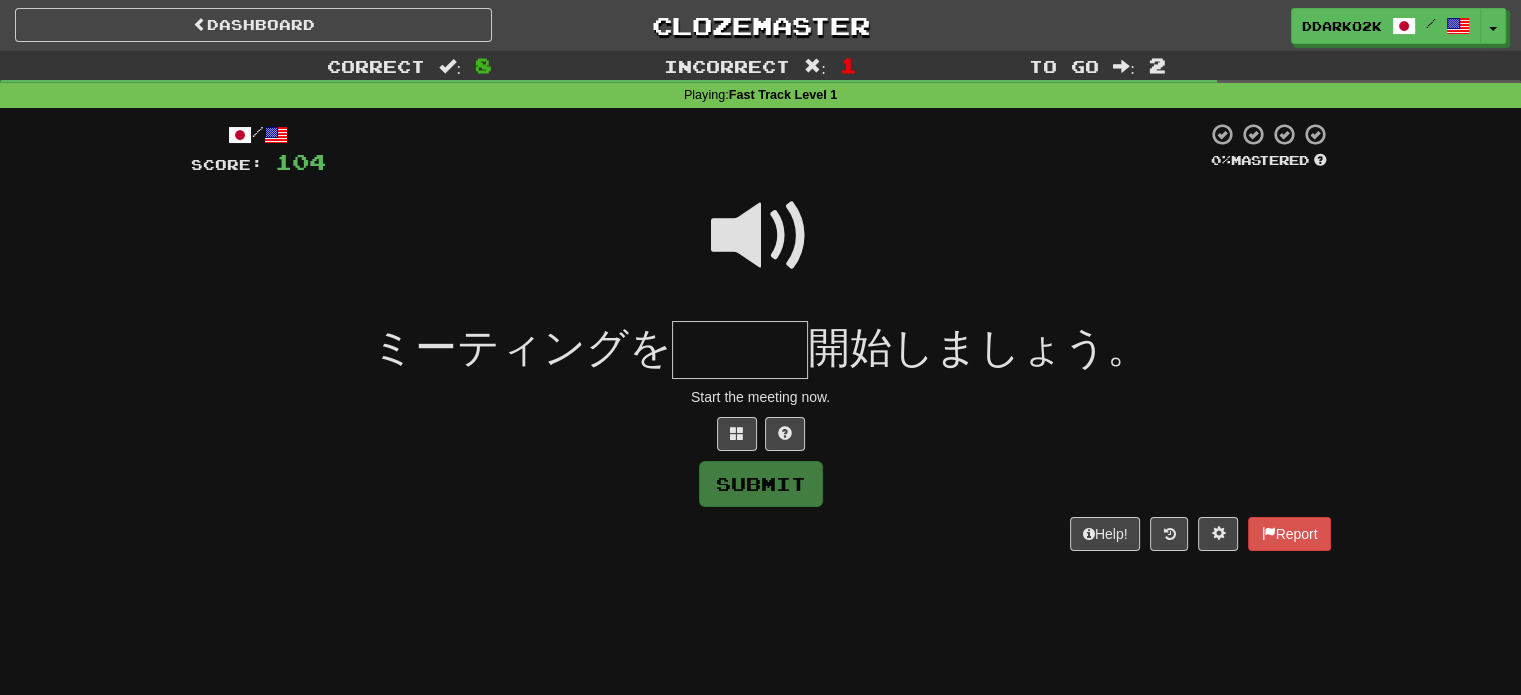 click at bounding box center [761, 236] 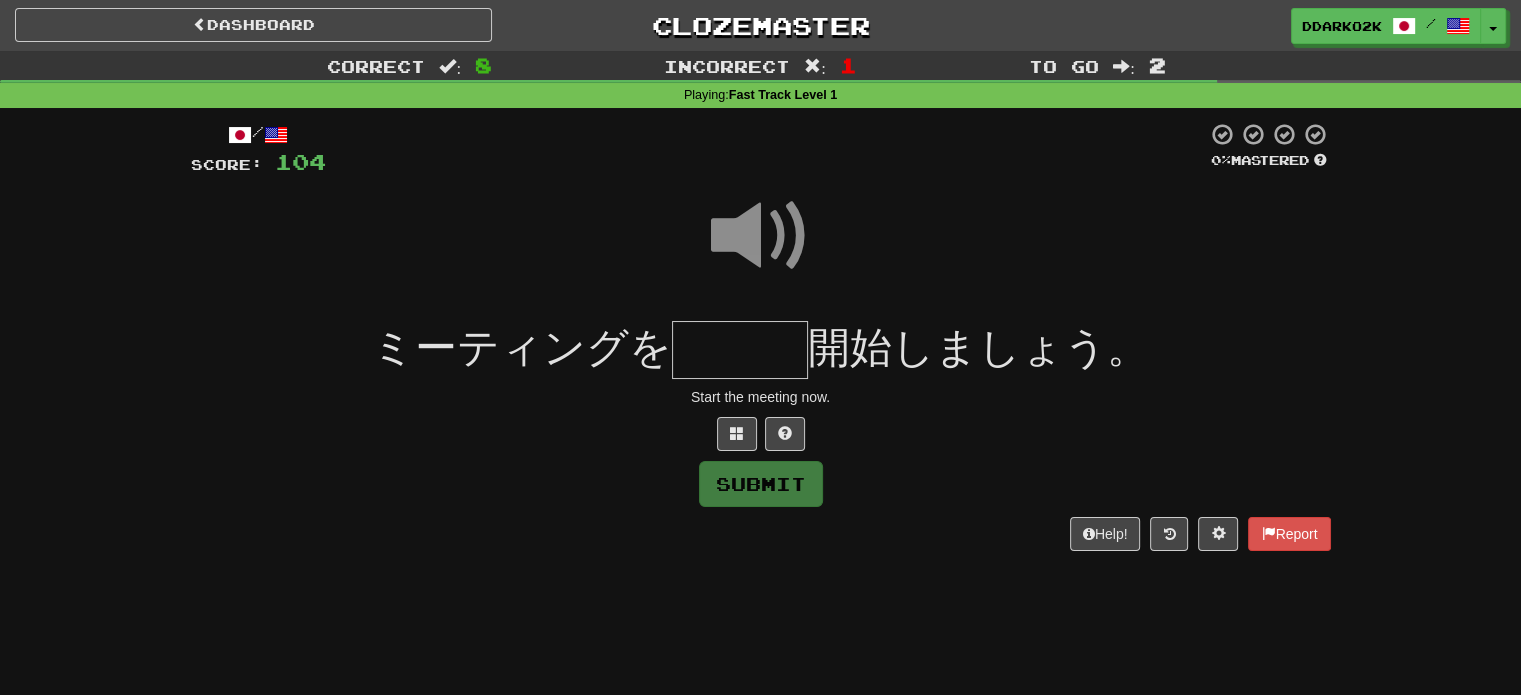 click at bounding box center [761, 236] 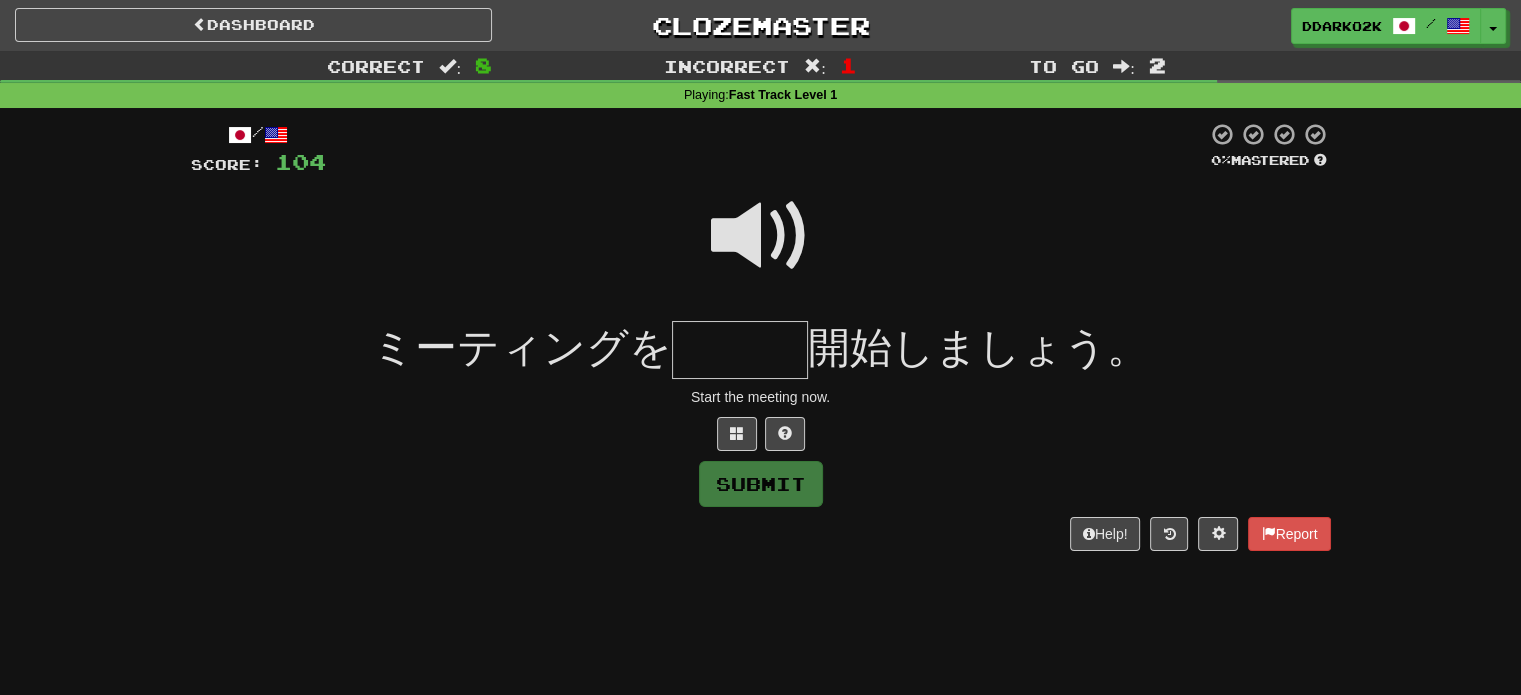 click at bounding box center (740, 350) 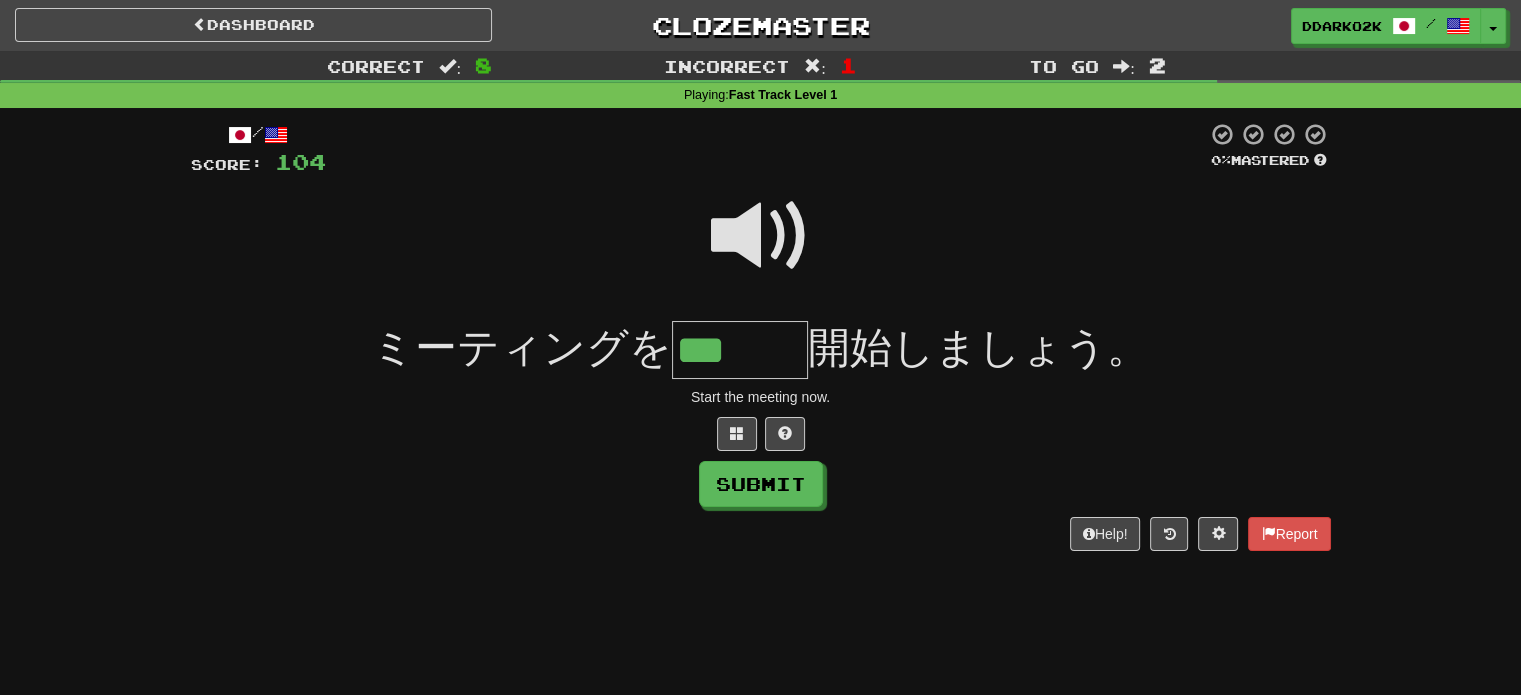 type on "***" 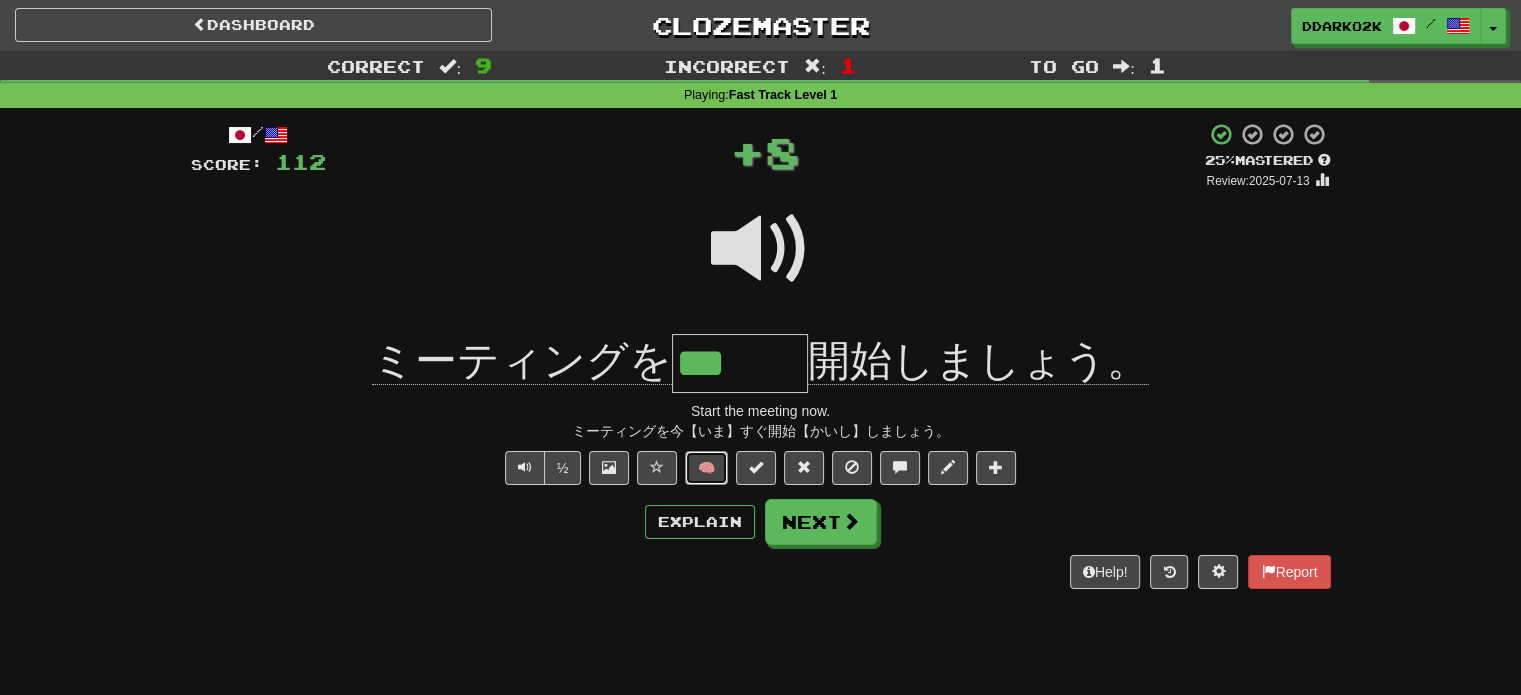 click on "🧠" at bounding box center [706, 468] 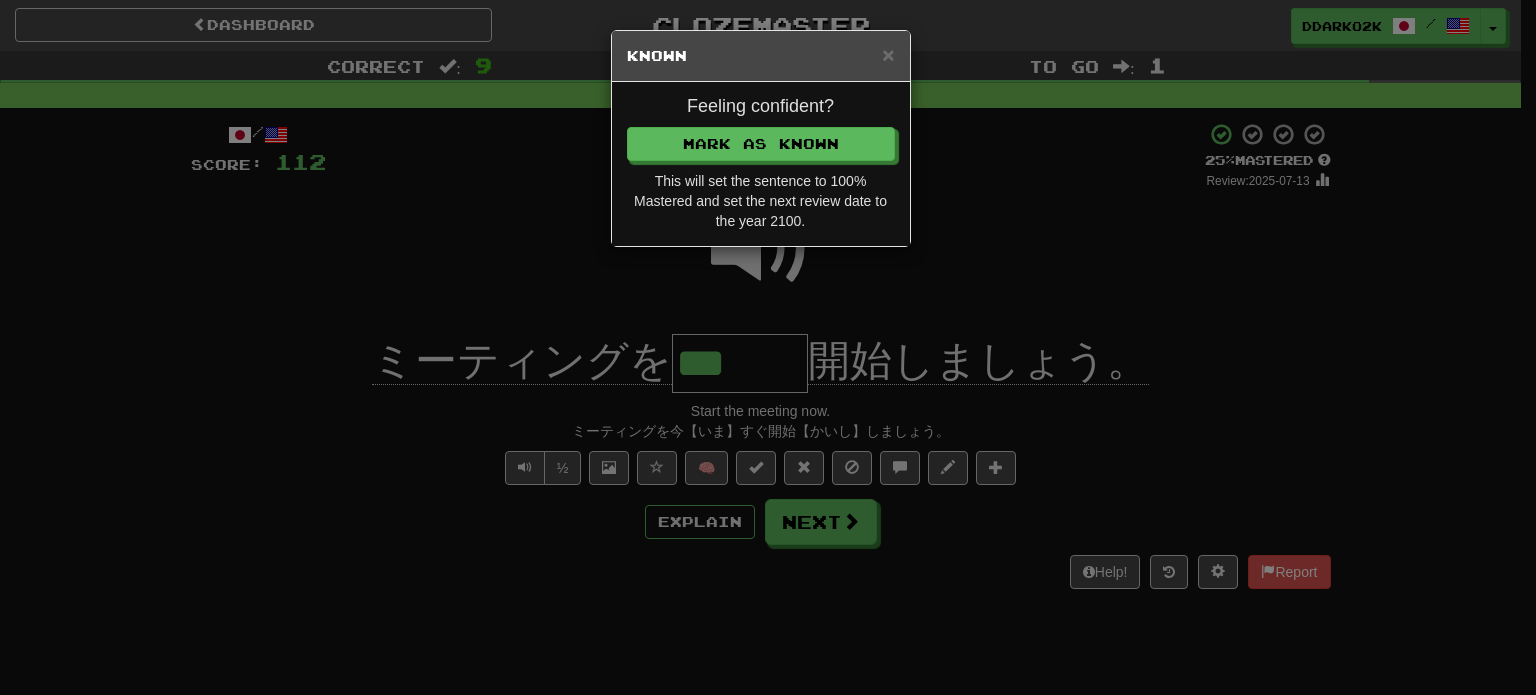 click on "× Known Feeling confident? Mark as Known This will set the sentence to 100% Mastered and set the next review date to the year 2100." at bounding box center [768, 347] 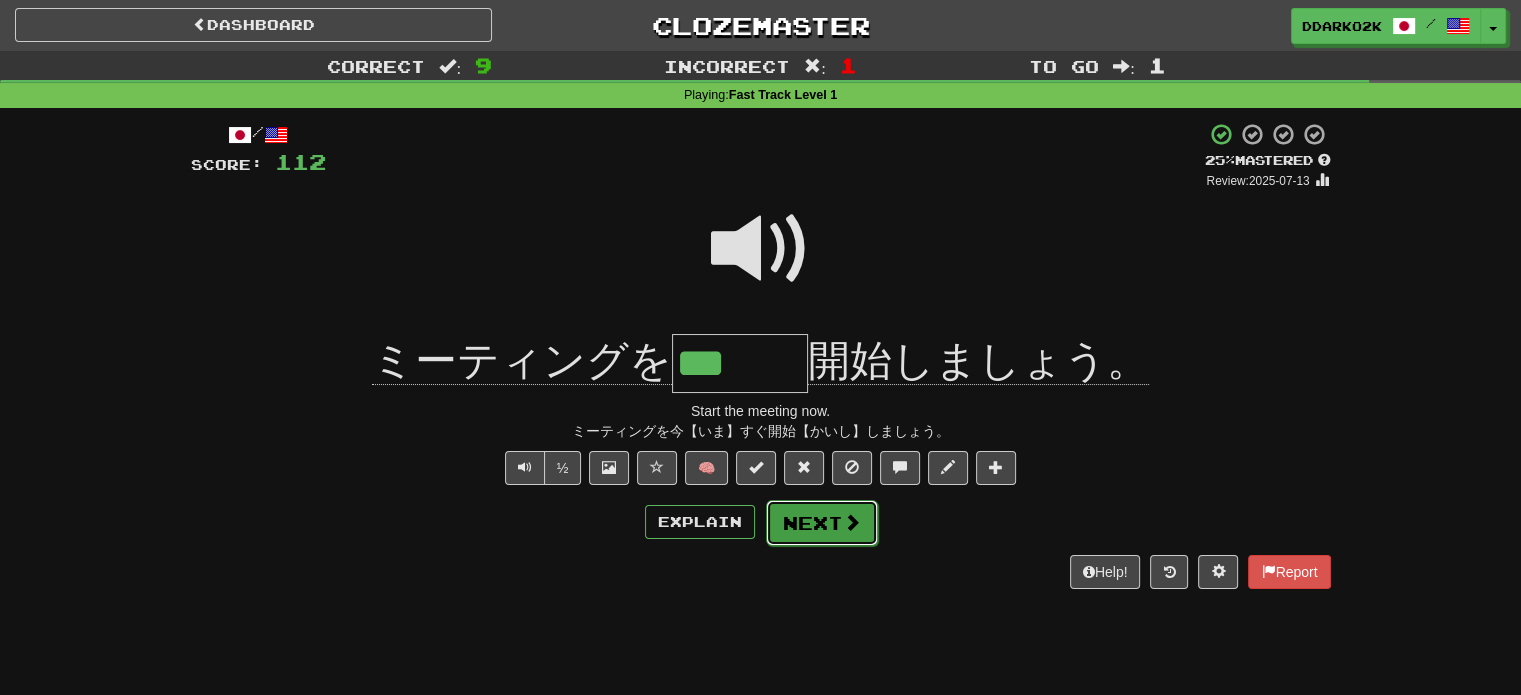 click on "Next" at bounding box center [822, 523] 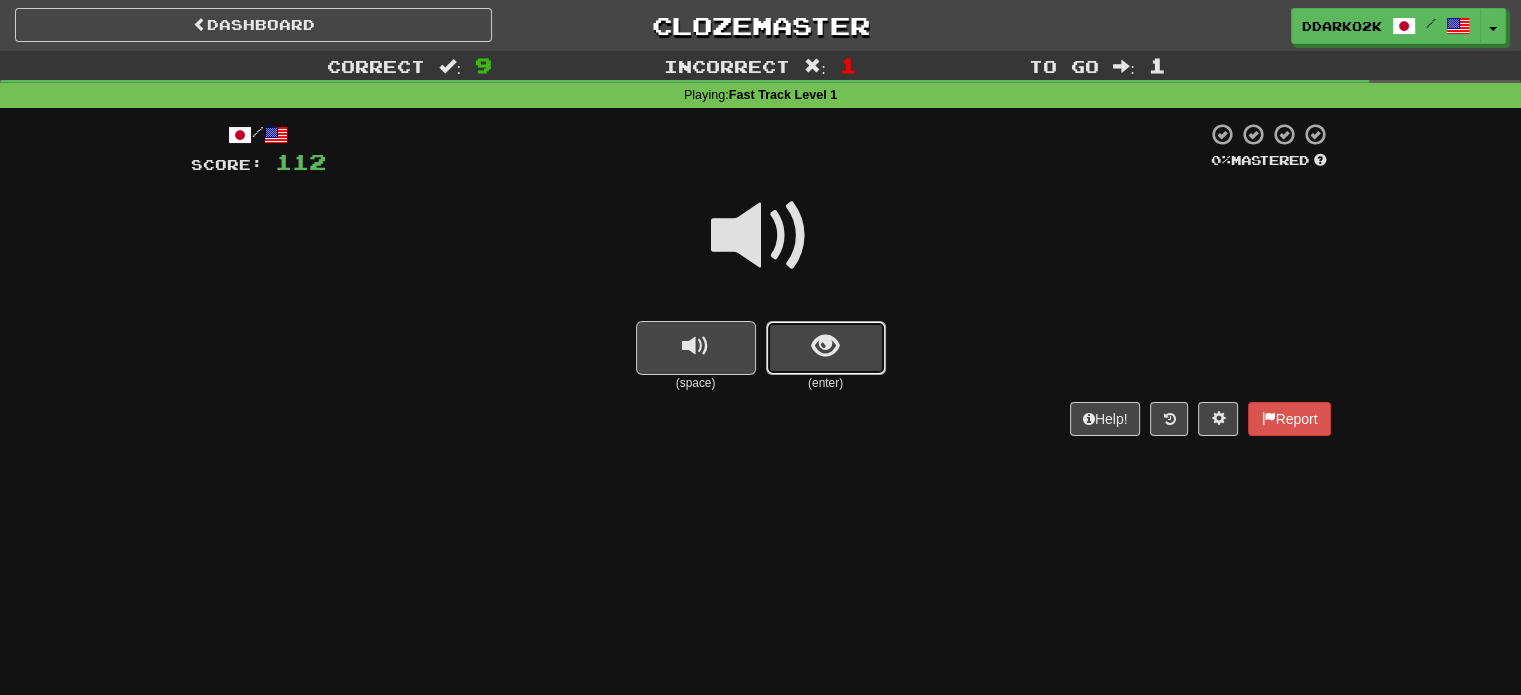 click at bounding box center (826, 348) 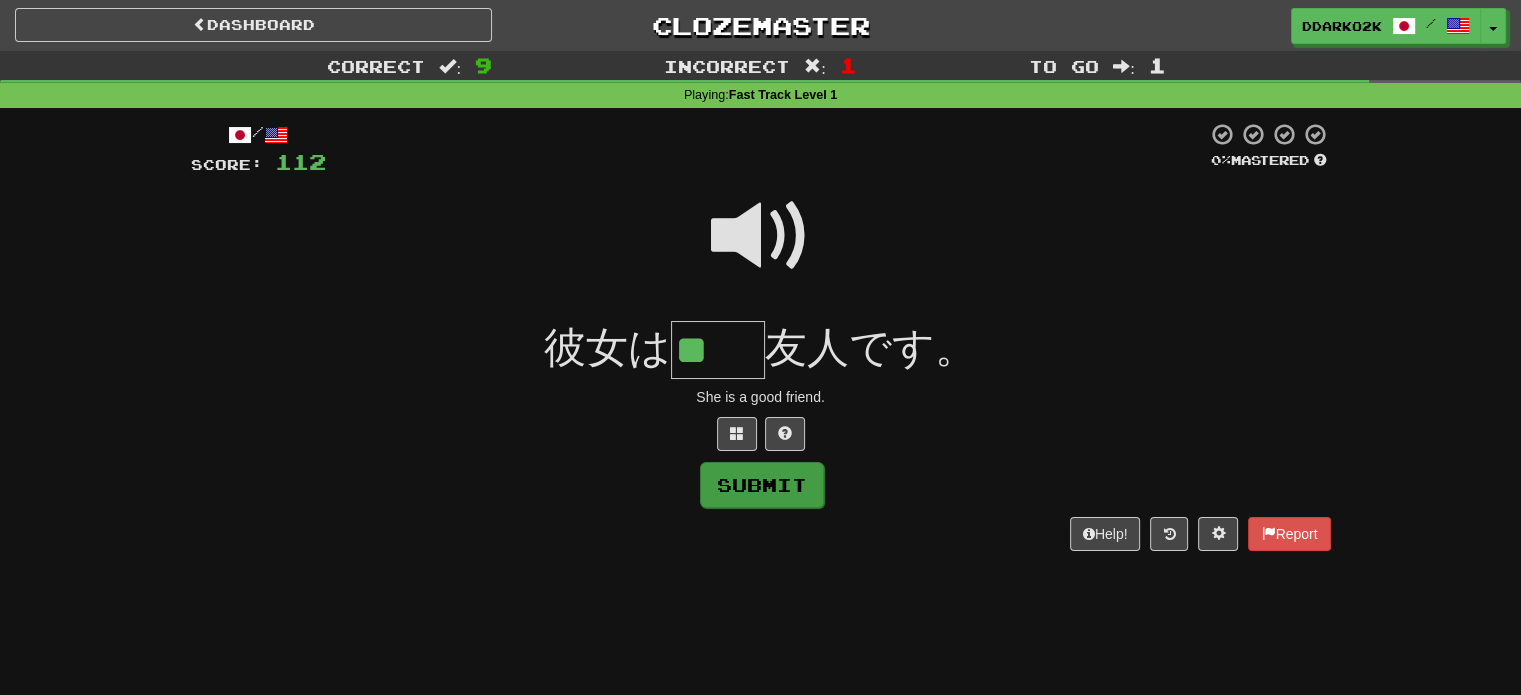 type on "**" 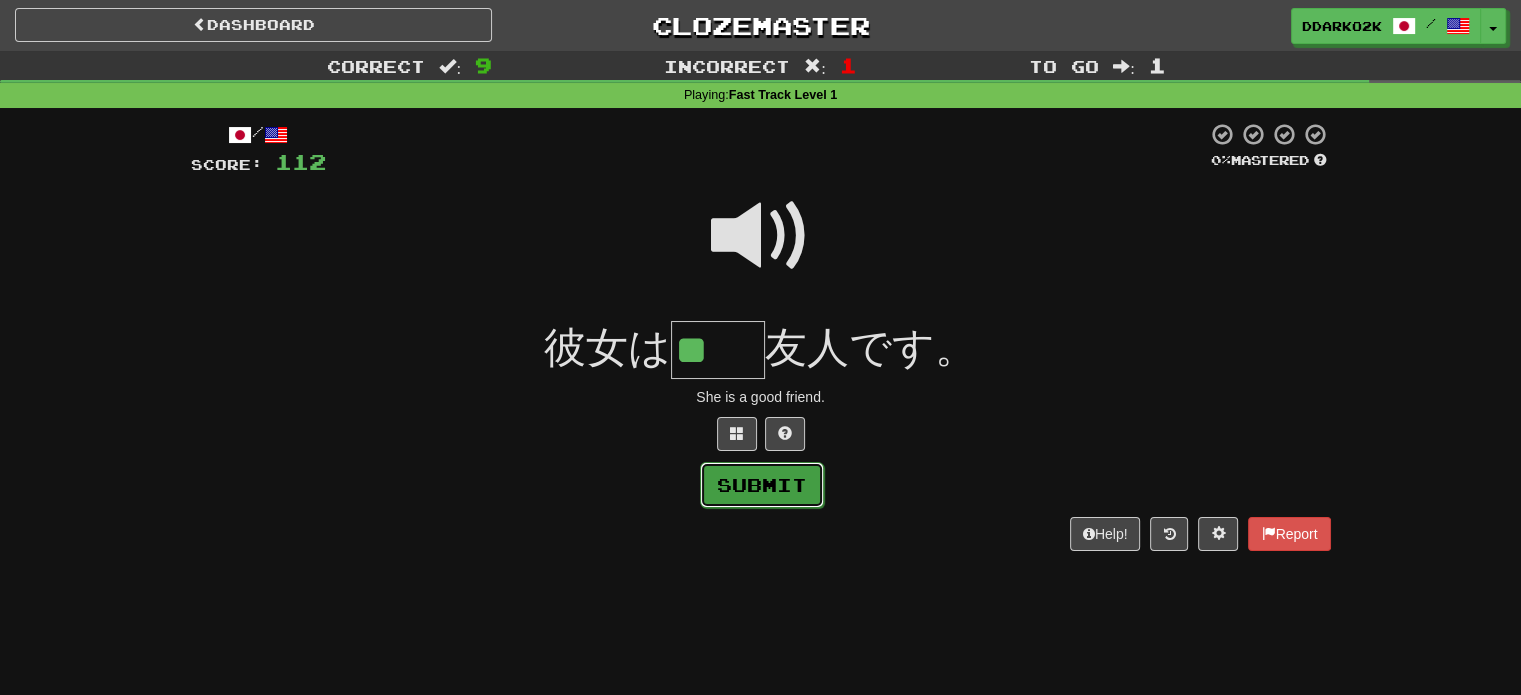 click on "Submit" at bounding box center (762, 485) 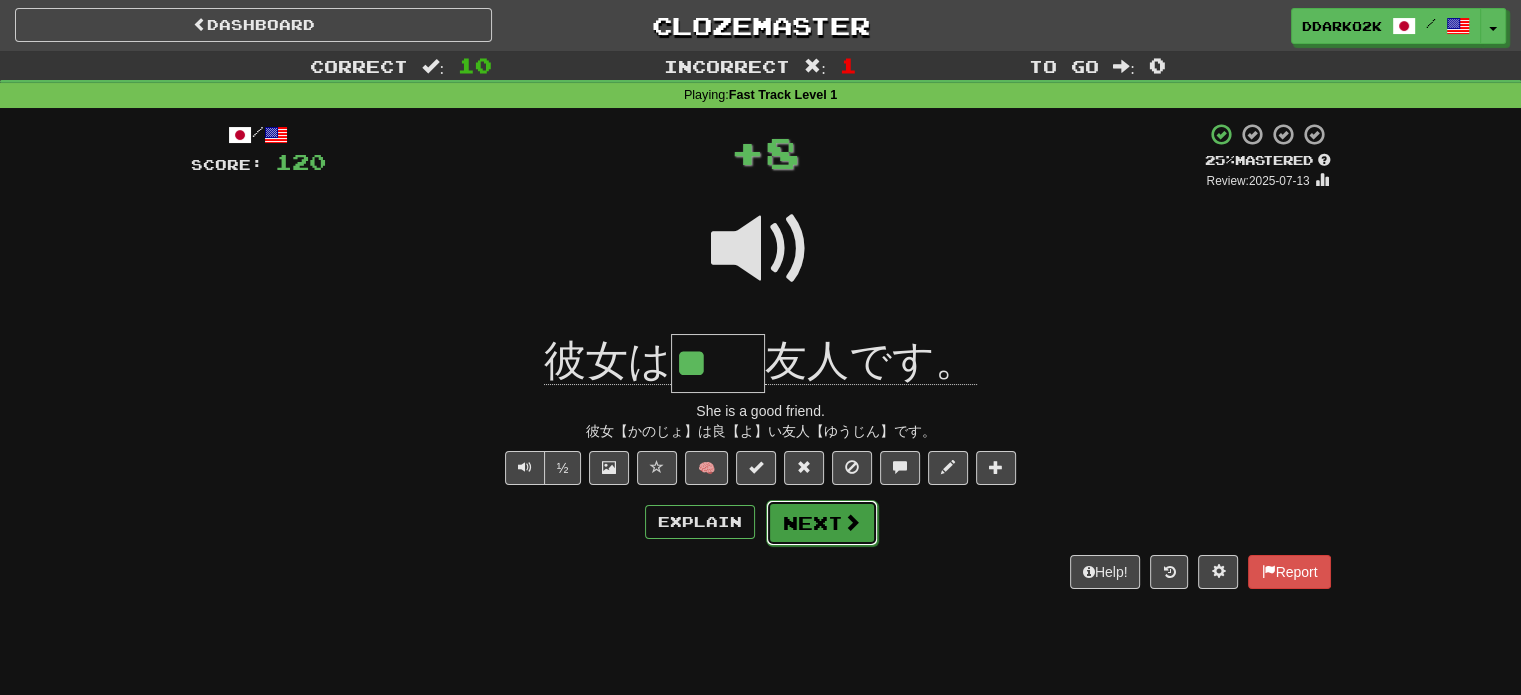 click on "Next" at bounding box center [822, 523] 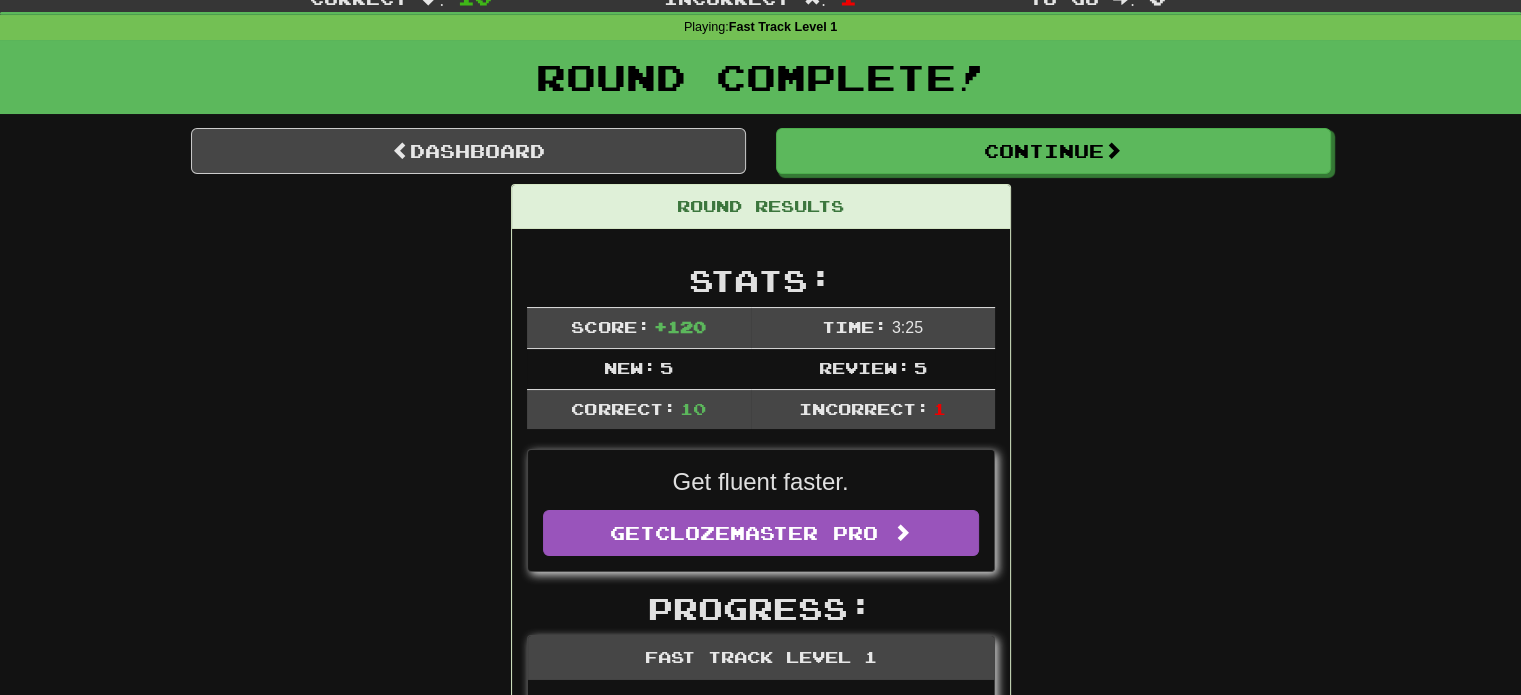scroll, scrollTop: 0, scrollLeft: 0, axis: both 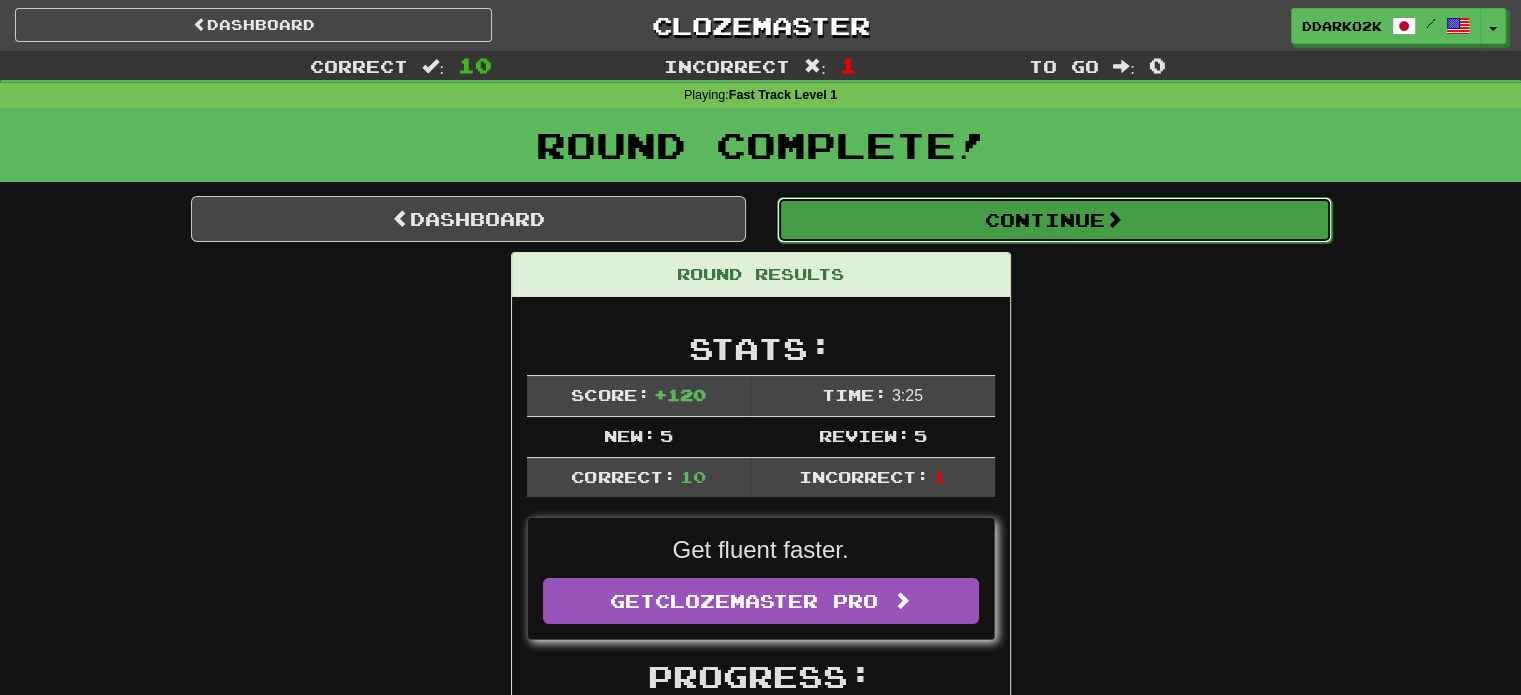 click on "Continue" at bounding box center (1054, 220) 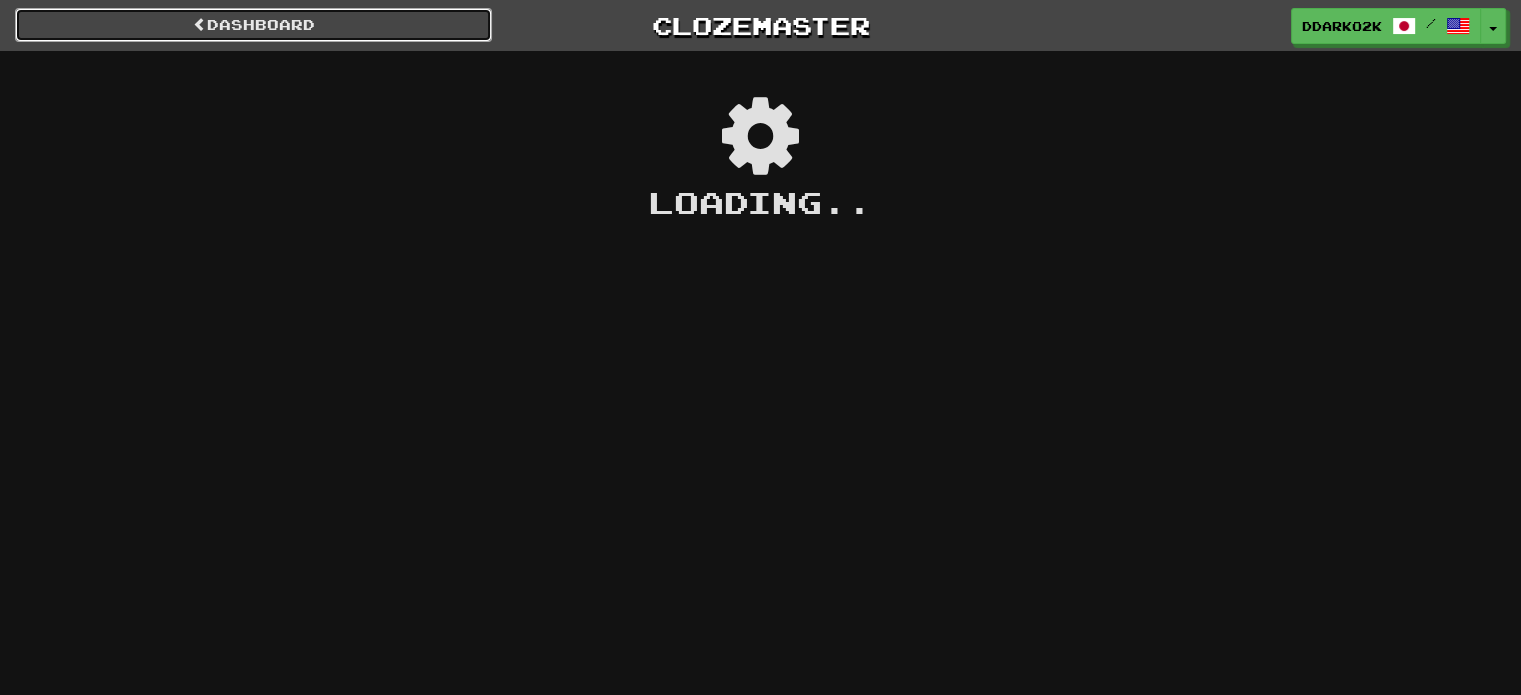 click on "Dashboard" at bounding box center [253, 25] 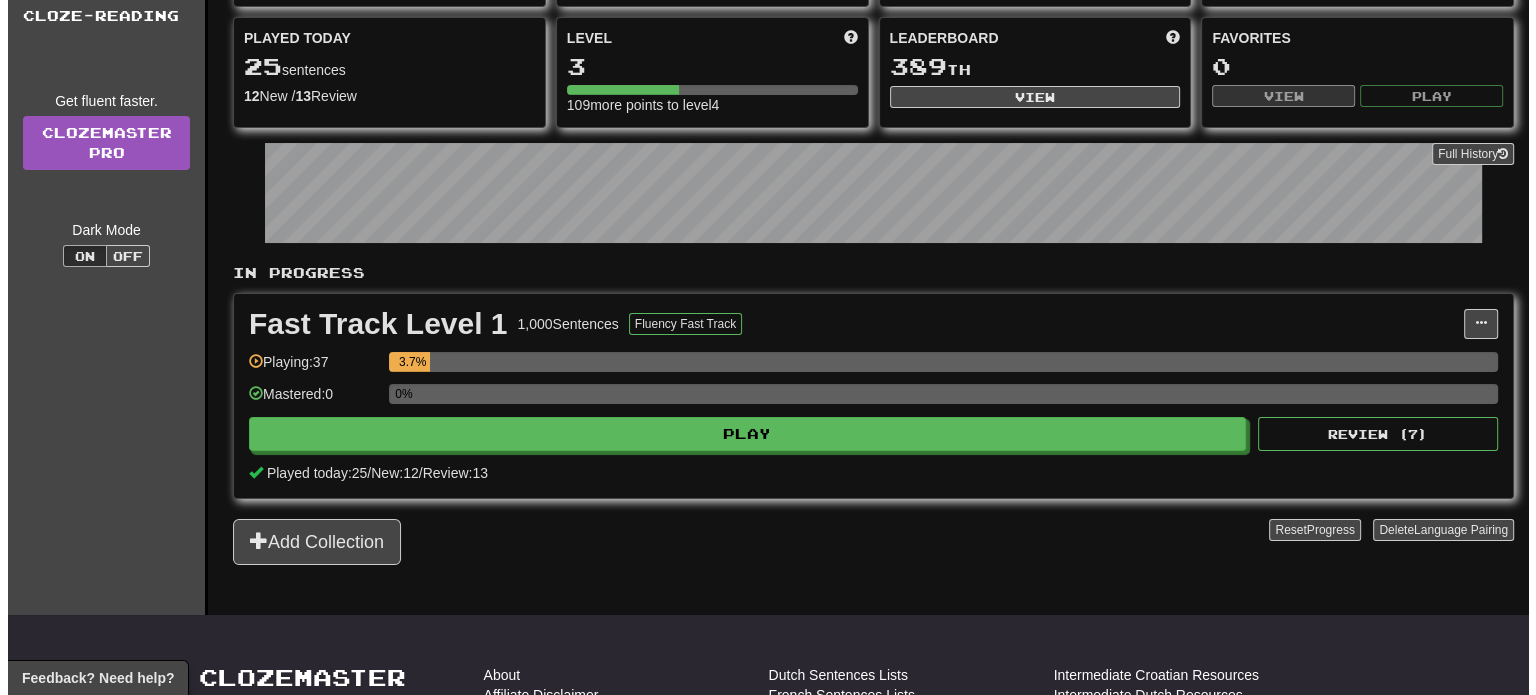 scroll, scrollTop: 171, scrollLeft: 0, axis: vertical 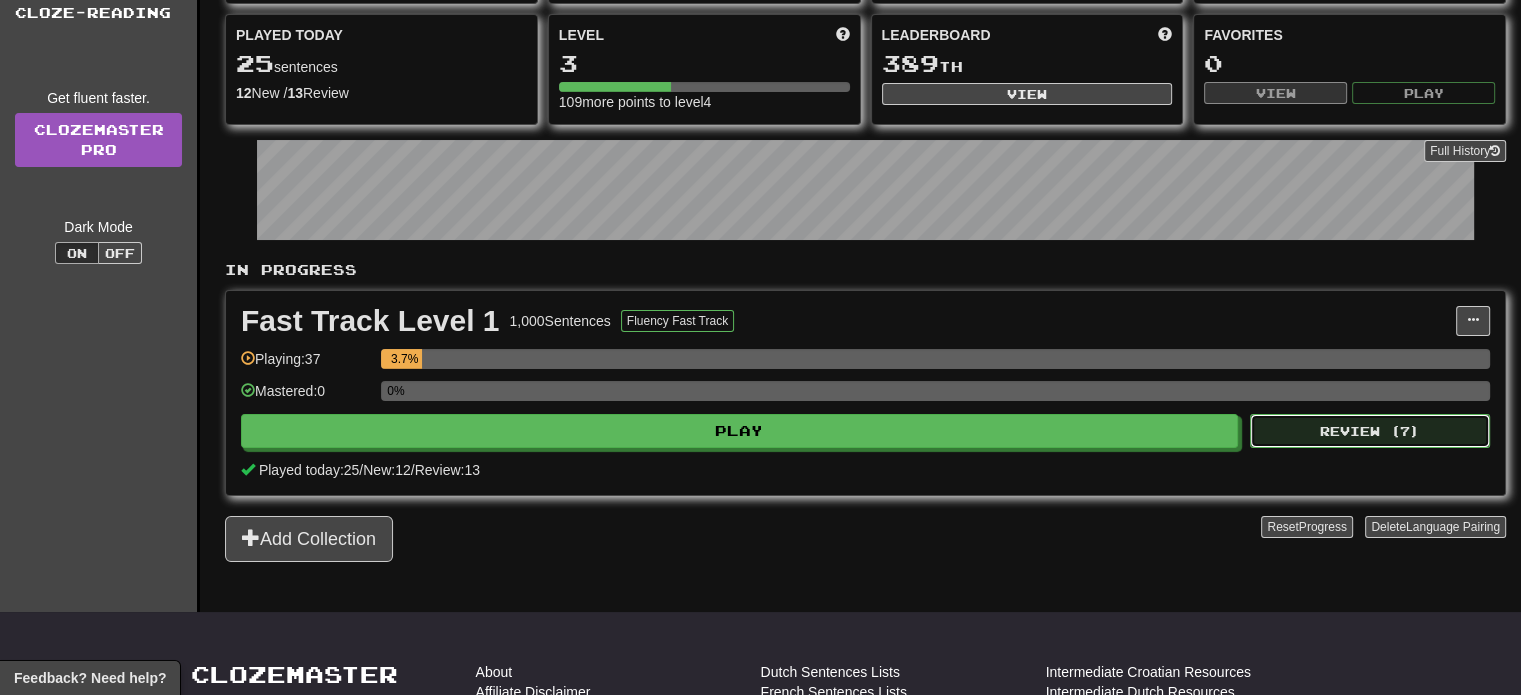 click on "Review ( 7 )" at bounding box center (1370, 431) 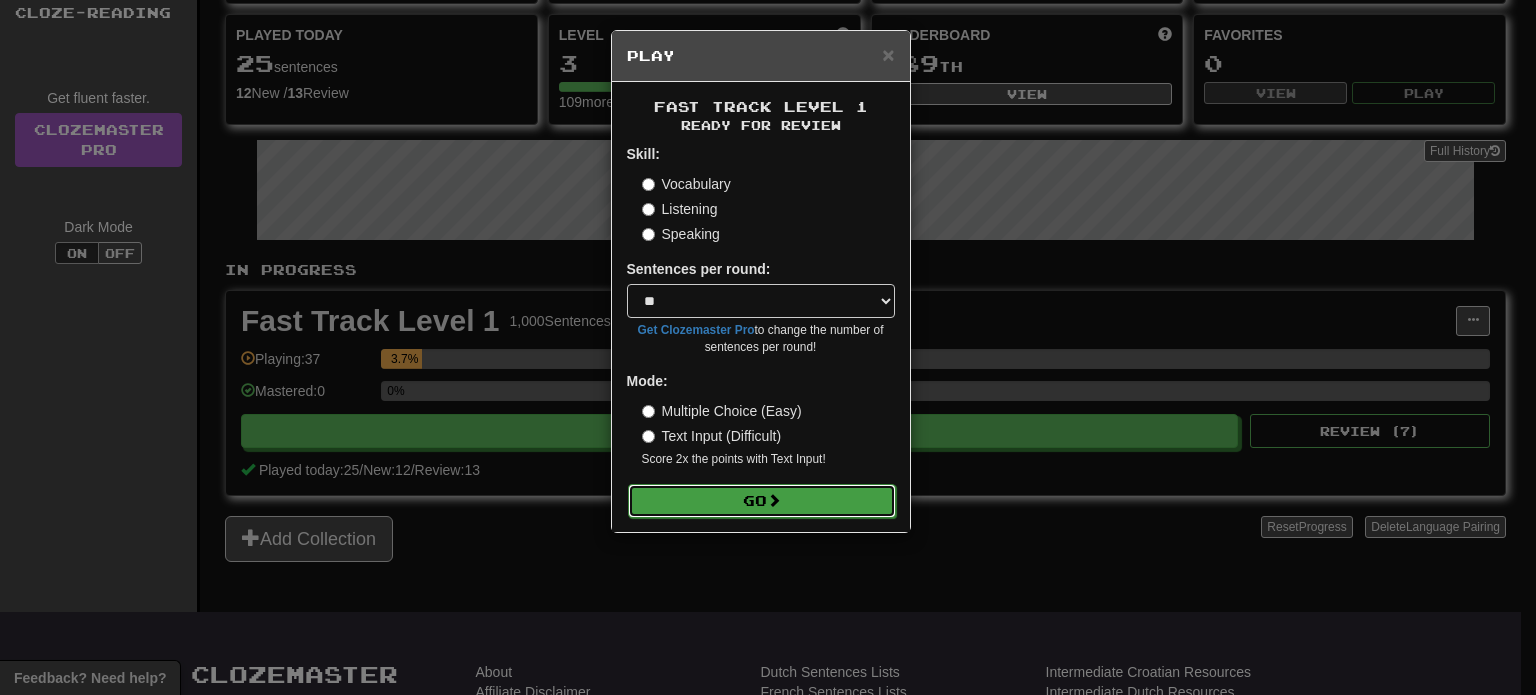 click on "Go" at bounding box center (762, 501) 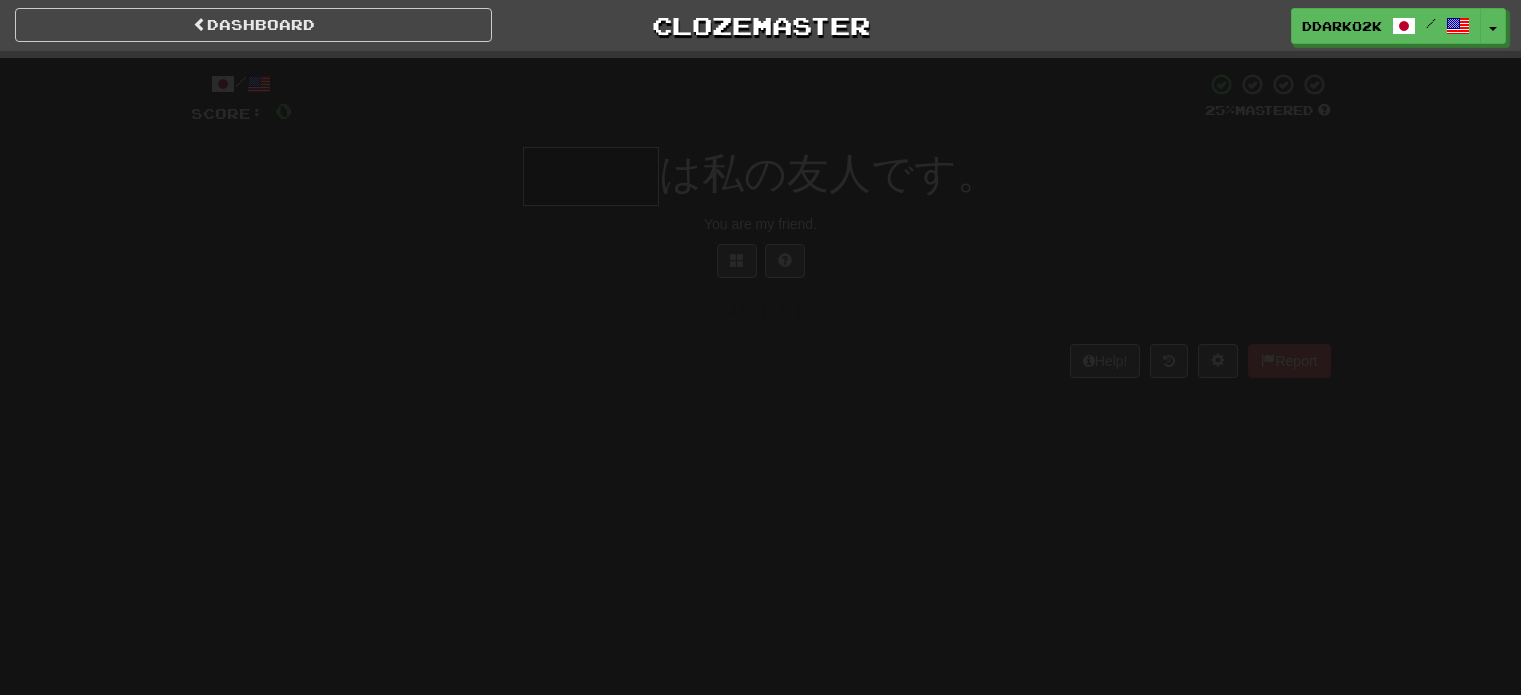 scroll, scrollTop: 0, scrollLeft: 0, axis: both 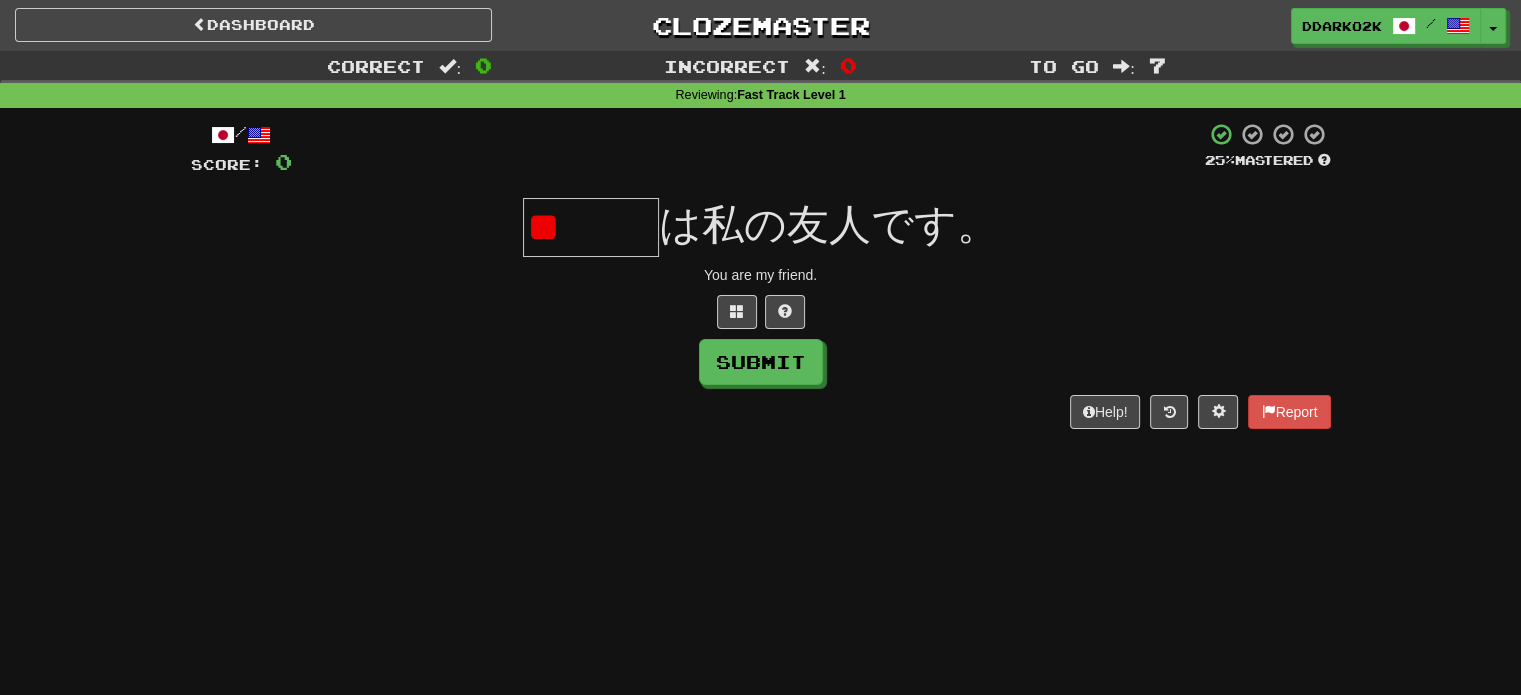 type on "*" 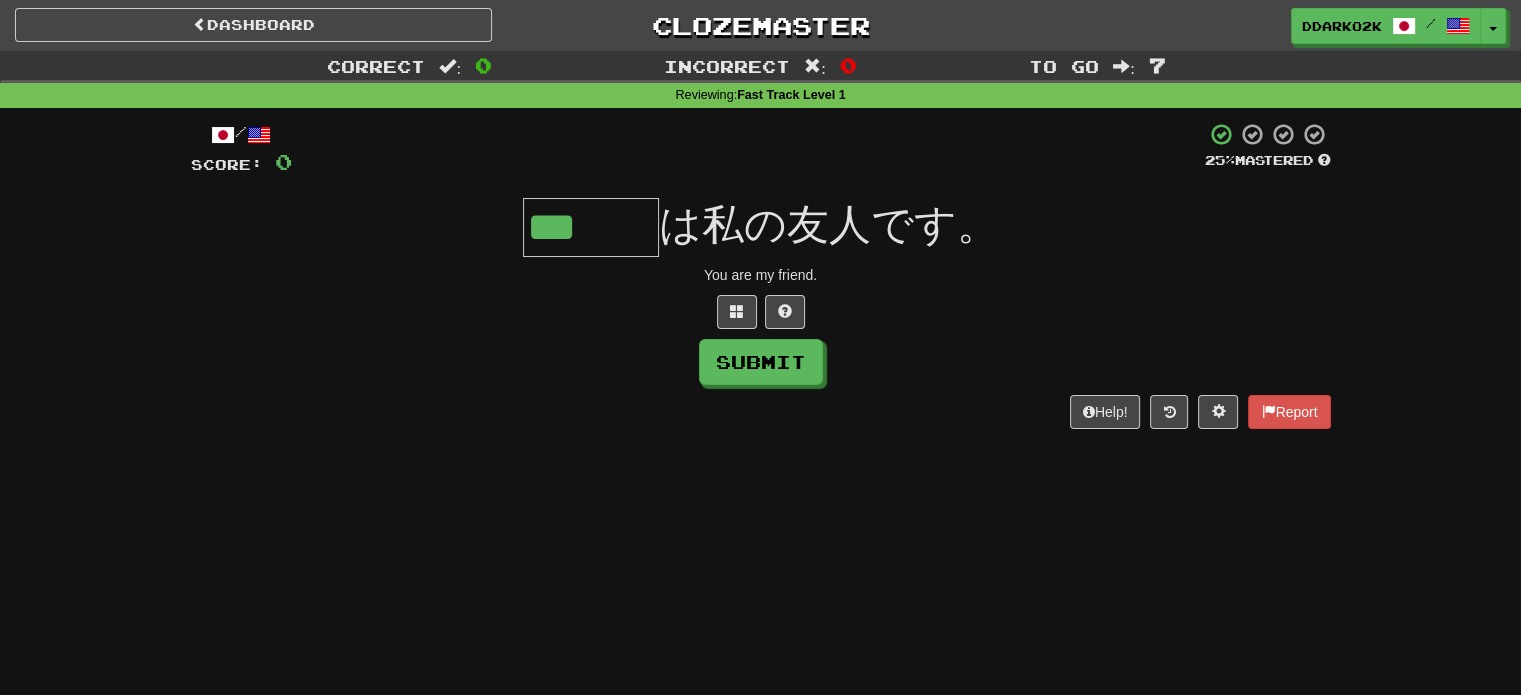 type on "***" 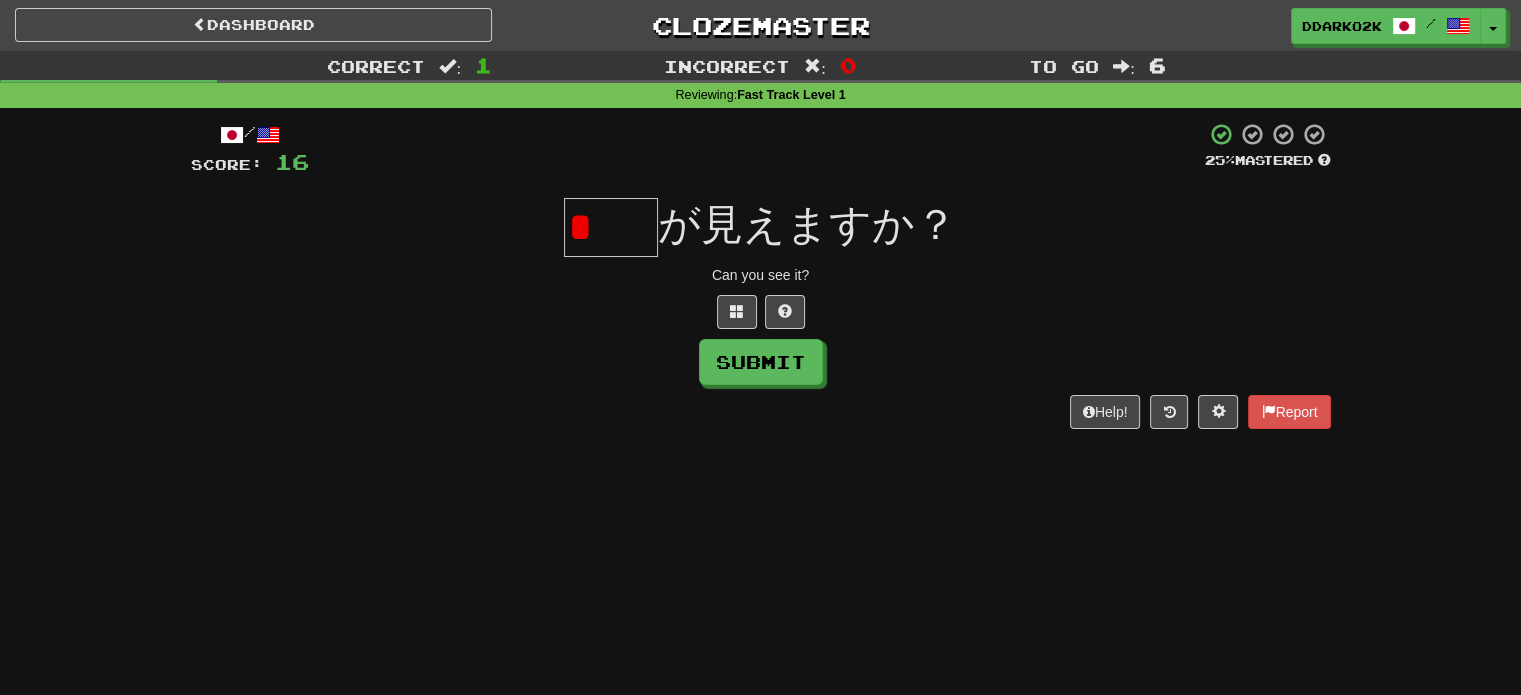 type on "*" 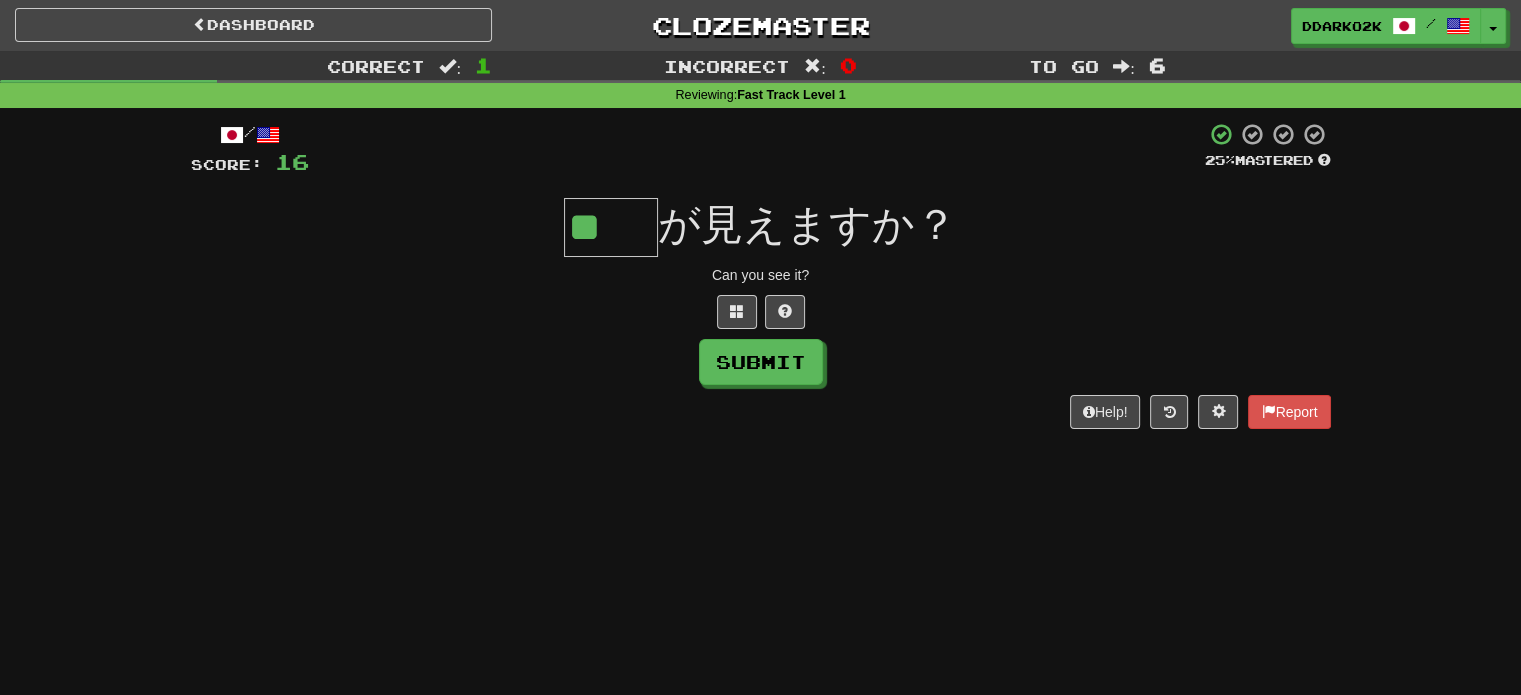 type on "**" 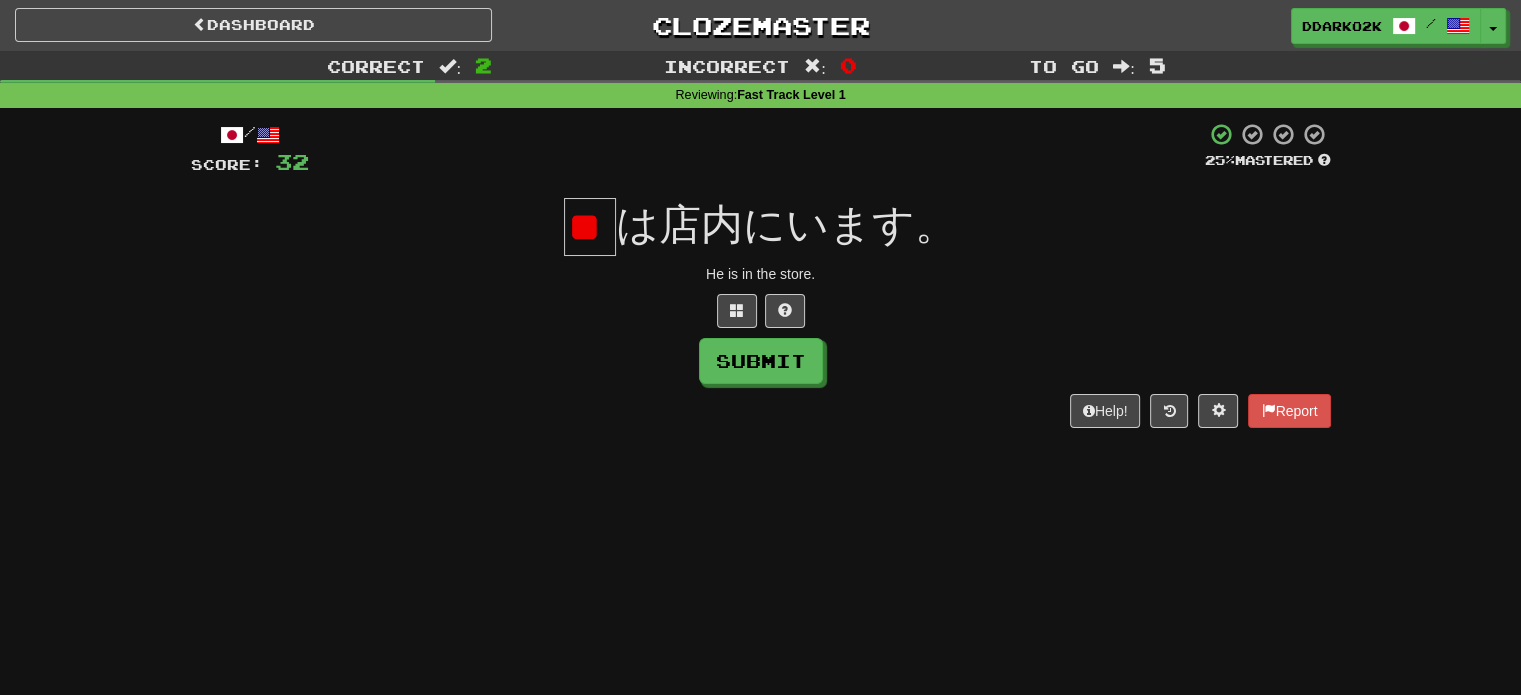 scroll, scrollTop: 0, scrollLeft: 39, axis: horizontal 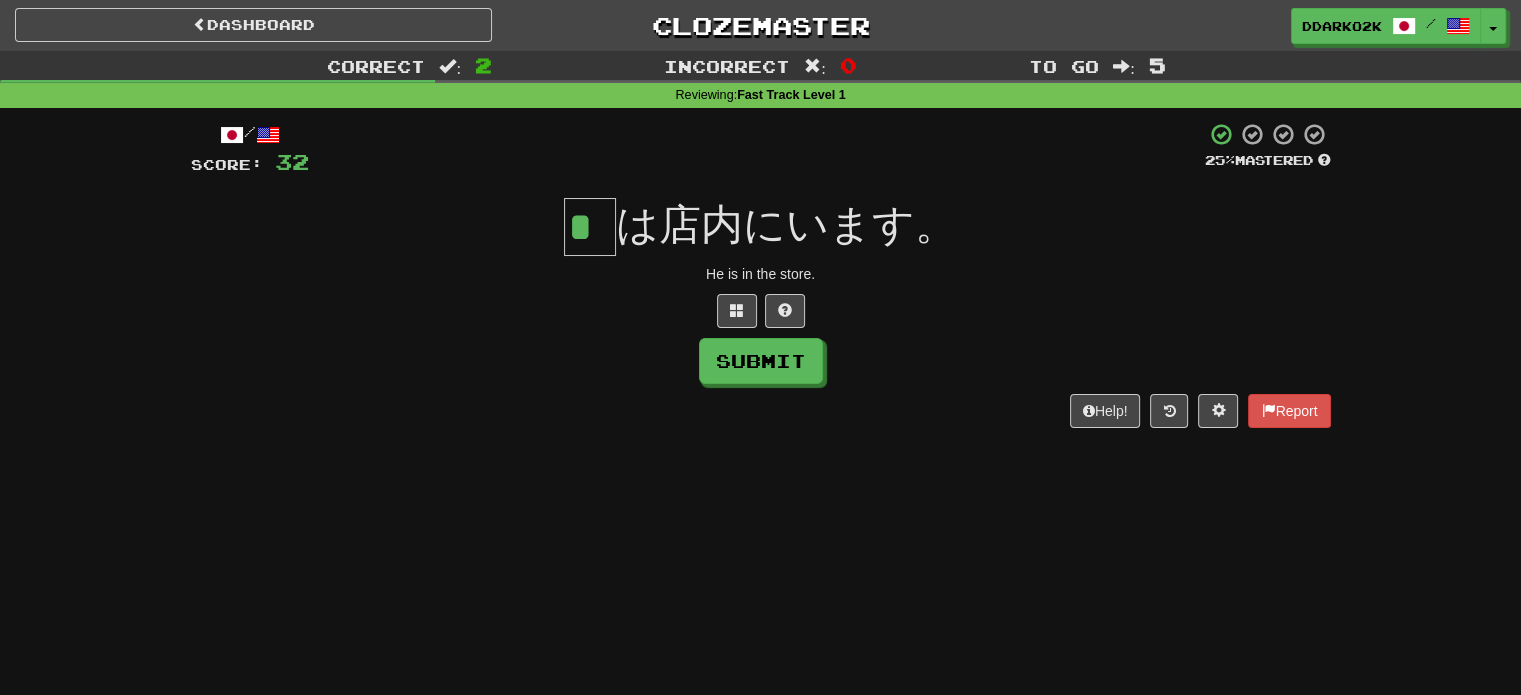 type on "*" 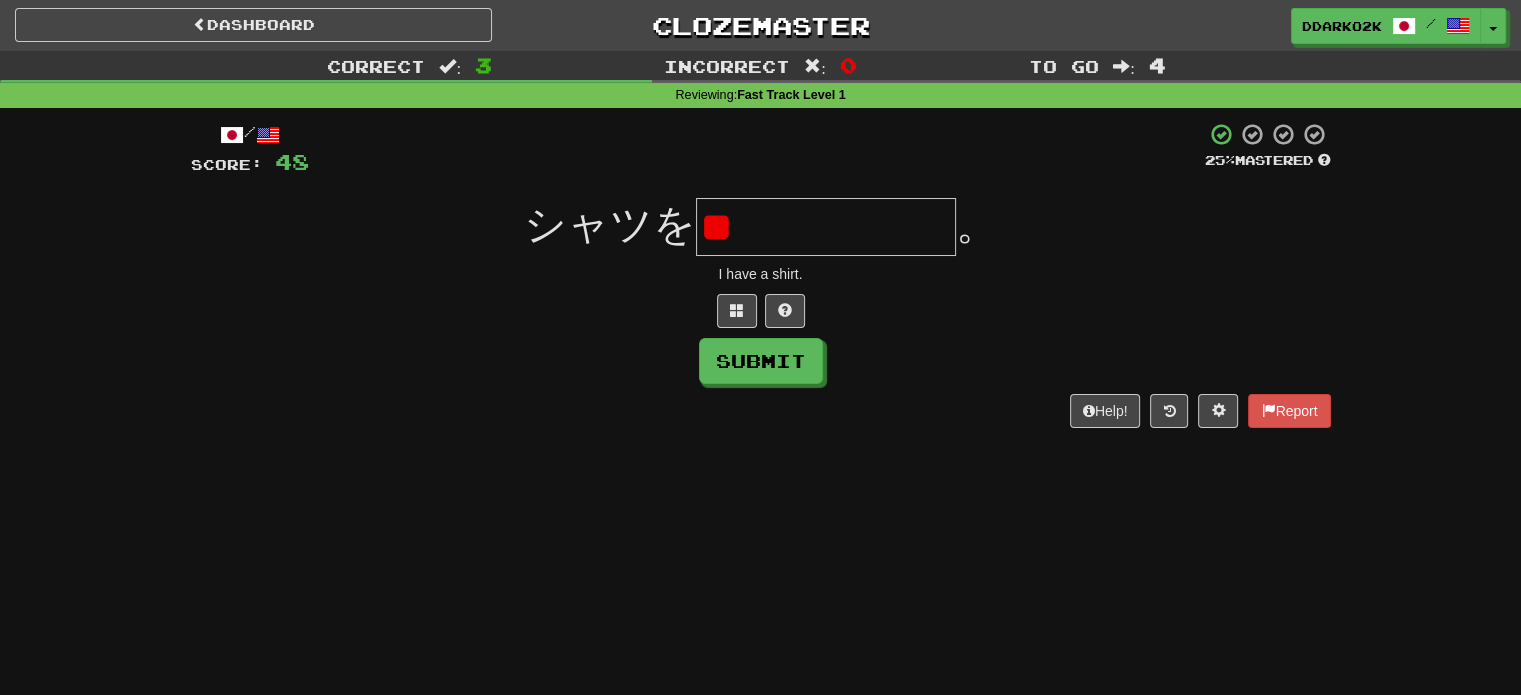 type on "*" 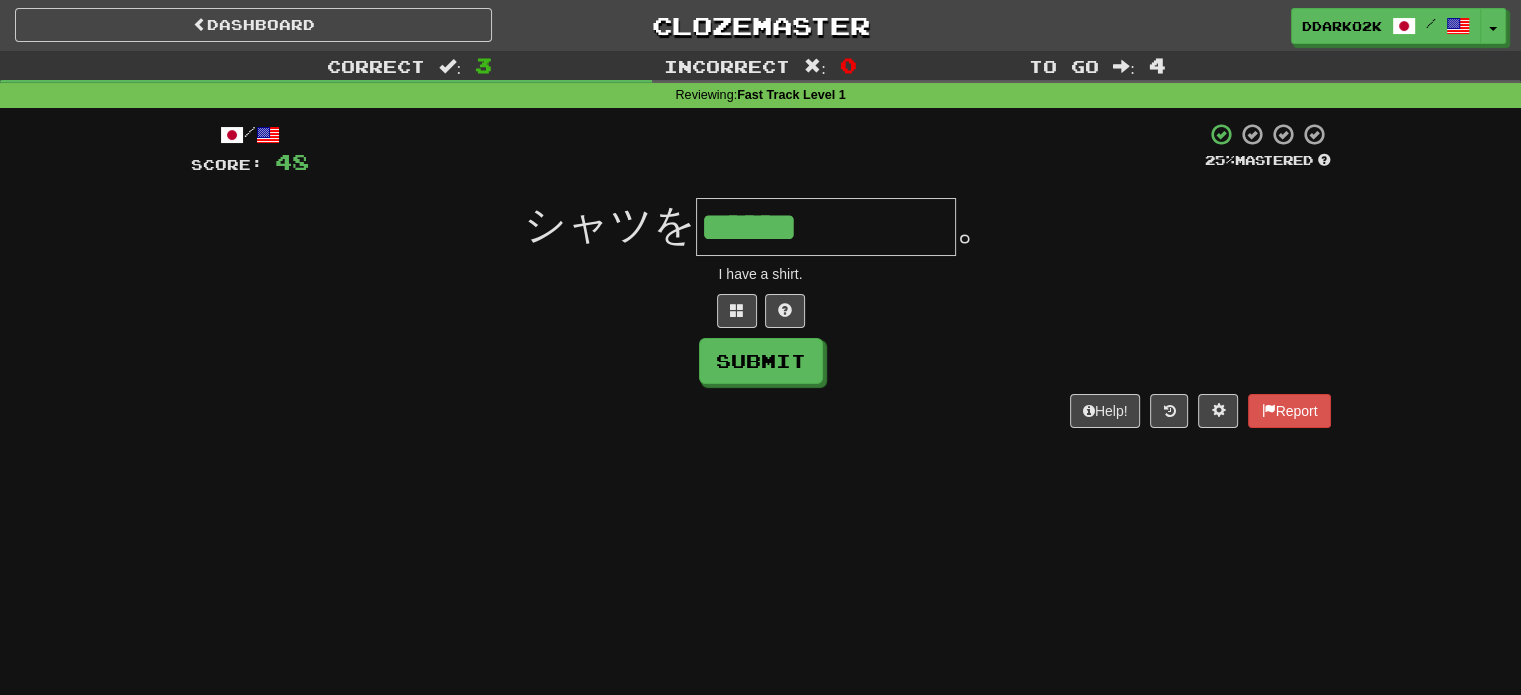 type on "******" 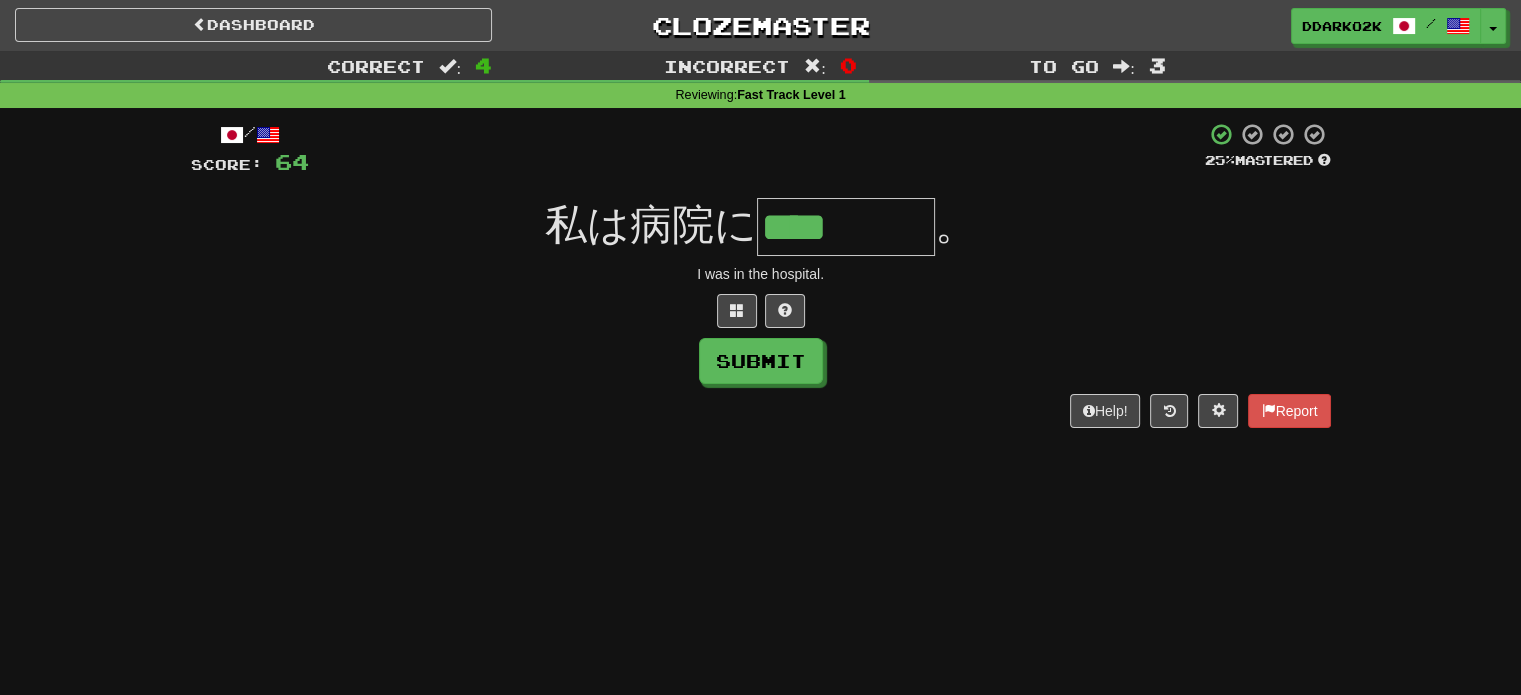 type on "****" 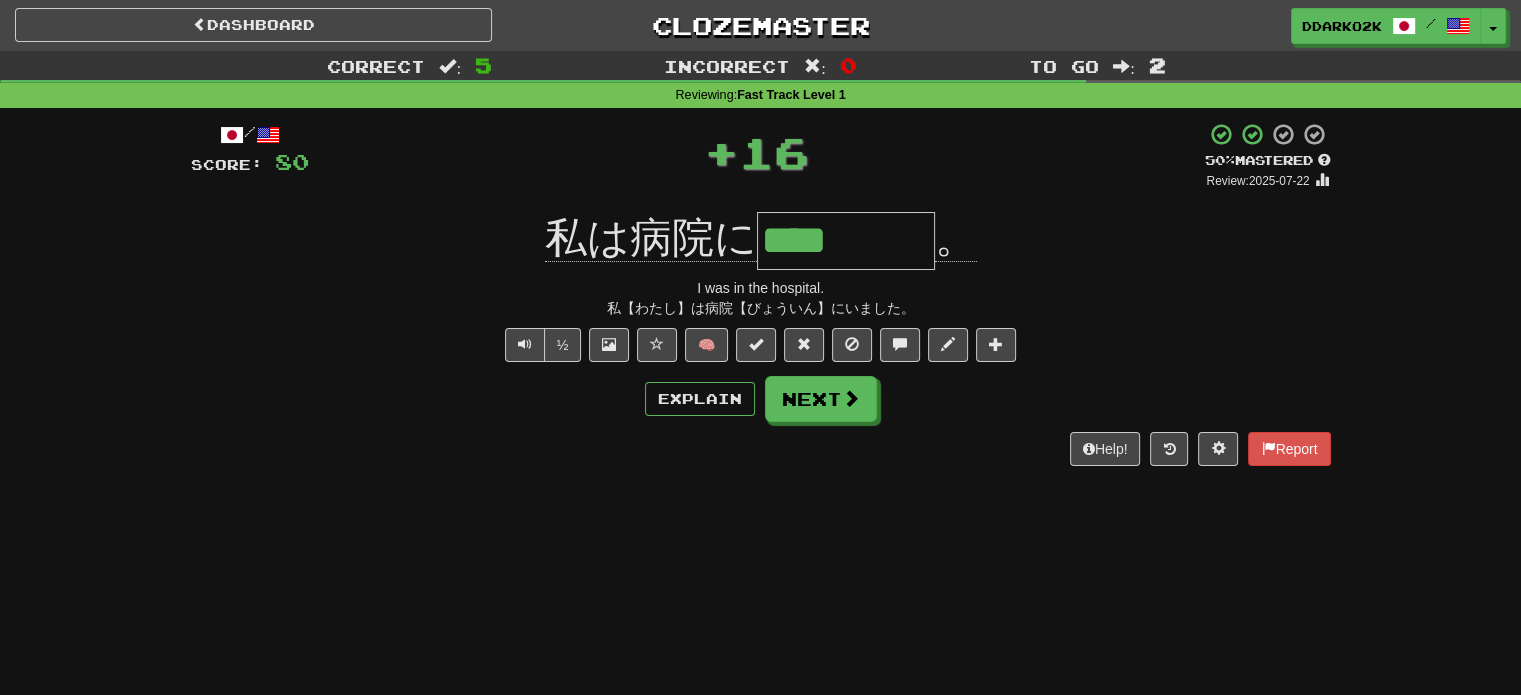 type 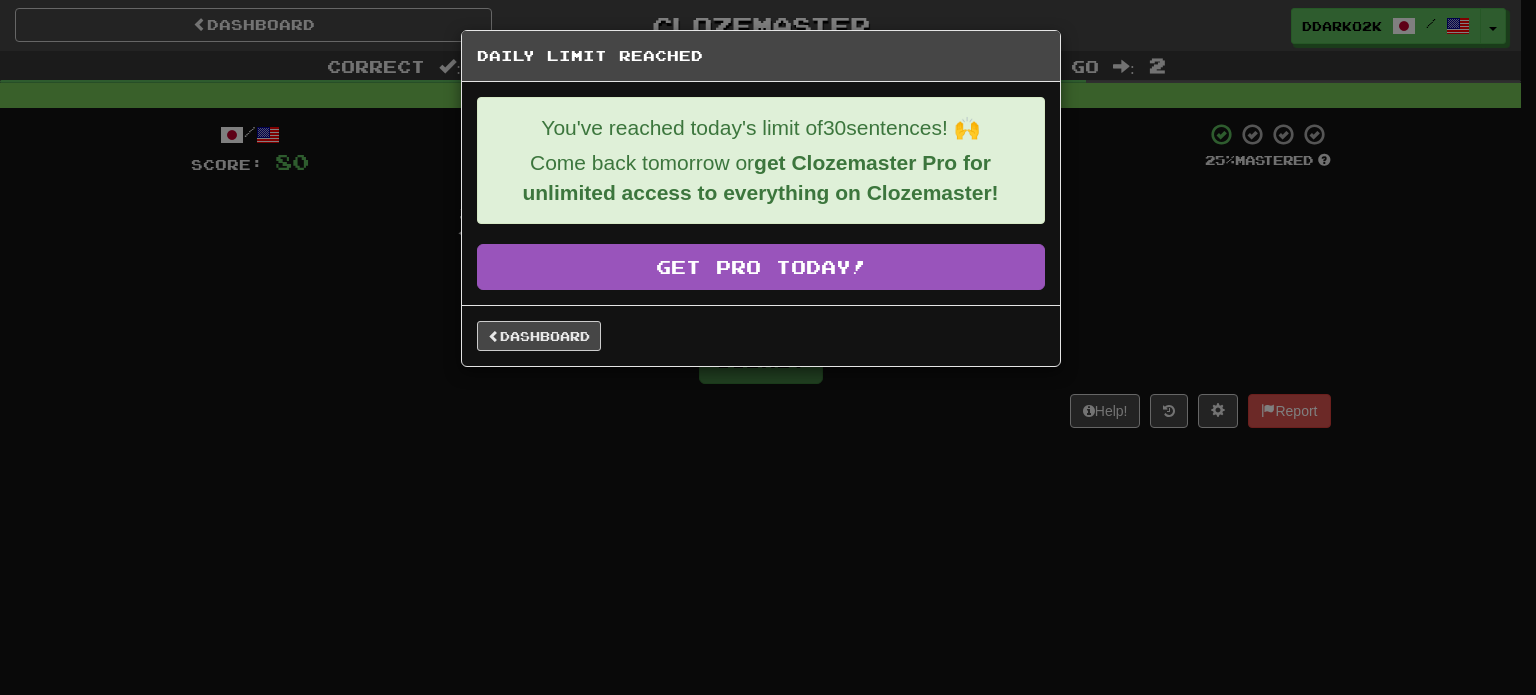 click on "Dashboard" at bounding box center [761, 335] 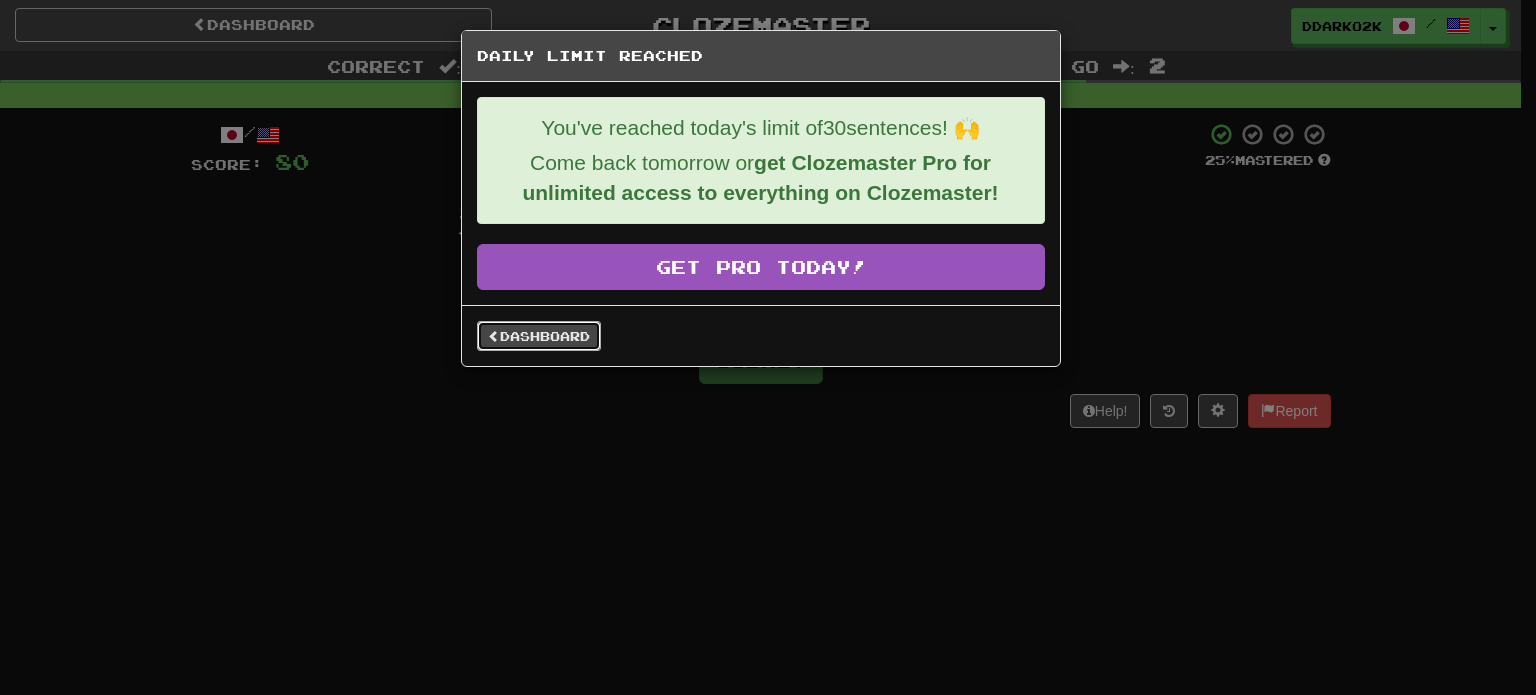 click on "Dashboard" at bounding box center (539, 336) 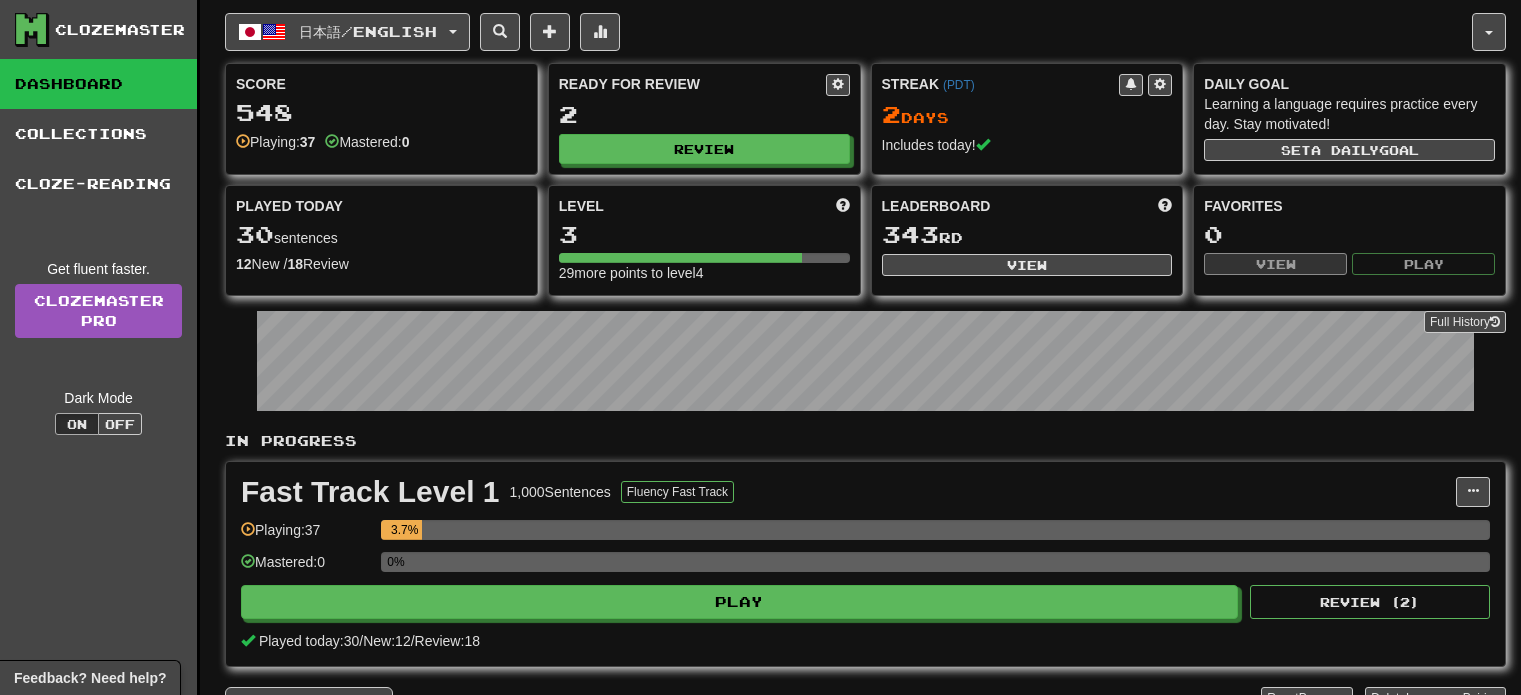 scroll, scrollTop: 0, scrollLeft: 0, axis: both 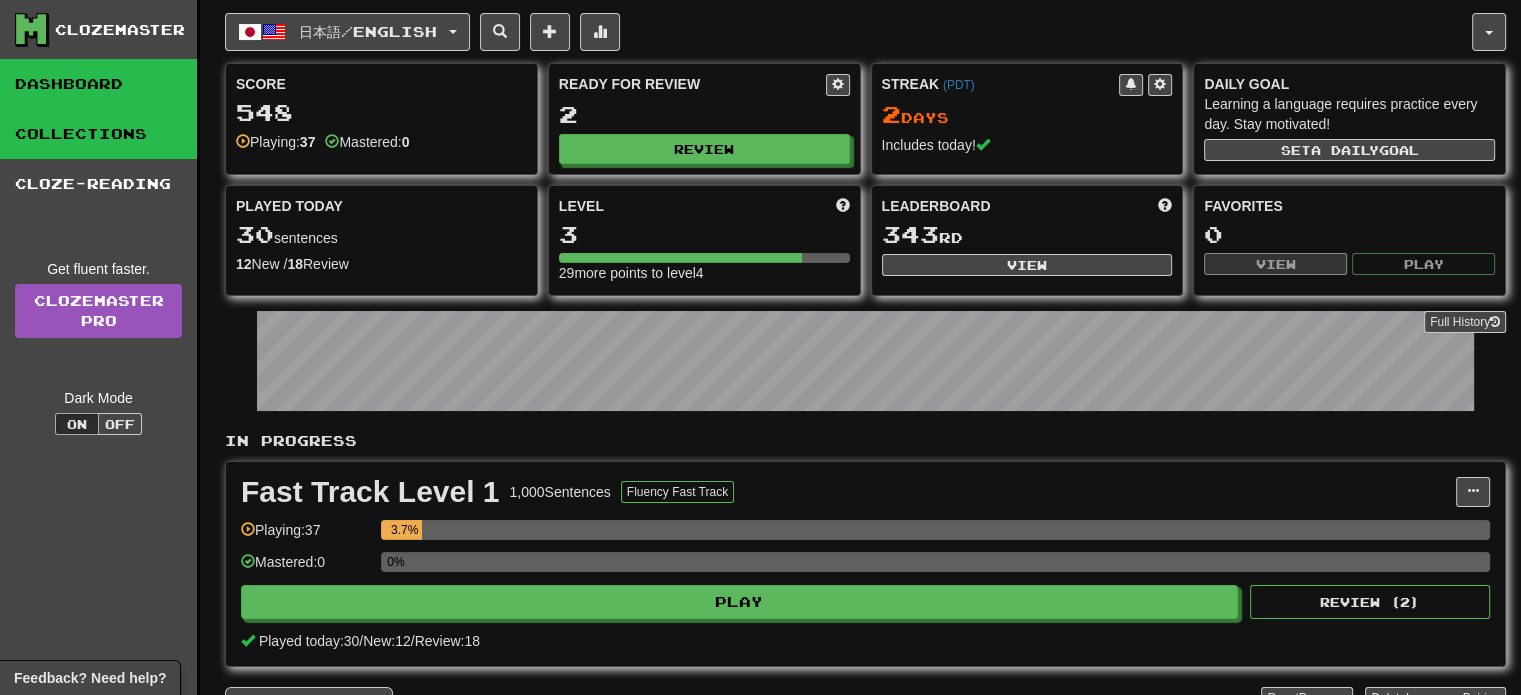 click on "Collections" at bounding box center [98, 134] 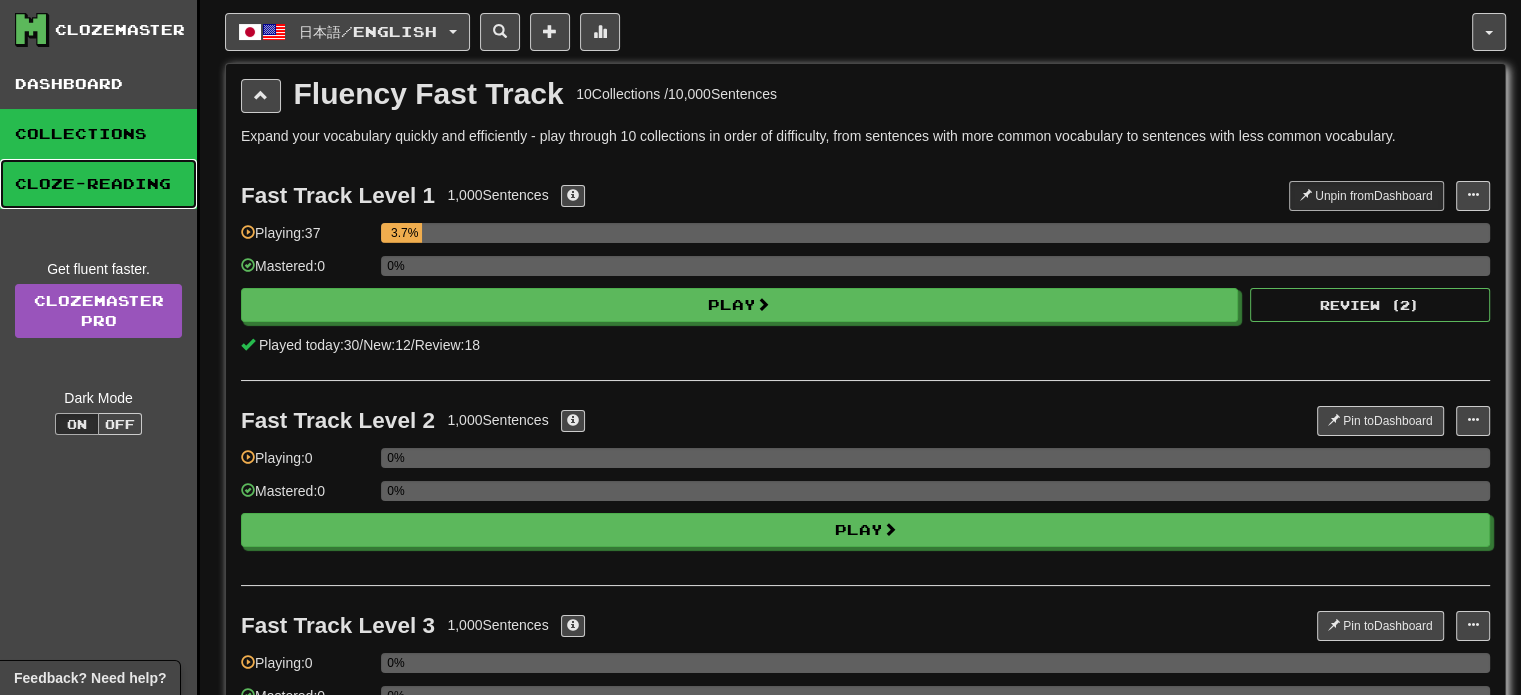click on "Cloze-Reading" at bounding box center (98, 184) 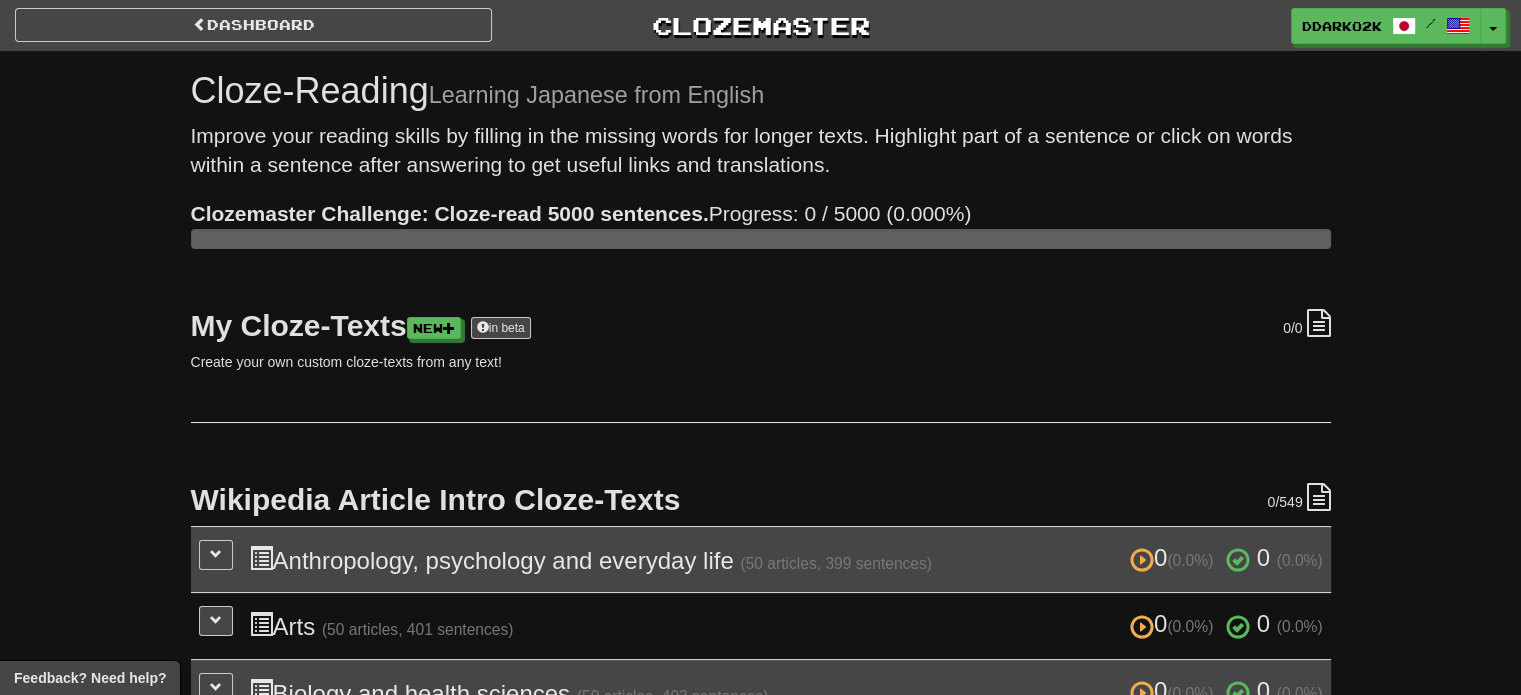 scroll, scrollTop: 2, scrollLeft: 0, axis: vertical 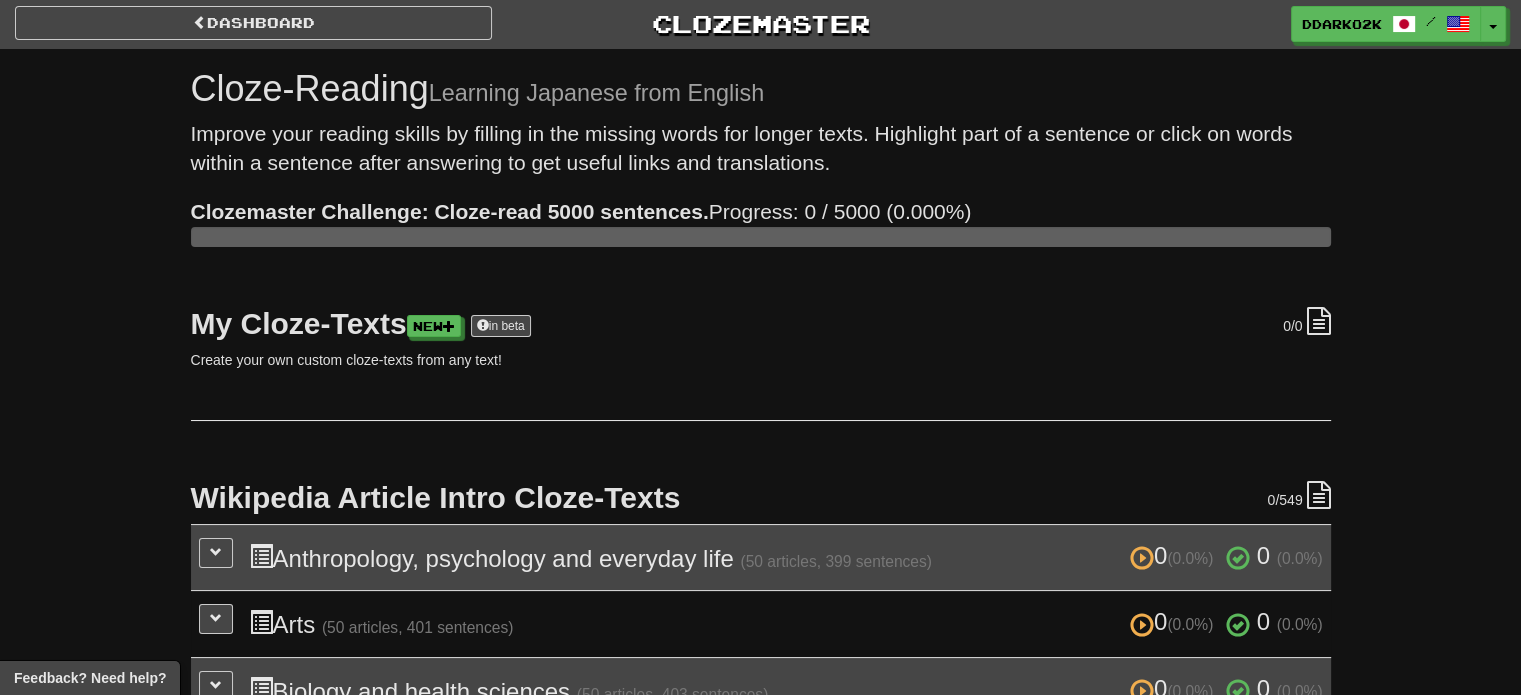 click on "0
(0.0%)
0
(0.0%)
Anthropology, psychology and everyday life
(50 articles, 399 sentences)
0
(0.0%)
0
(0.0%)" at bounding box center [786, 557] 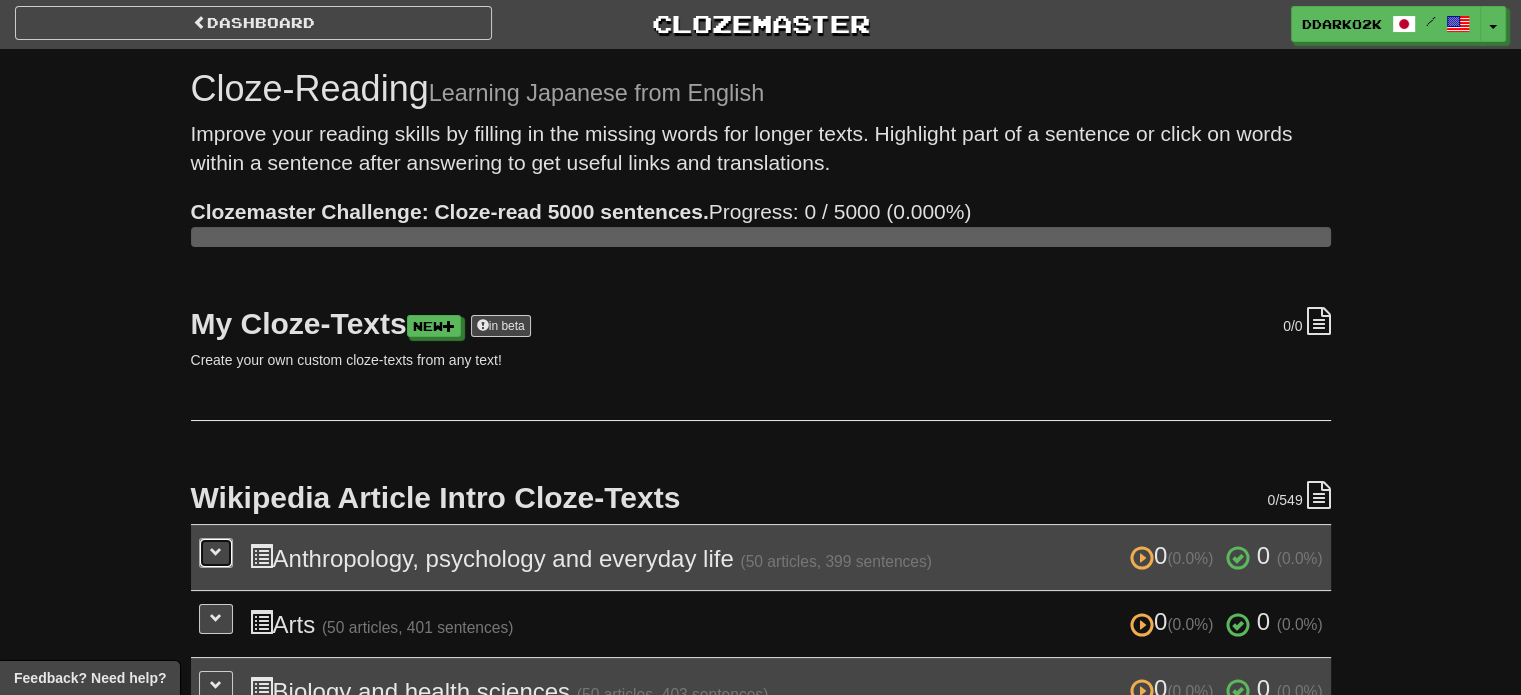 click at bounding box center [216, 553] 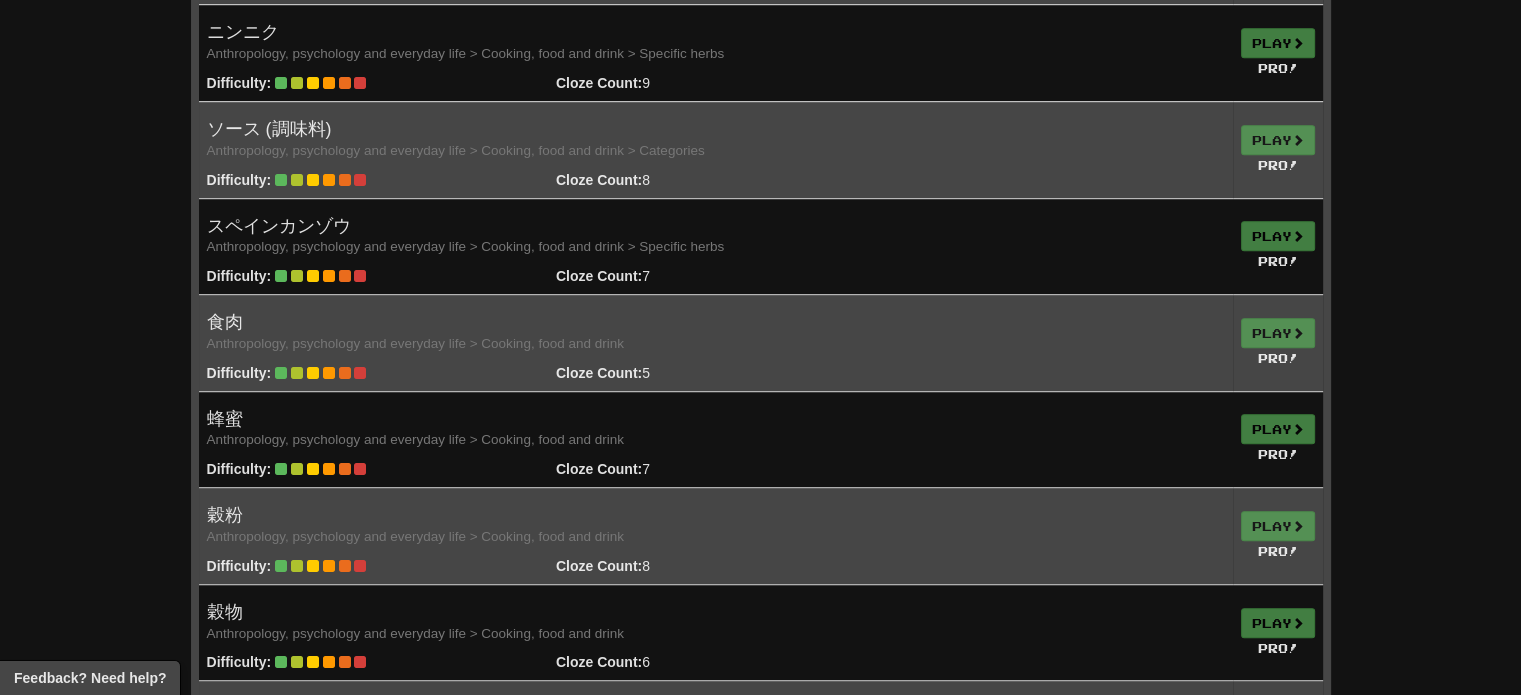 scroll, scrollTop: 1262, scrollLeft: 0, axis: vertical 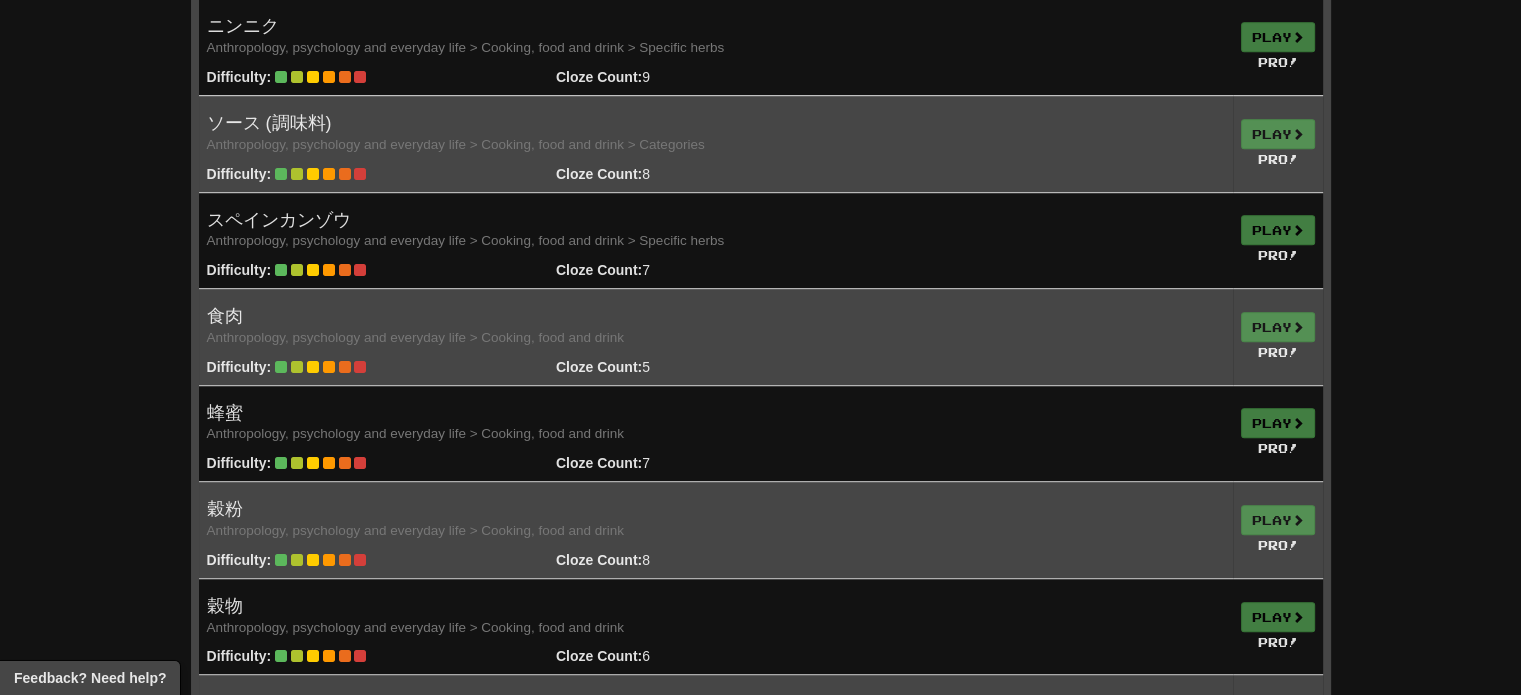 click on "Play
Pro!" at bounding box center (1278, 433) 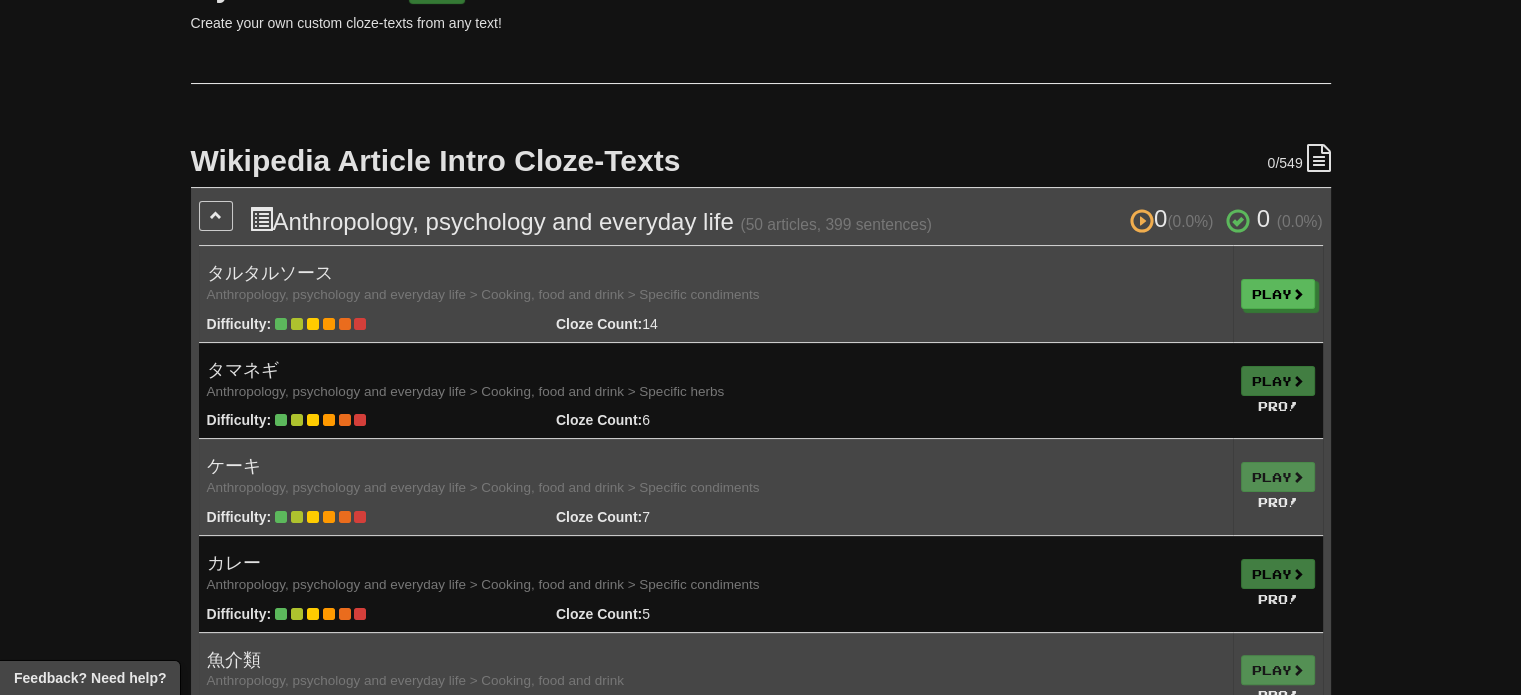 scroll, scrollTop: 0, scrollLeft: 0, axis: both 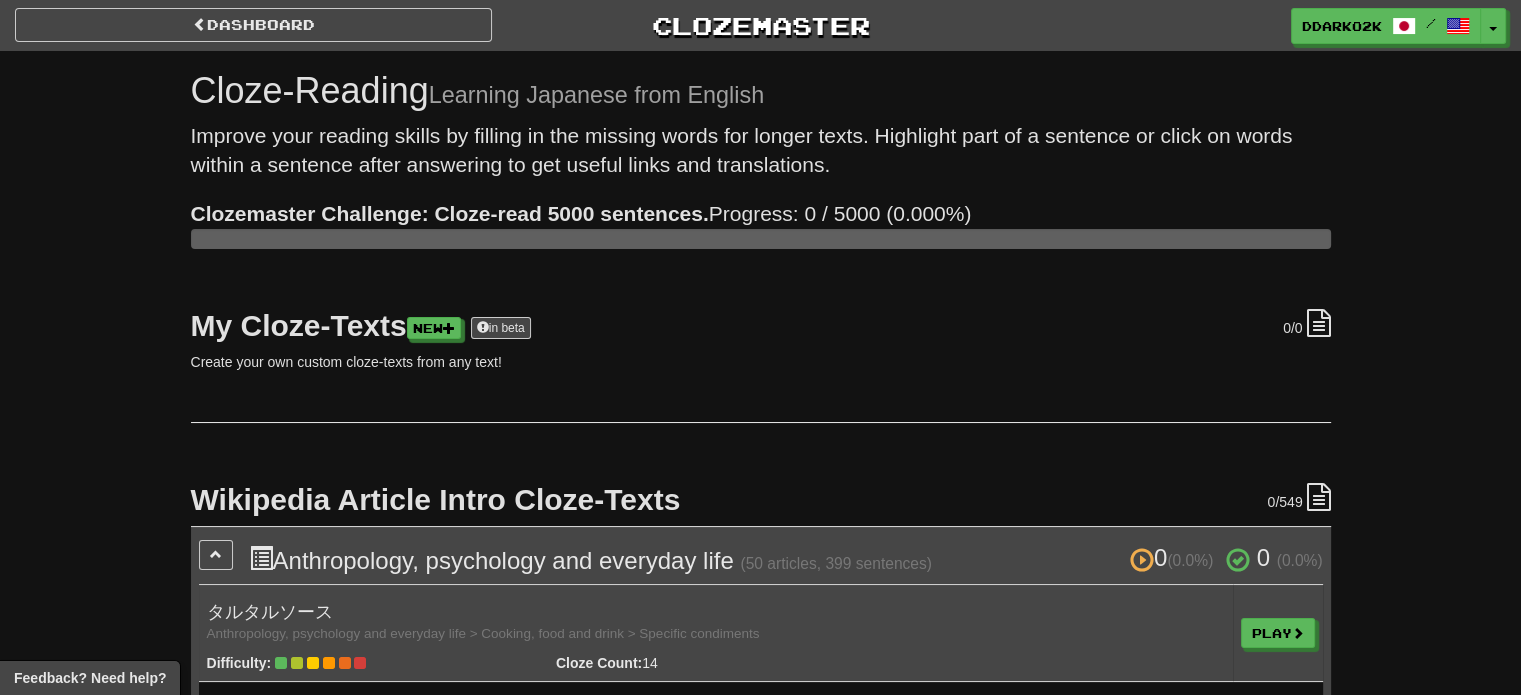 click on "Dashboard
Clozemaster
ddarko2k
/
Toggle Dropdown
Dashboard
Leaderboard
Activity Feed
Notifications
Profile
Discussions
日本語
/
English
Streak:
2
Review:
2
Points Today: 328
Languages
Account
Logout
ddarko2k
/
Toggle Dropdown
Dashboard
Leaderboard
Activity Feed
Notifications
Profile
Discussions
日本語
/
English
Streak:
2
Review:
2
Points Today: 328
Languages
Account
Logout
clozemaster" at bounding box center [760, 25] 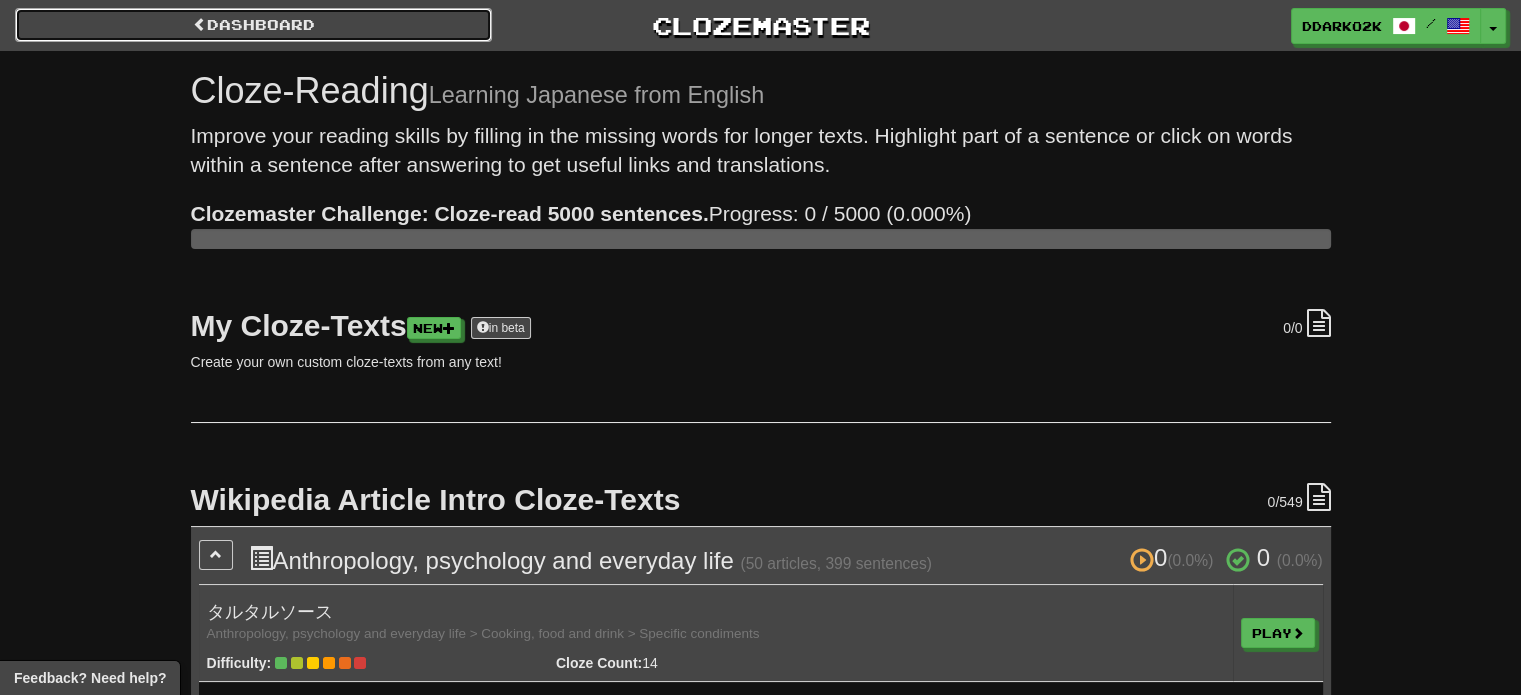 click on "Dashboard" at bounding box center [253, 25] 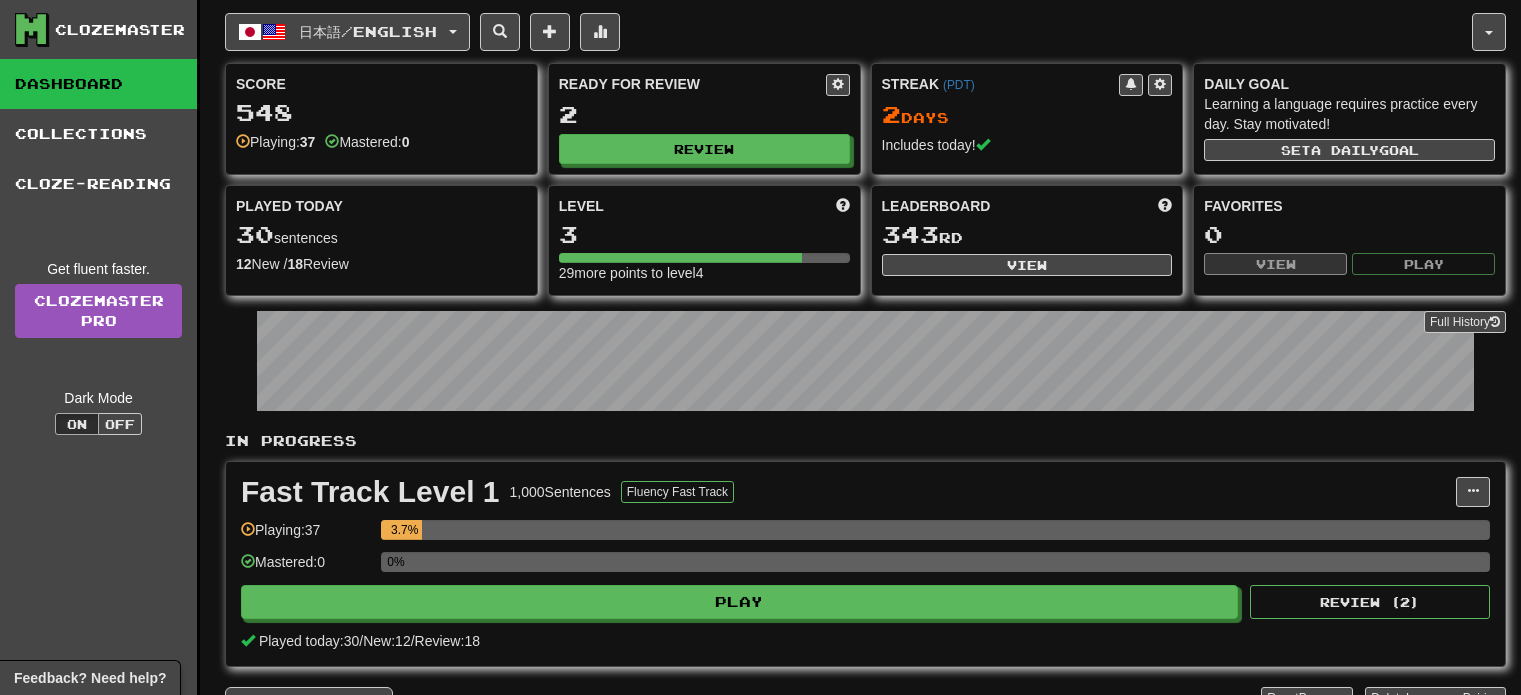 scroll, scrollTop: 0, scrollLeft: 0, axis: both 